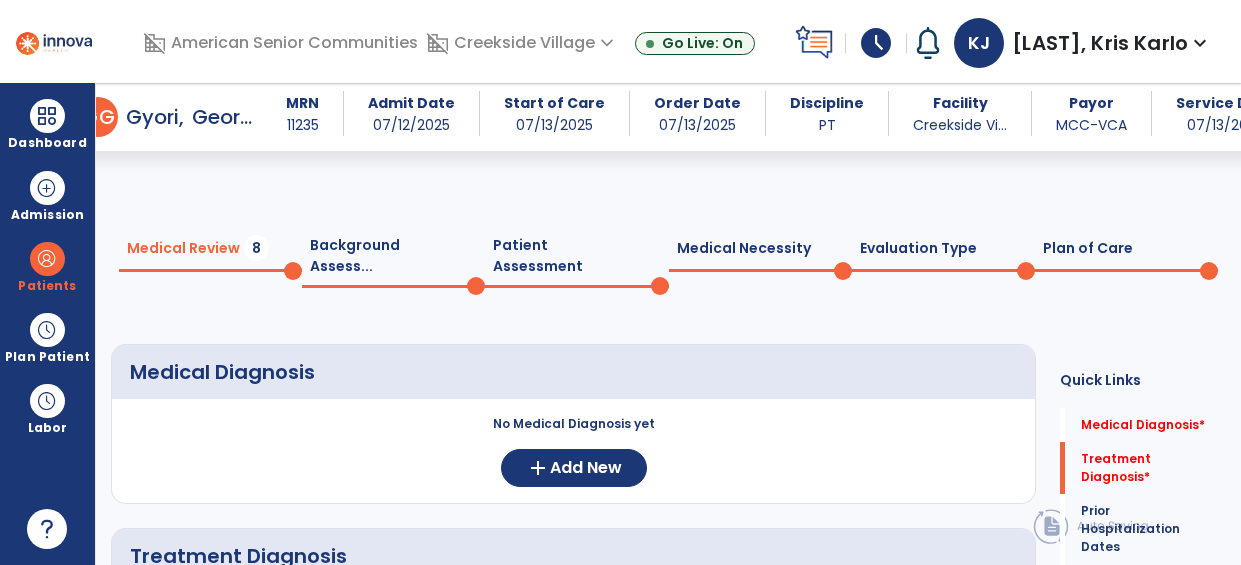 scroll, scrollTop: 0, scrollLeft: 0, axis: both 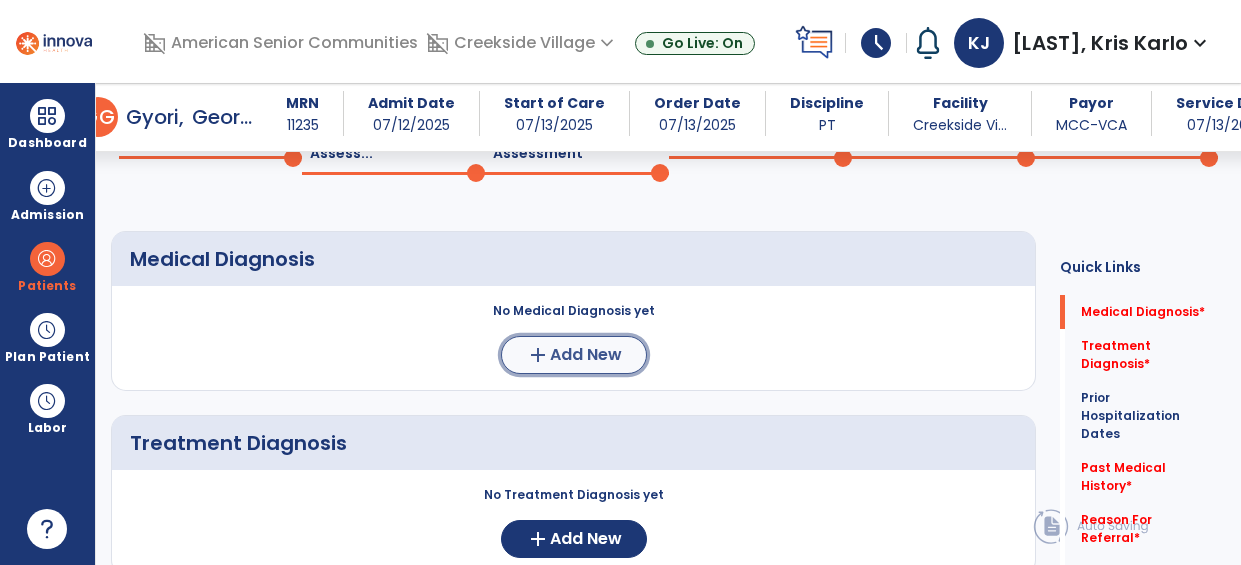 click on "add  Add New" 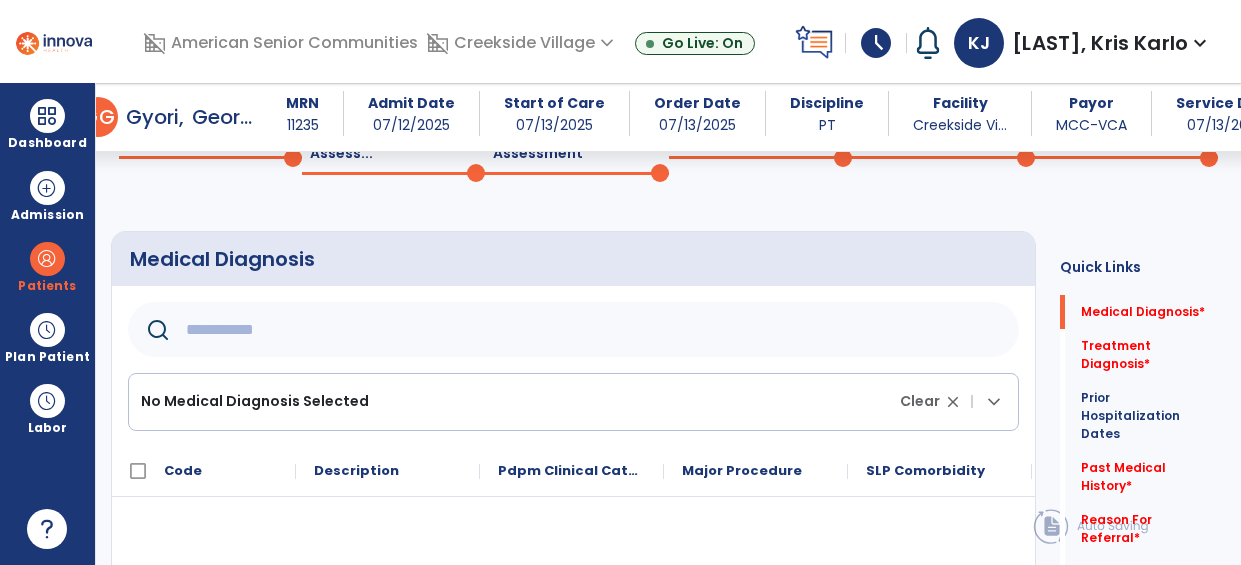 click 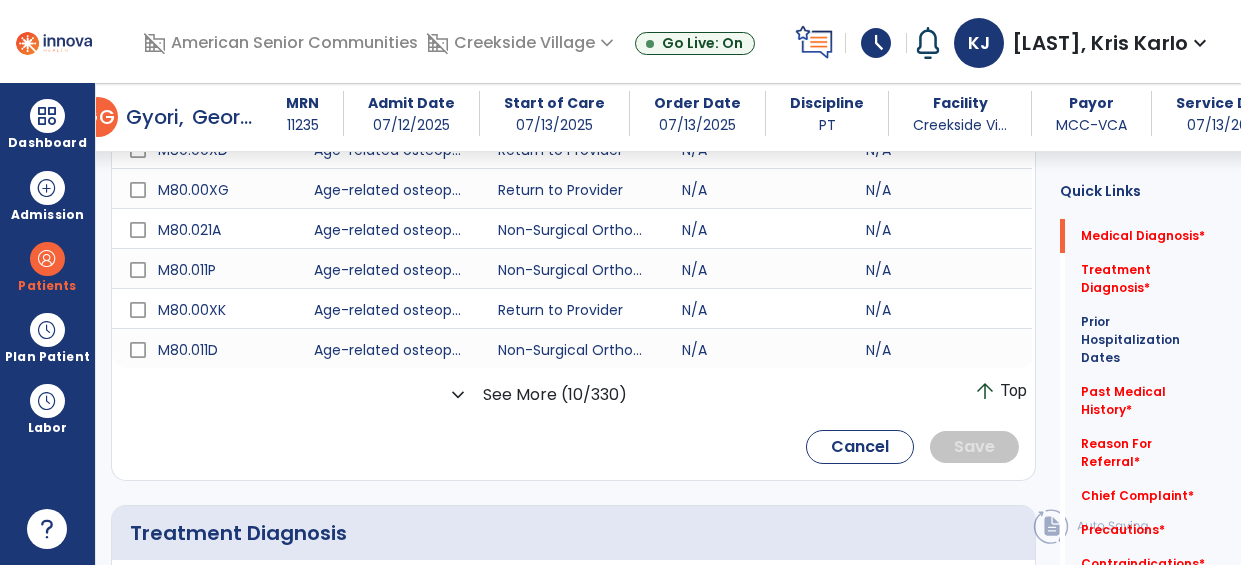 scroll, scrollTop: 641, scrollLeft: 0, axis: vertical 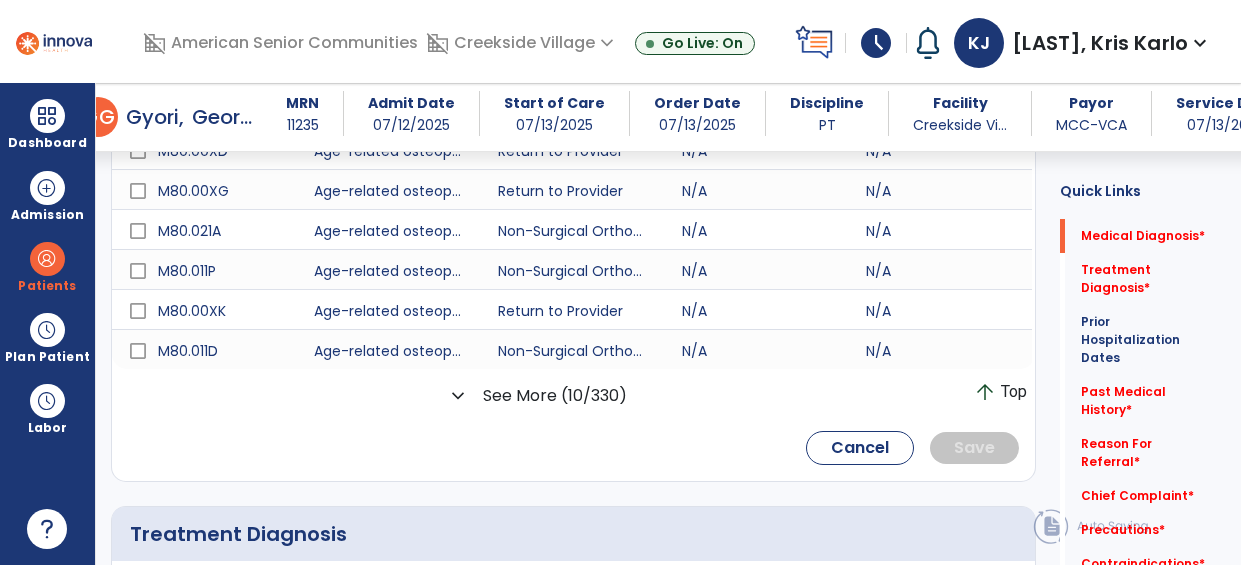 type on "**********" 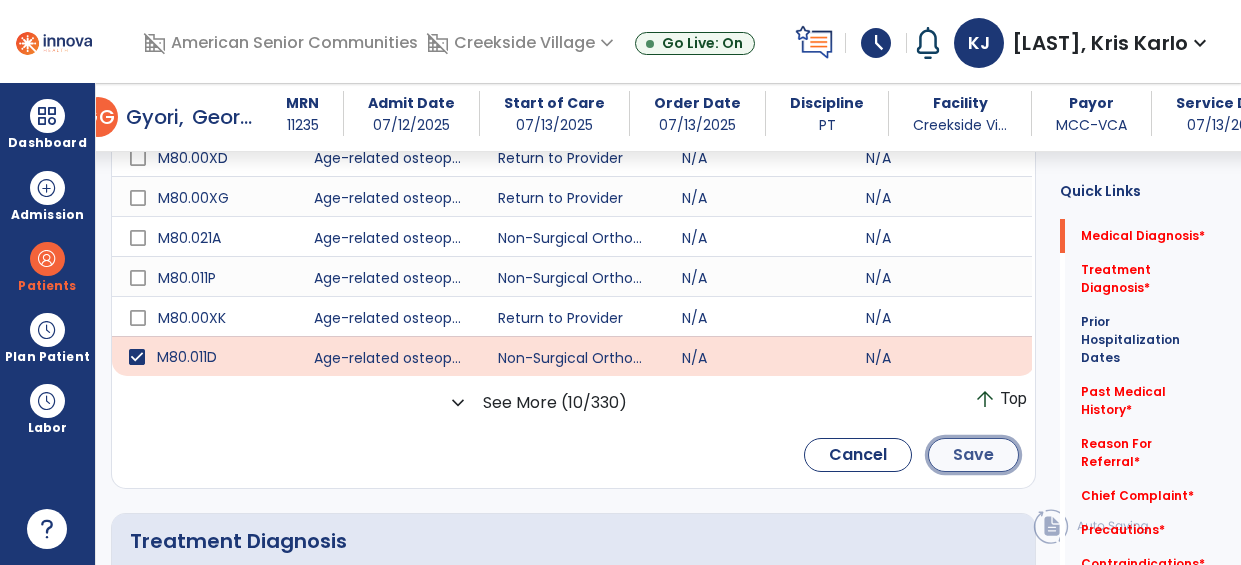 click on "Save" 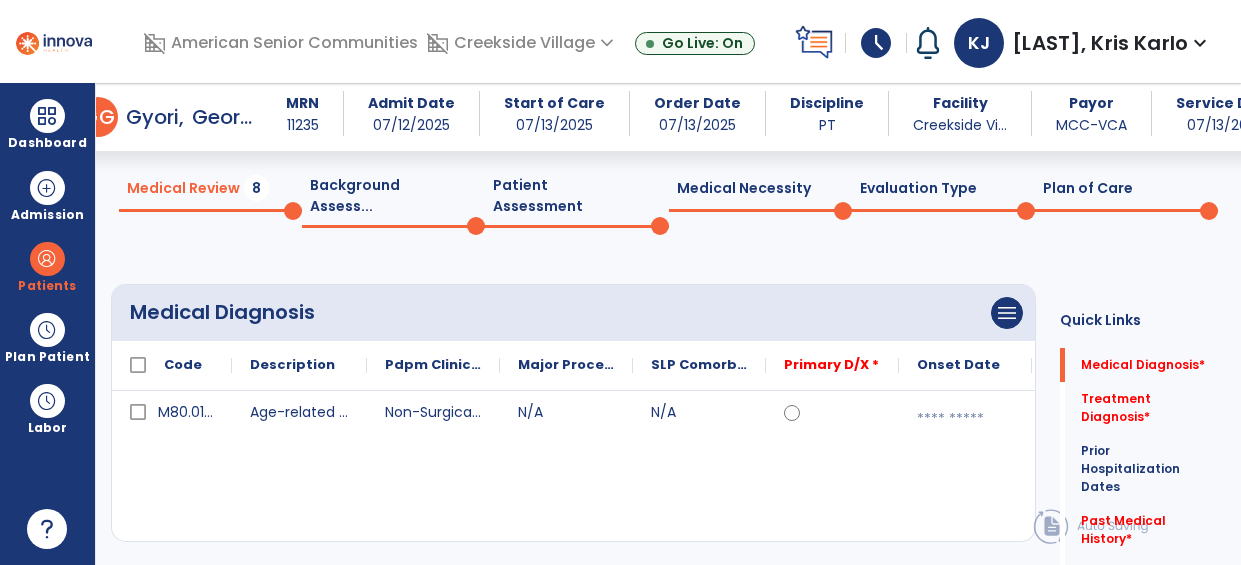 scroll, scrollTop: 99, scrollLeft: 0, axis: vertical 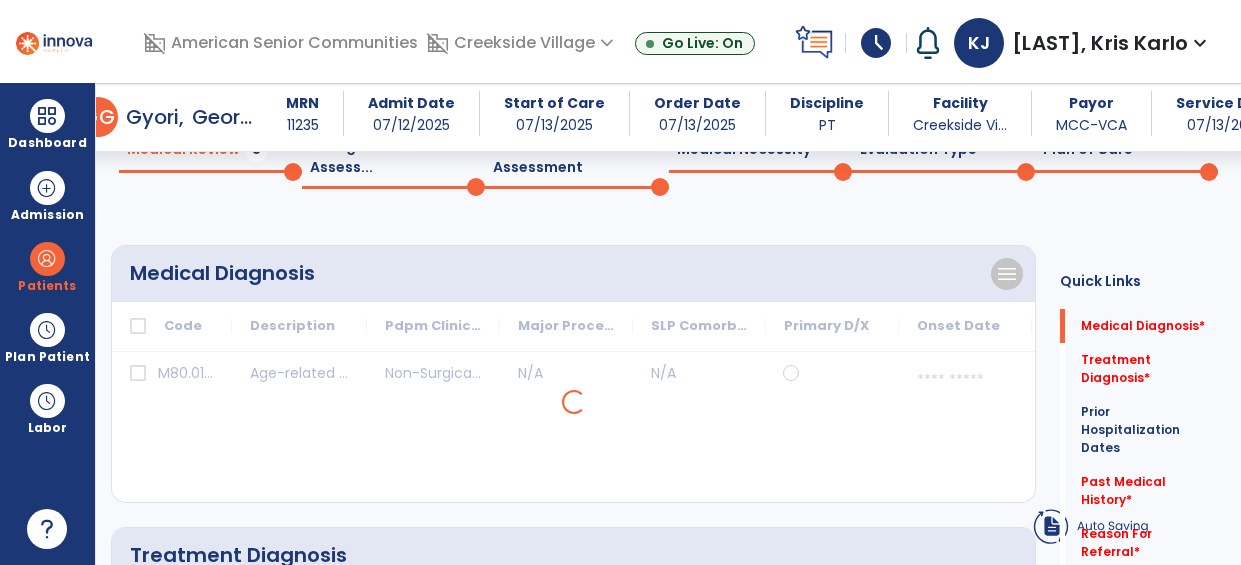click 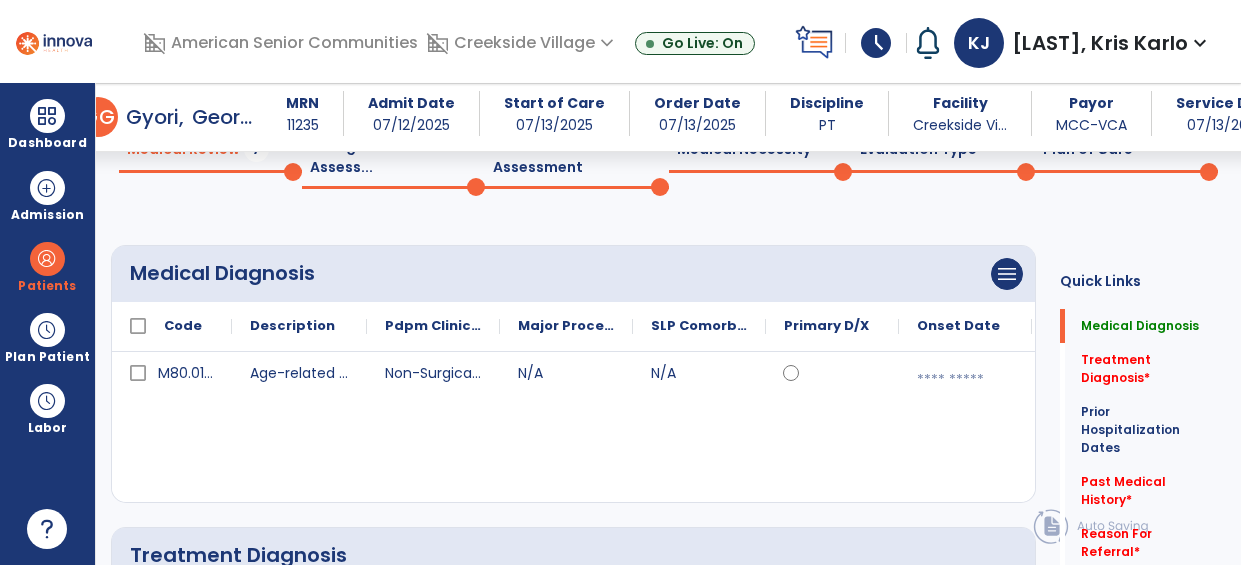 click at bounding box center [965, 380] 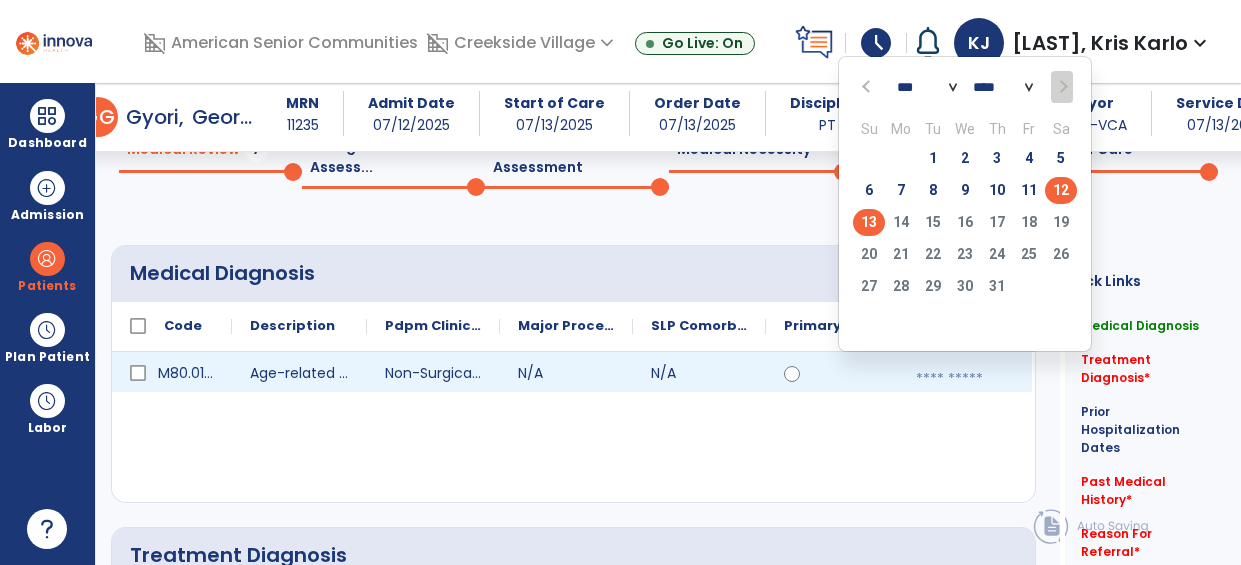 click on "12" 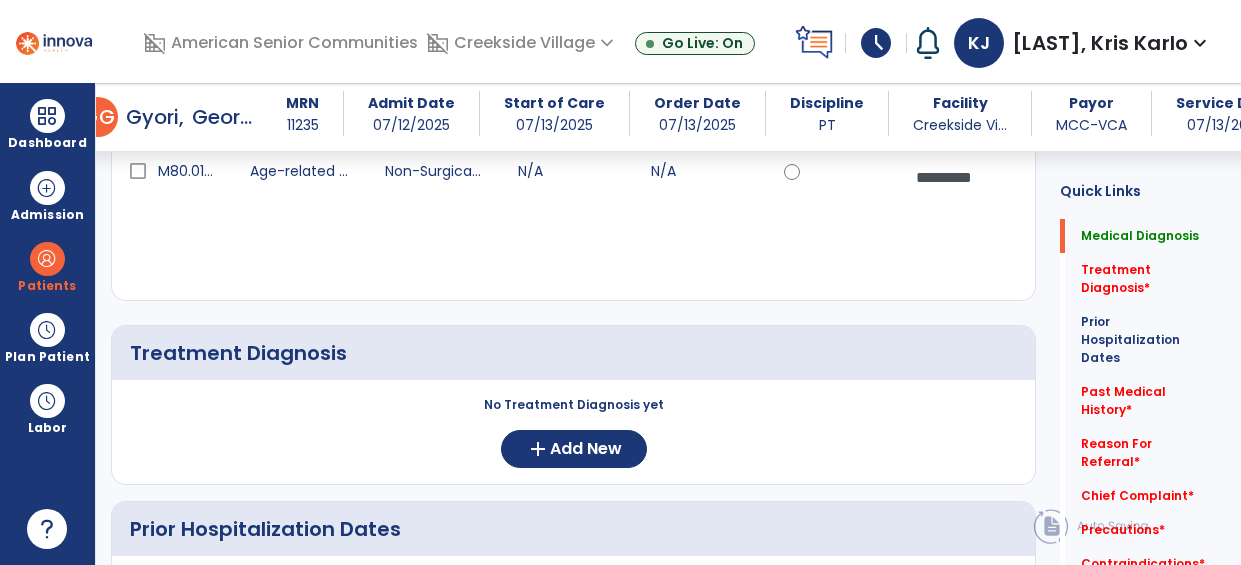 scroll, scrollTop: 319, scrollLeft: 0, axis: vertical 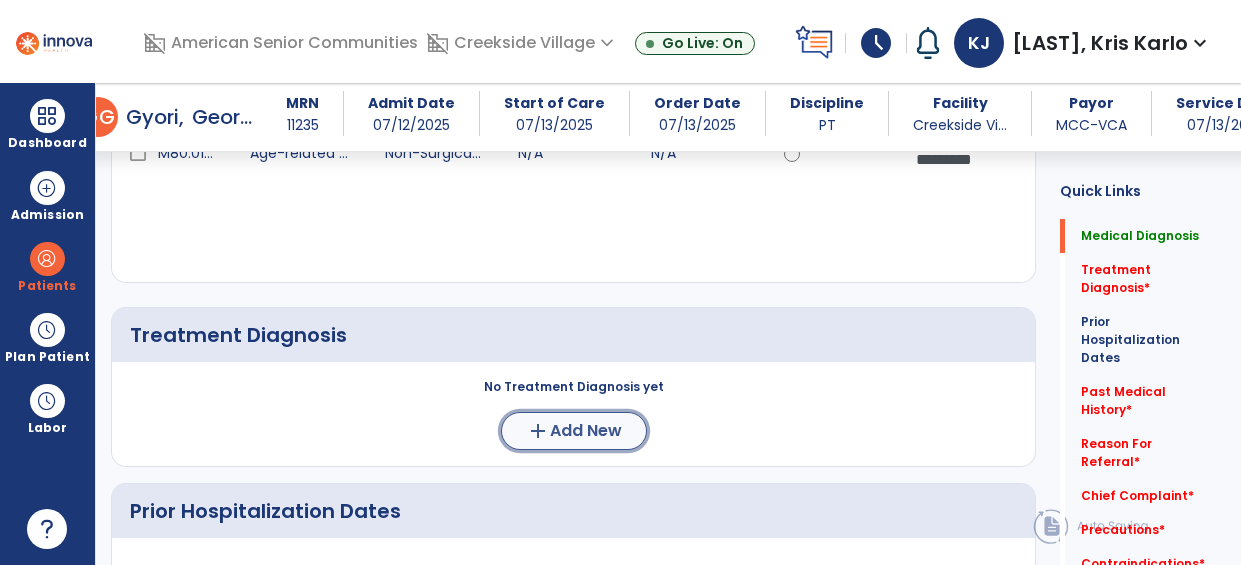 click on "add  Add New" 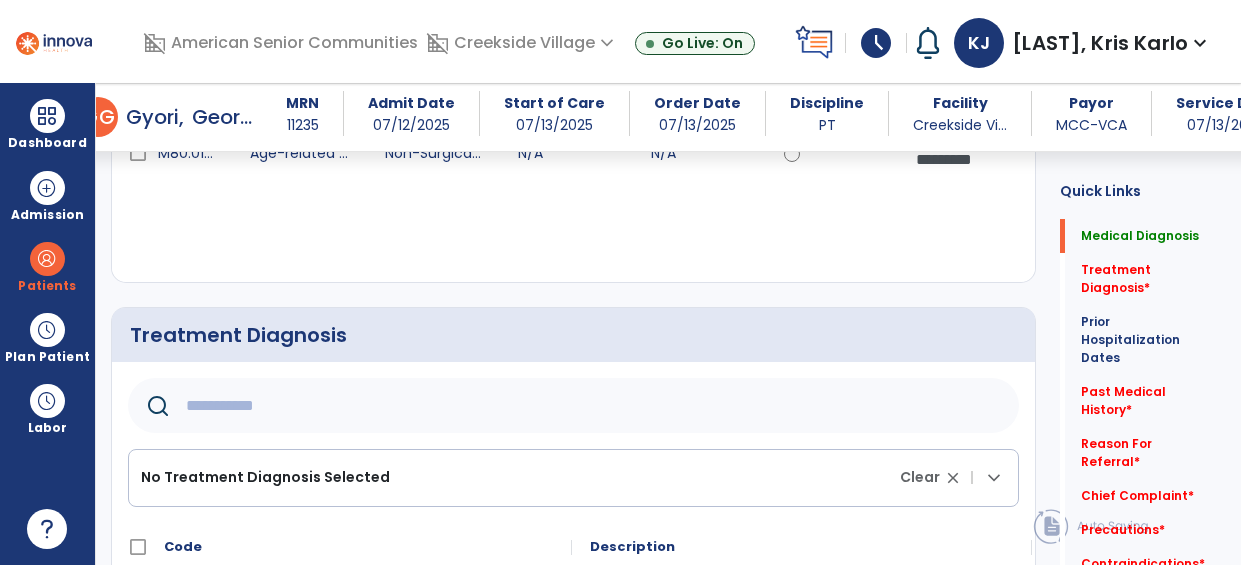 click 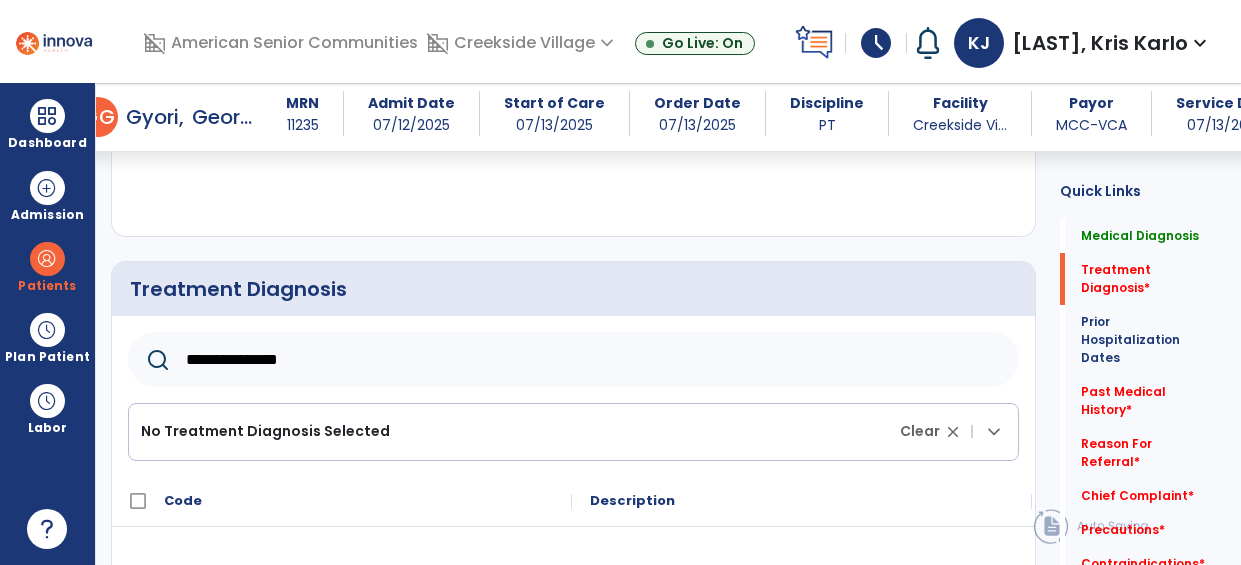 scroll, scrollTop: 451, scrollLeft: 0, axis: vertical 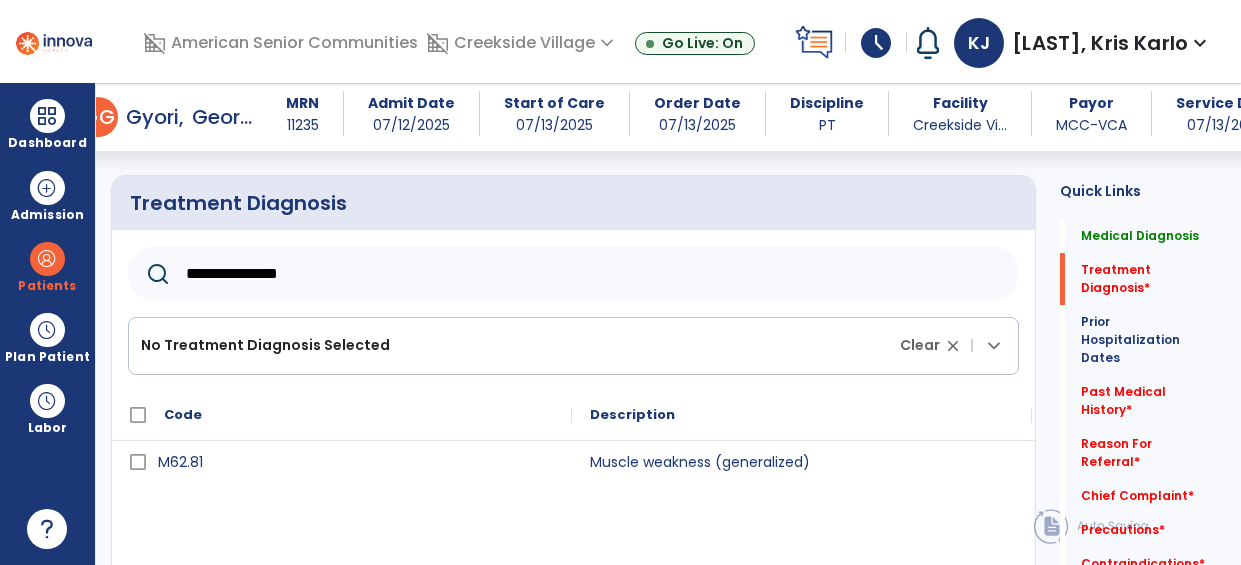 type on "**********" 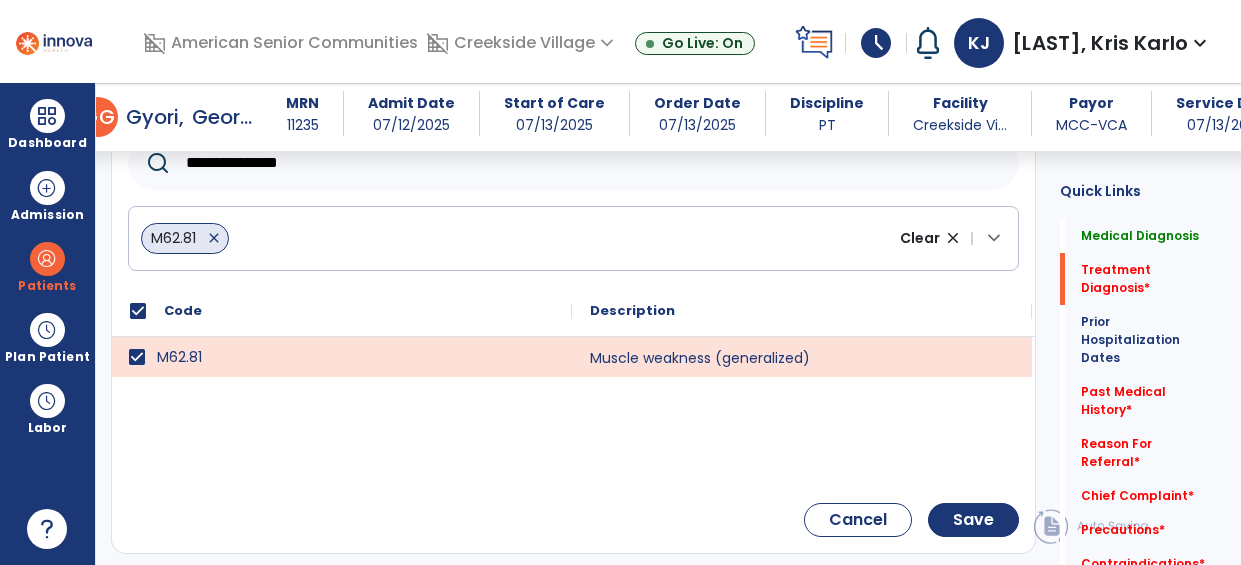 scroll, scrollTop: 584, scrollLeft: 0, axis: vertical 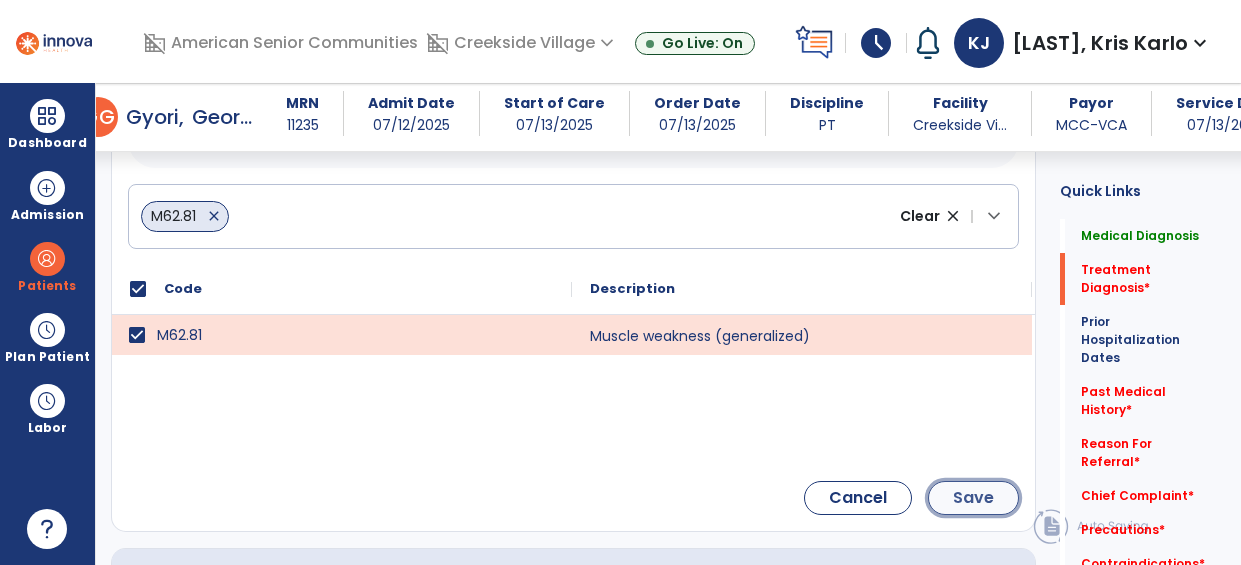 click on "Save" 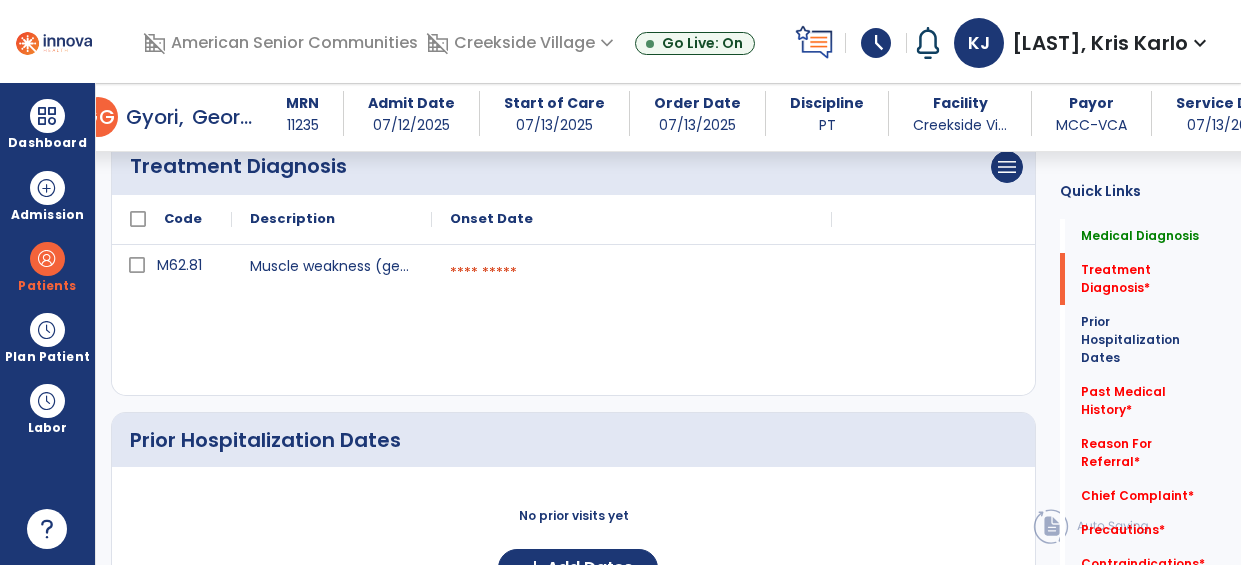 scroll, scrollTop: 482, scrollLeft: 0, axis: vertical 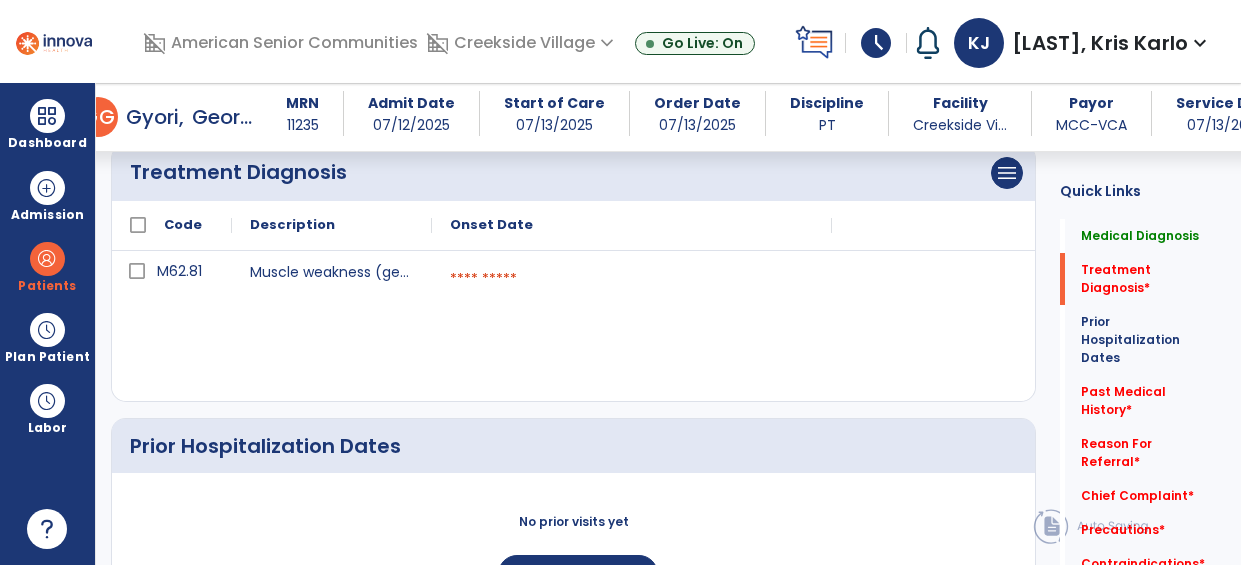 click at bounding box center [632, 279] 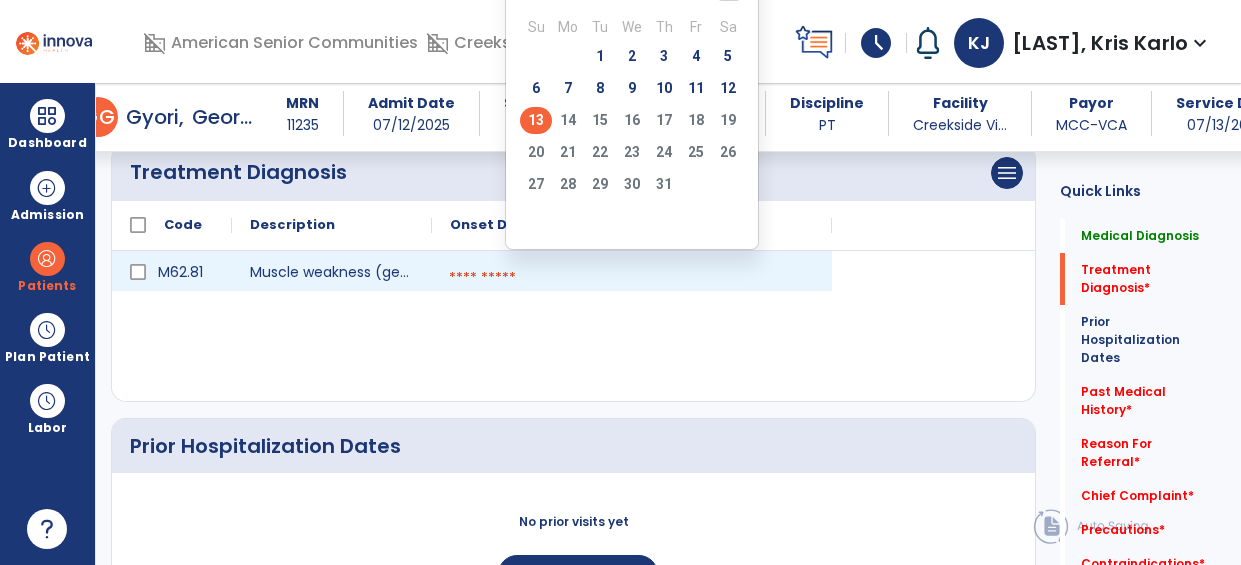 click on "13" 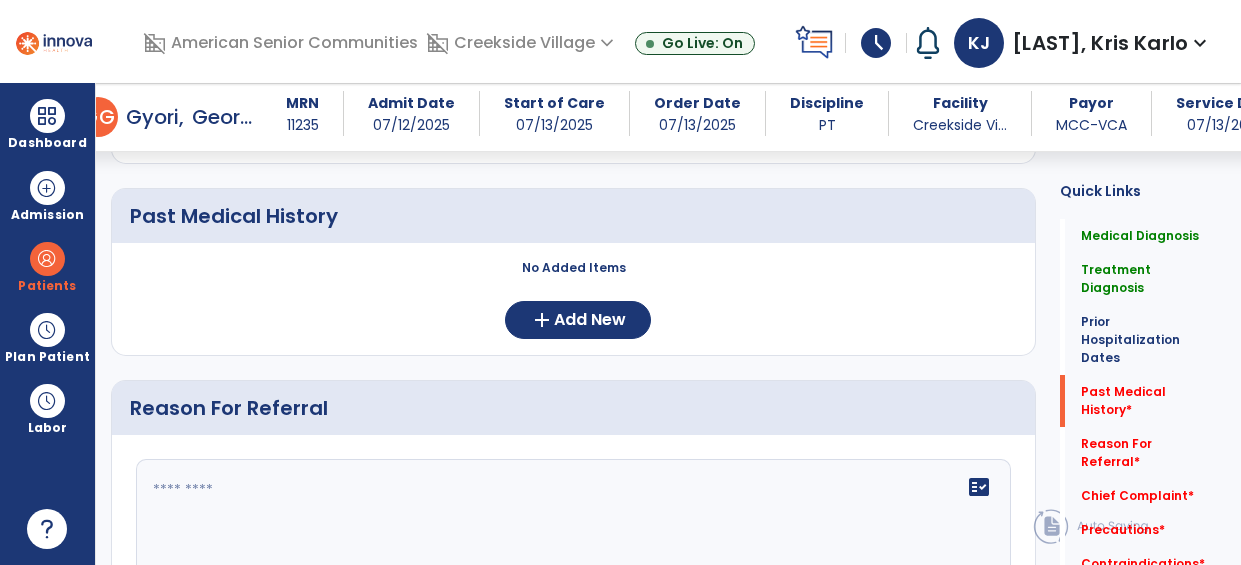 scroll, scrollTop: 953, scrollLeft: 0, axis: vertical 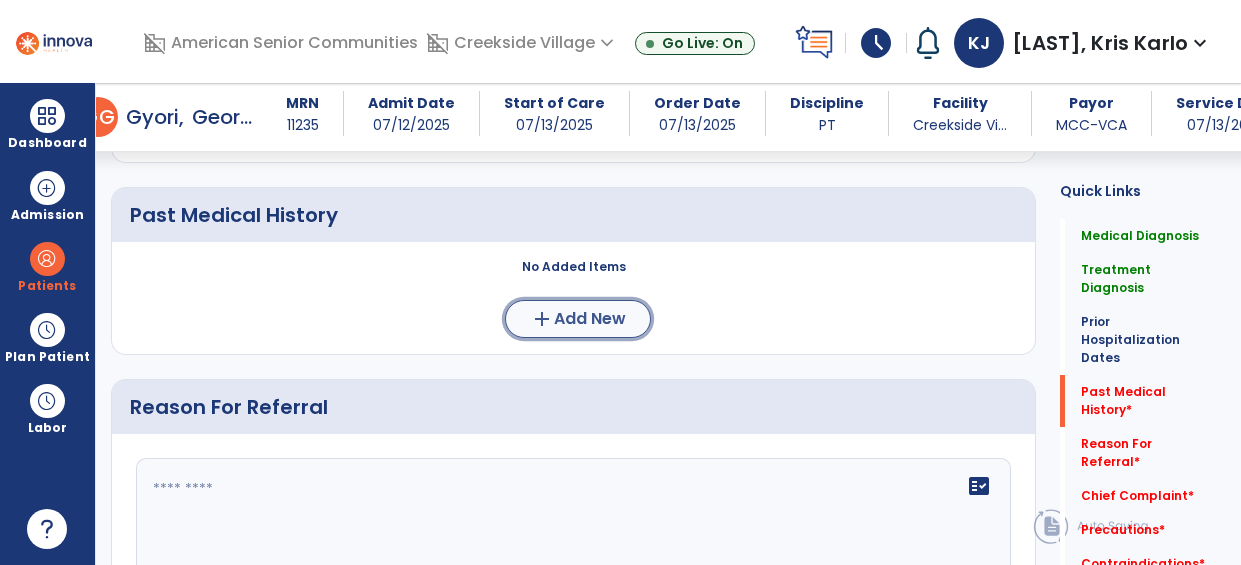 click on "add  Add New" 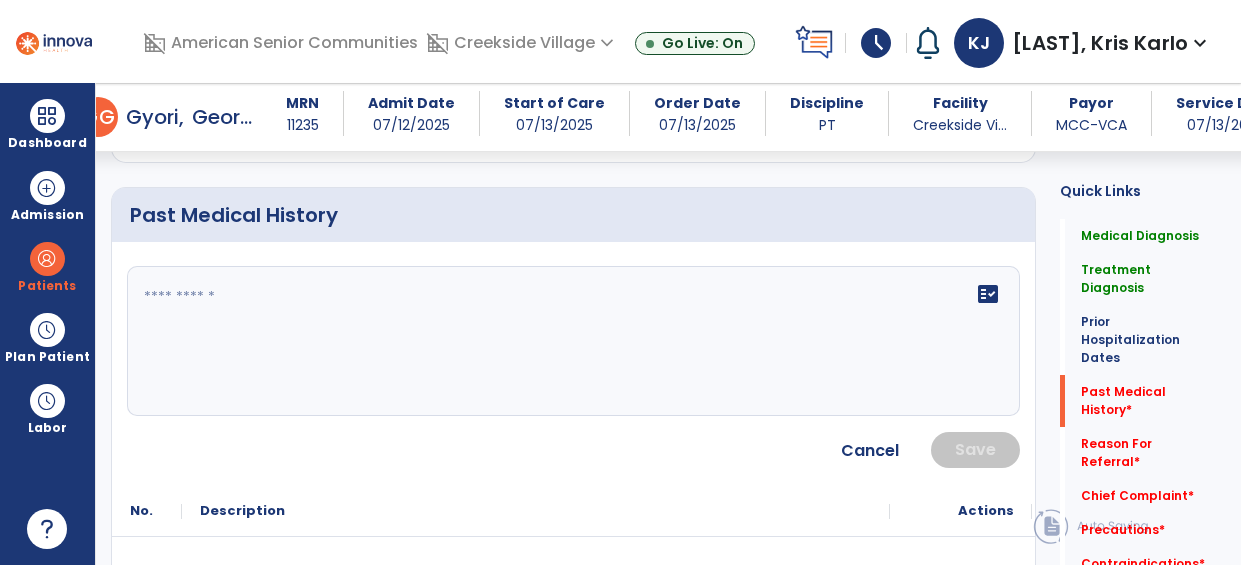 click on "fact_check" 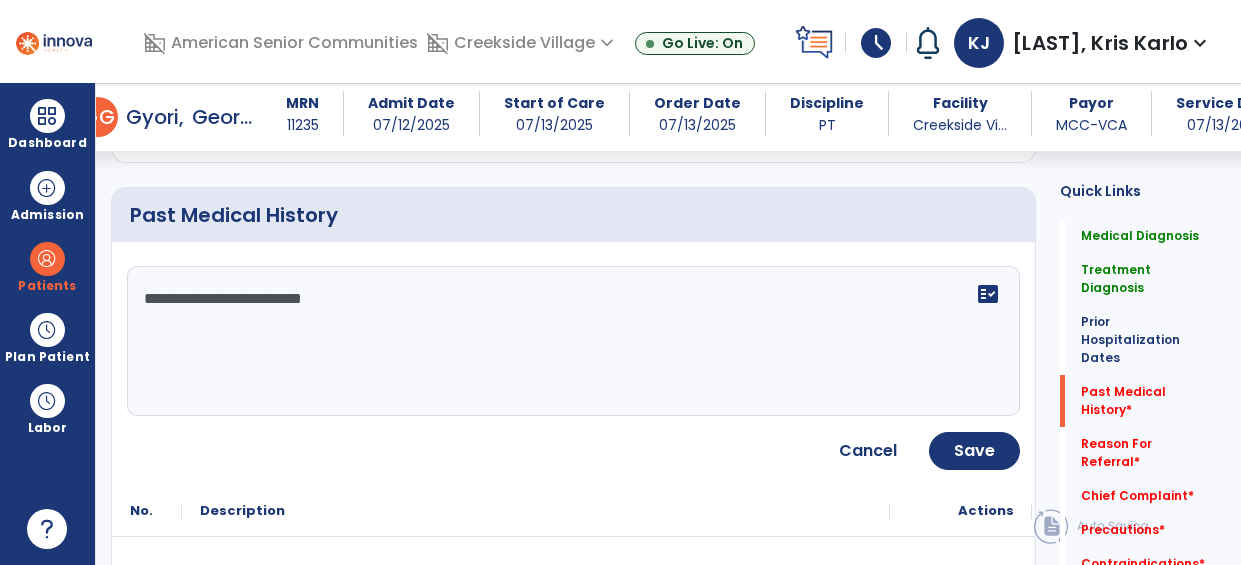 type on "**********" 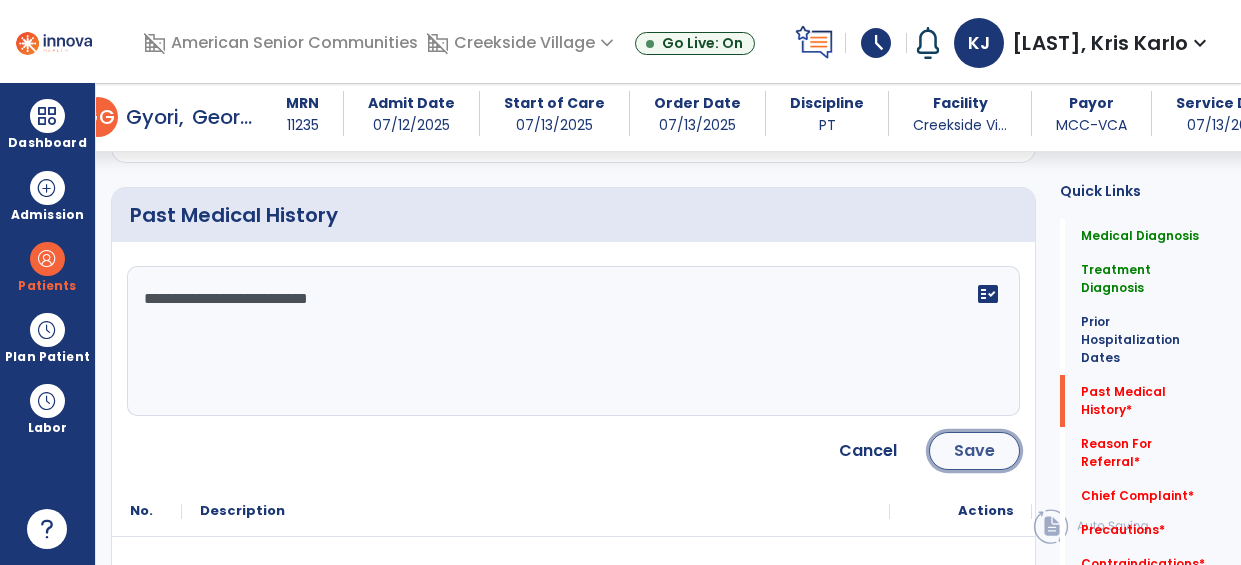 click on "Save" 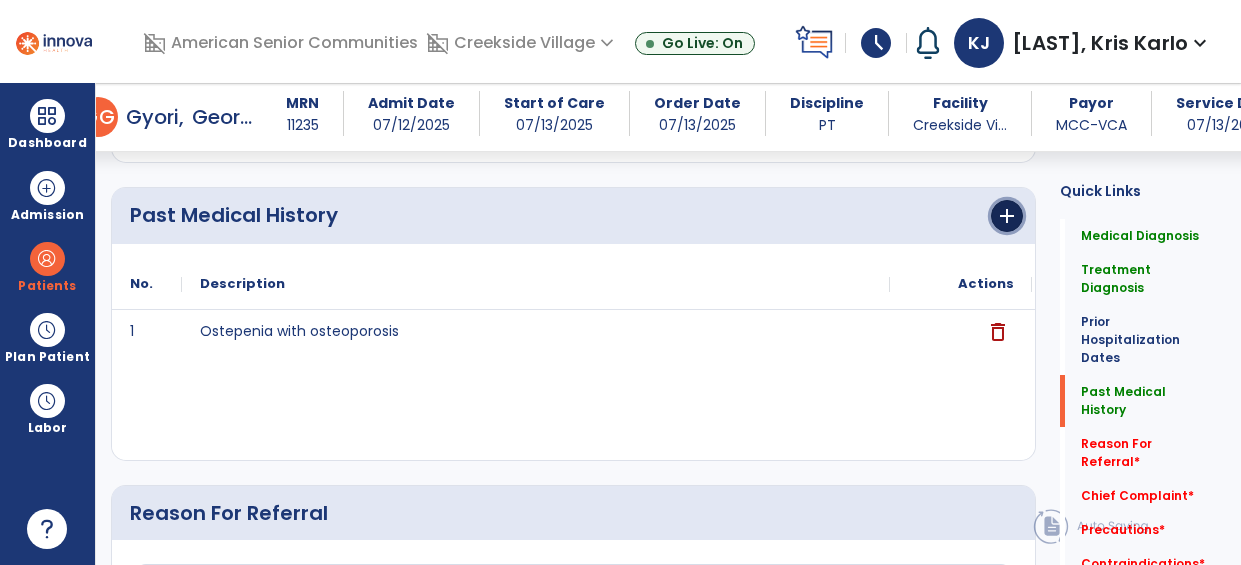 click on "add" 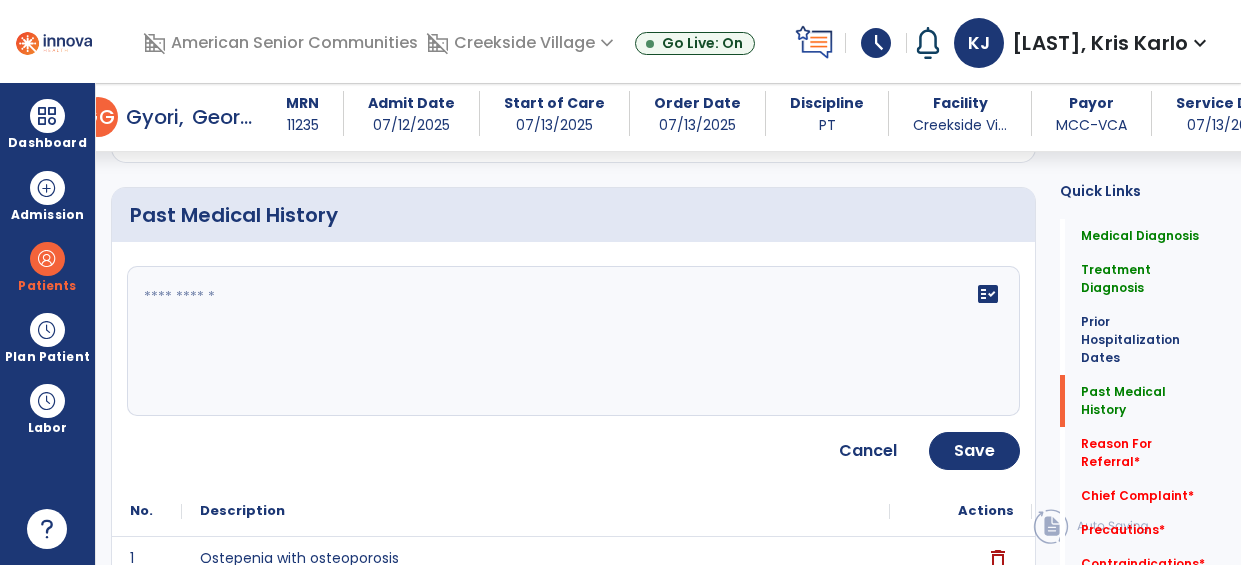 click on "fact_check" 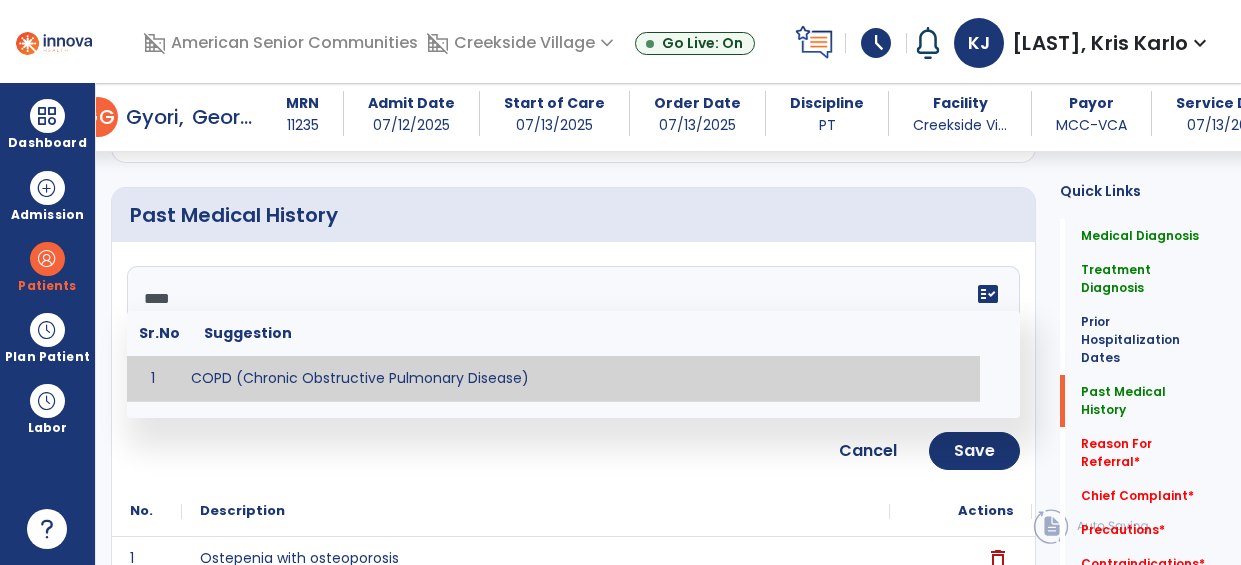 type on "**********" 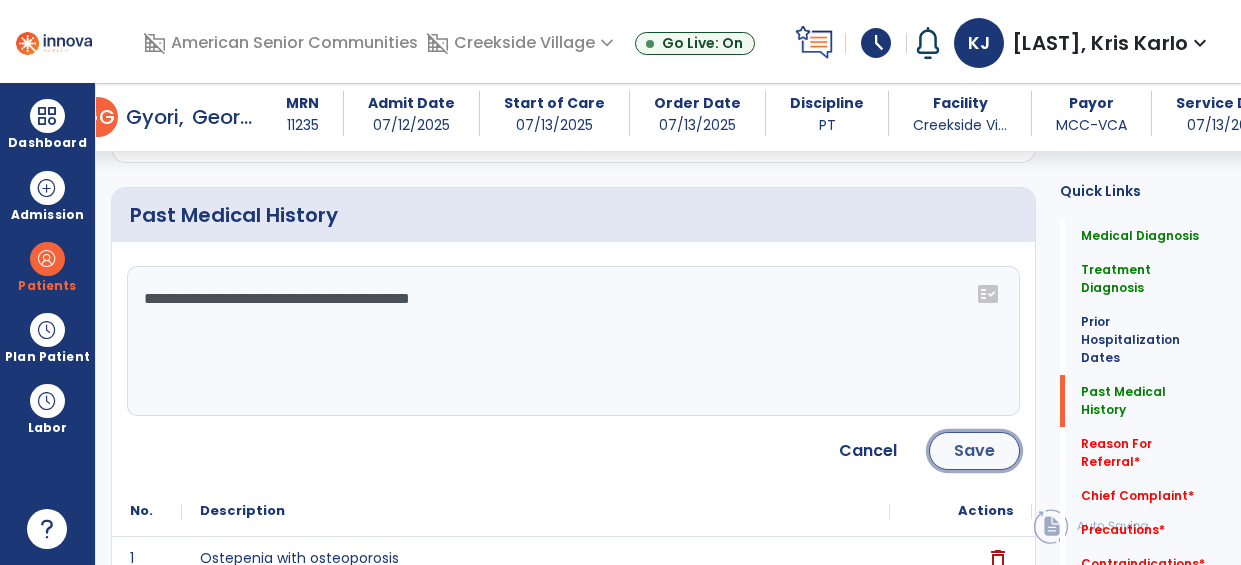 click on "Save" 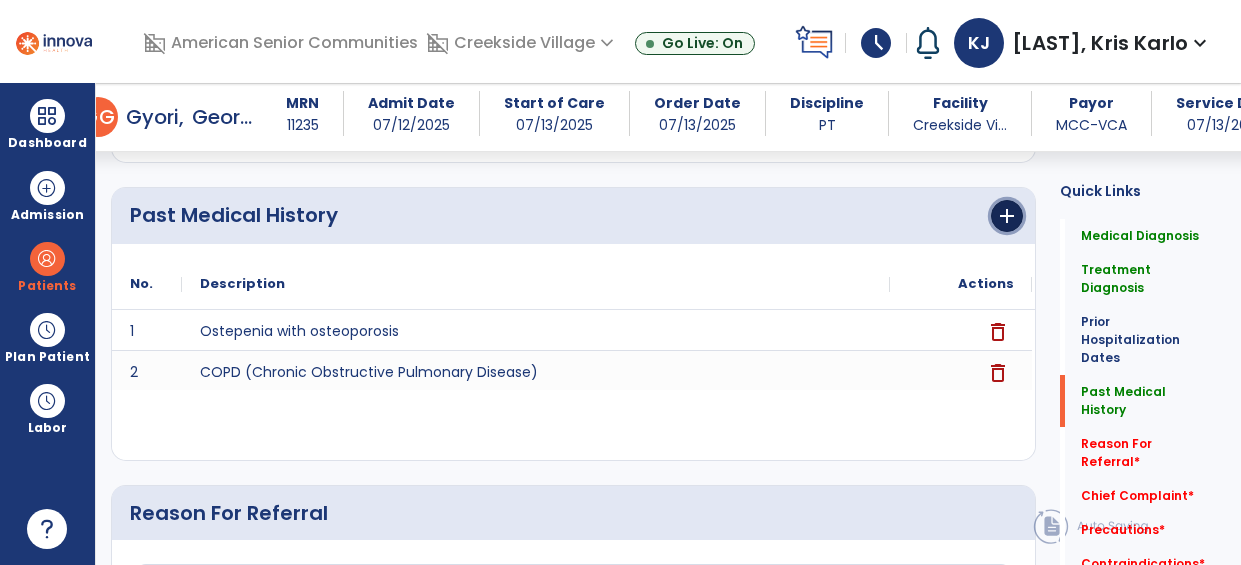 click on "add" 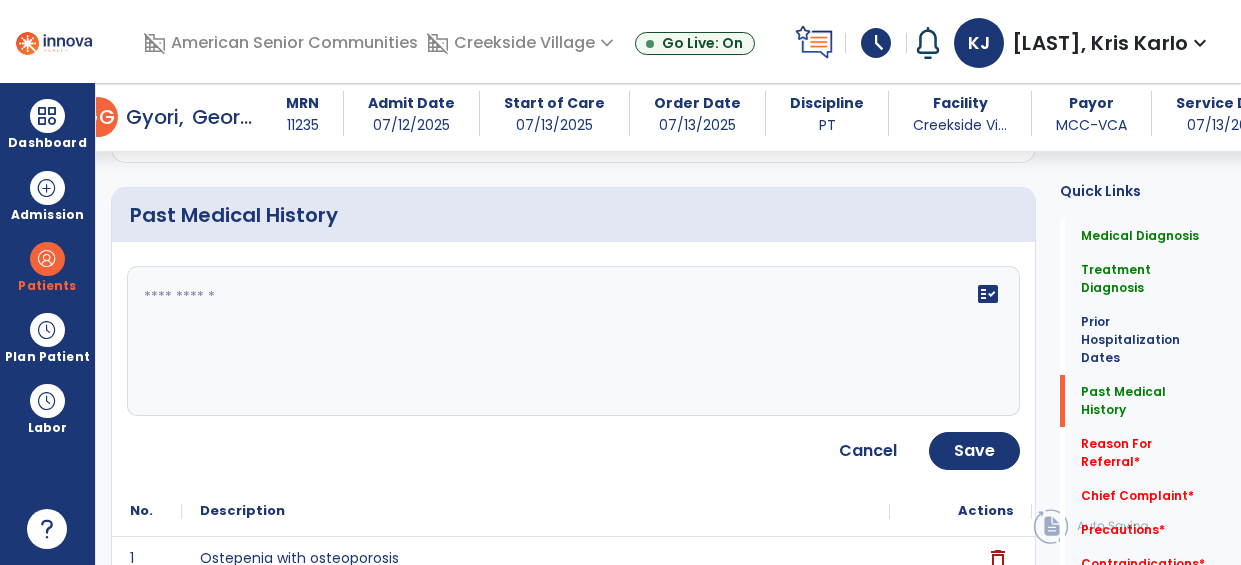 click 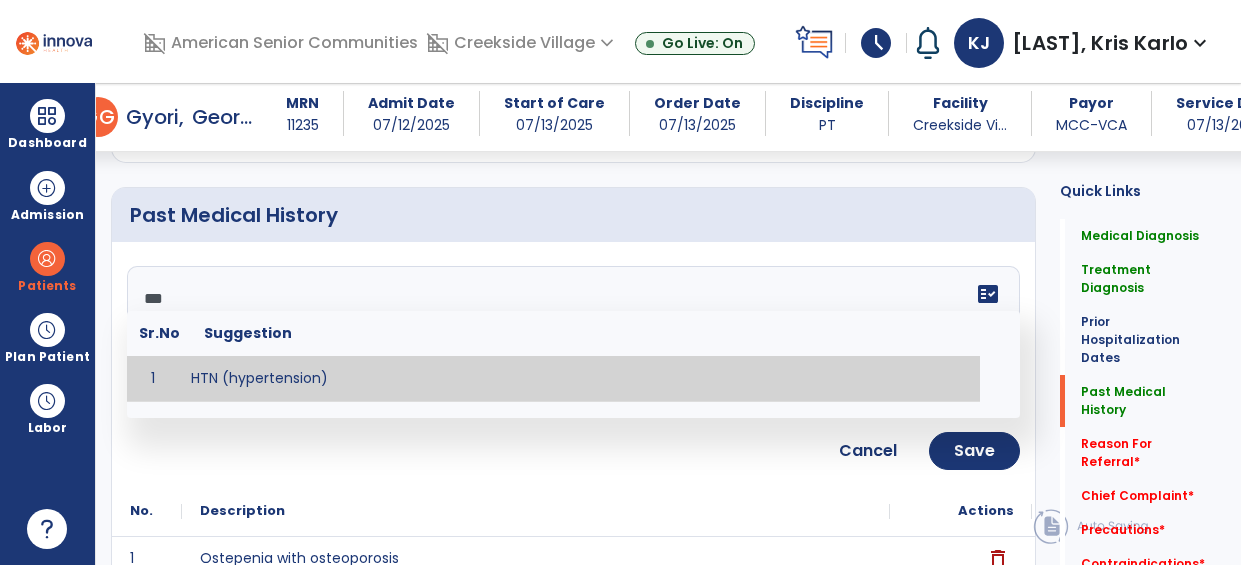 type on "**********" 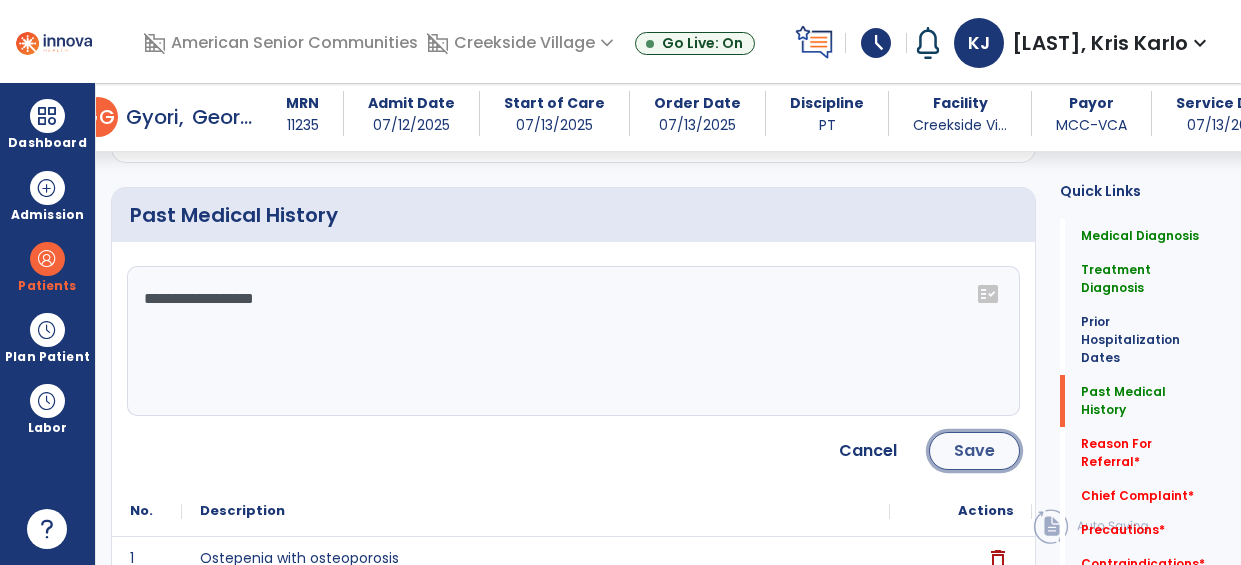 click on "Save" 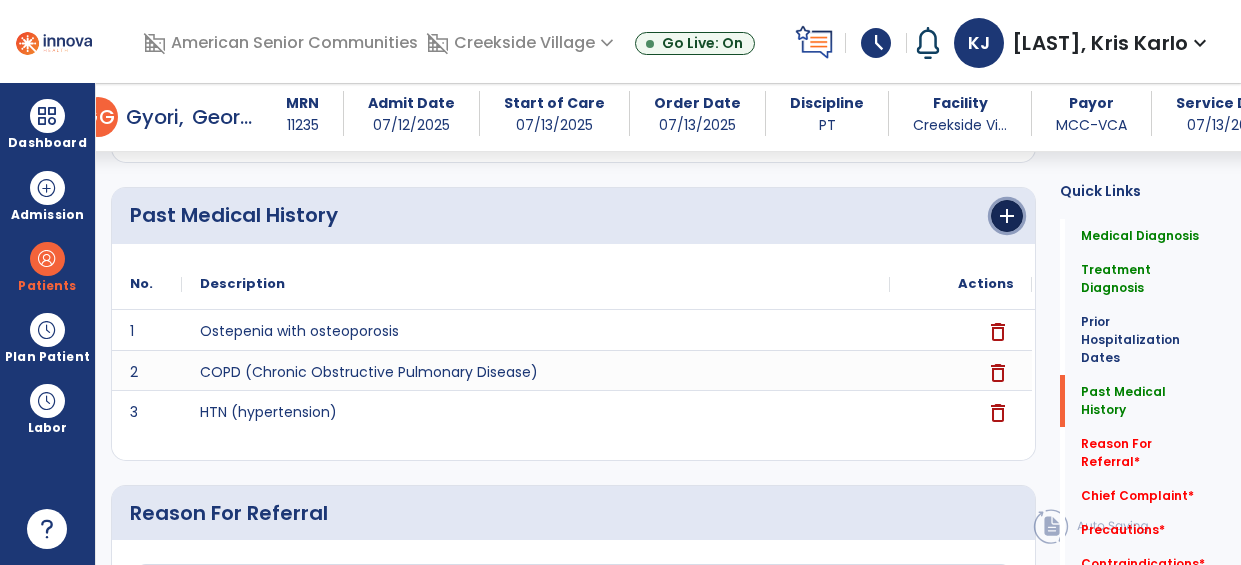 click on "add" 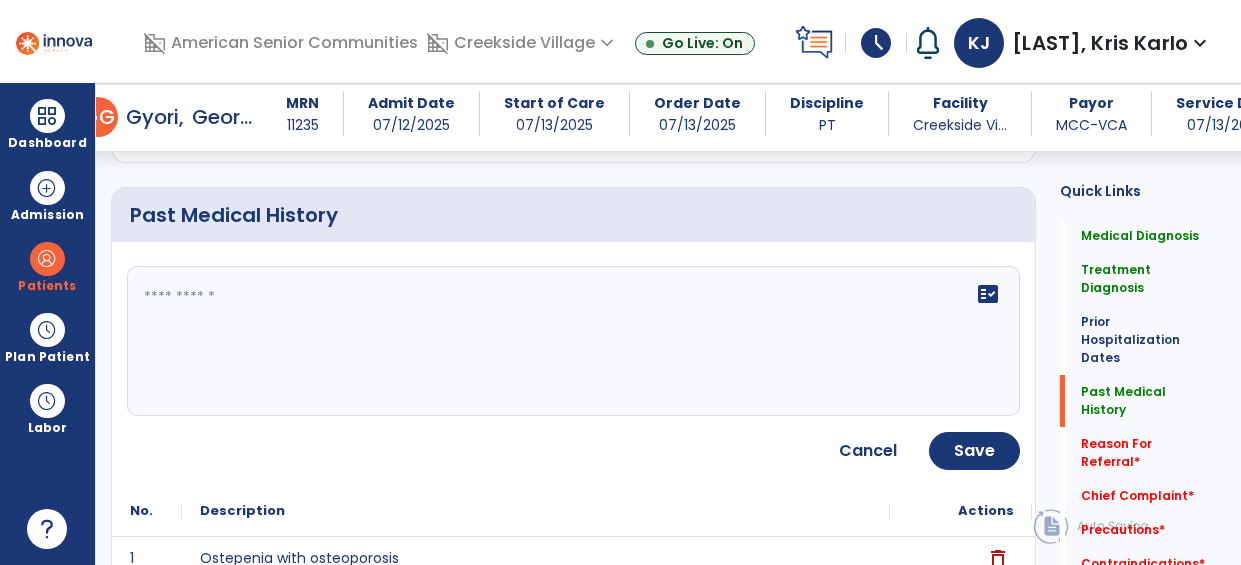click on "fact_check" 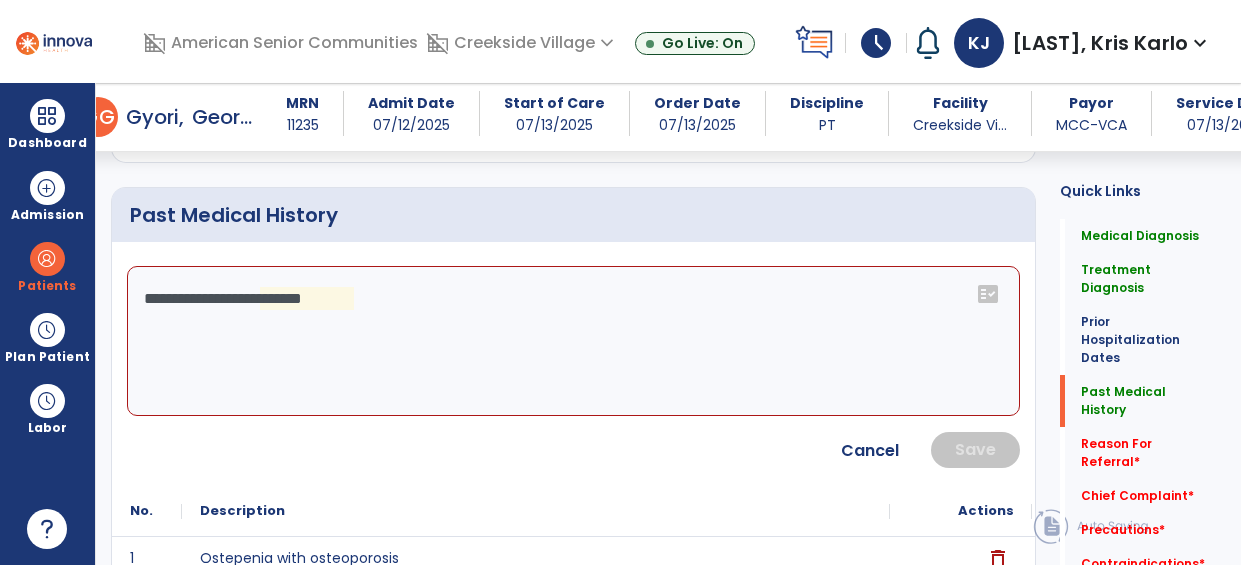 click on "**********" 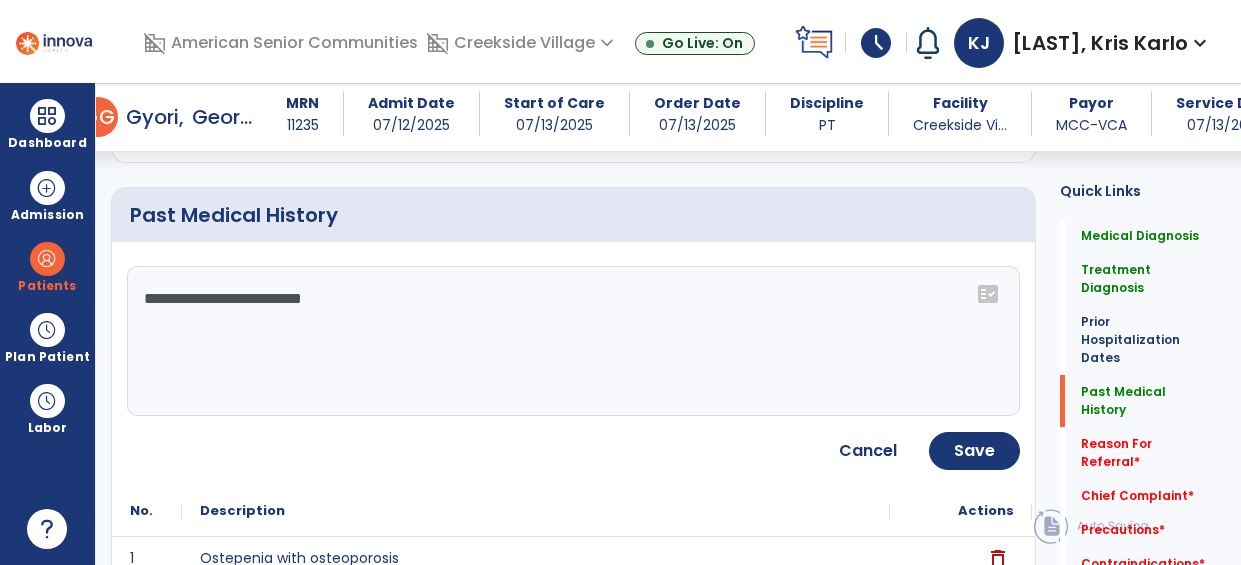 type on "**********" 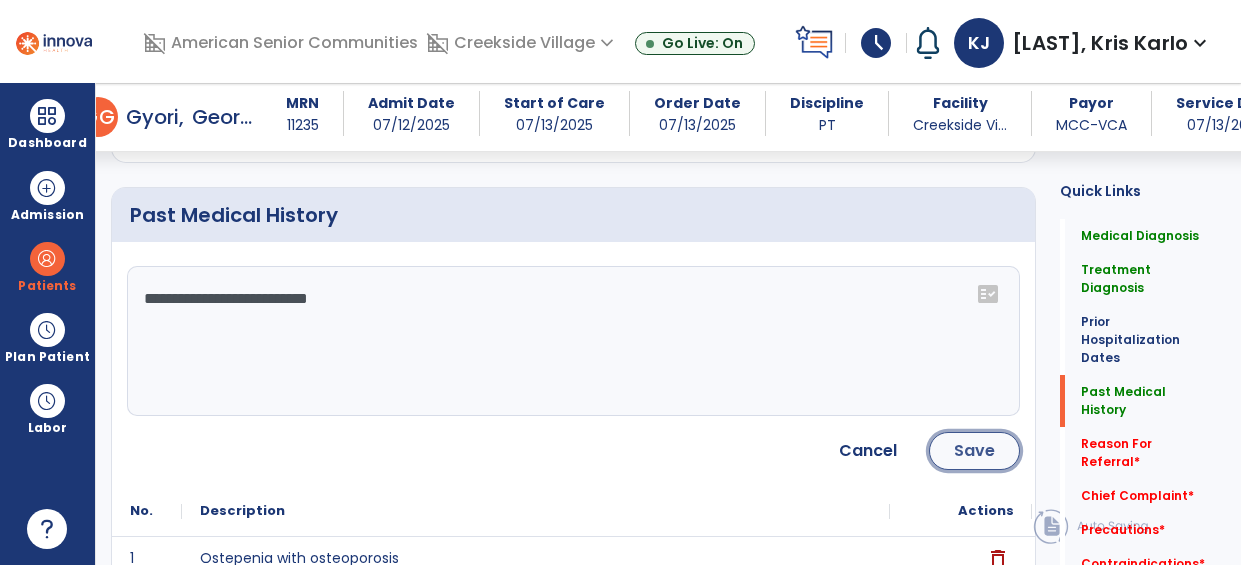 click on "Save" 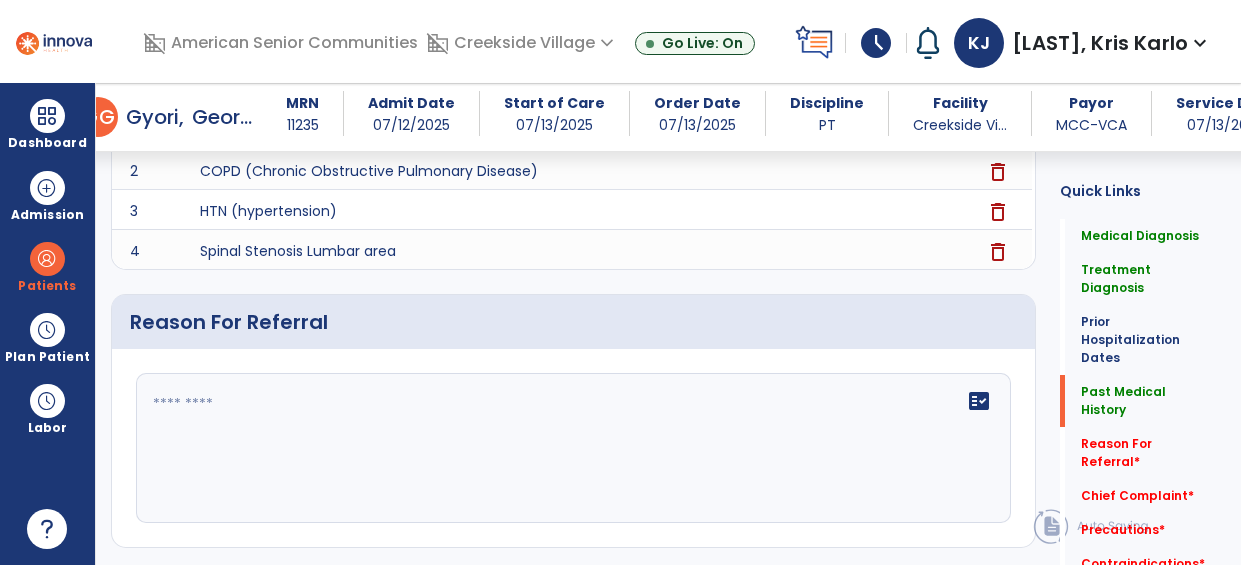 scroll, scrollTop: 1178, scrollLeft: 0, axis: vertical 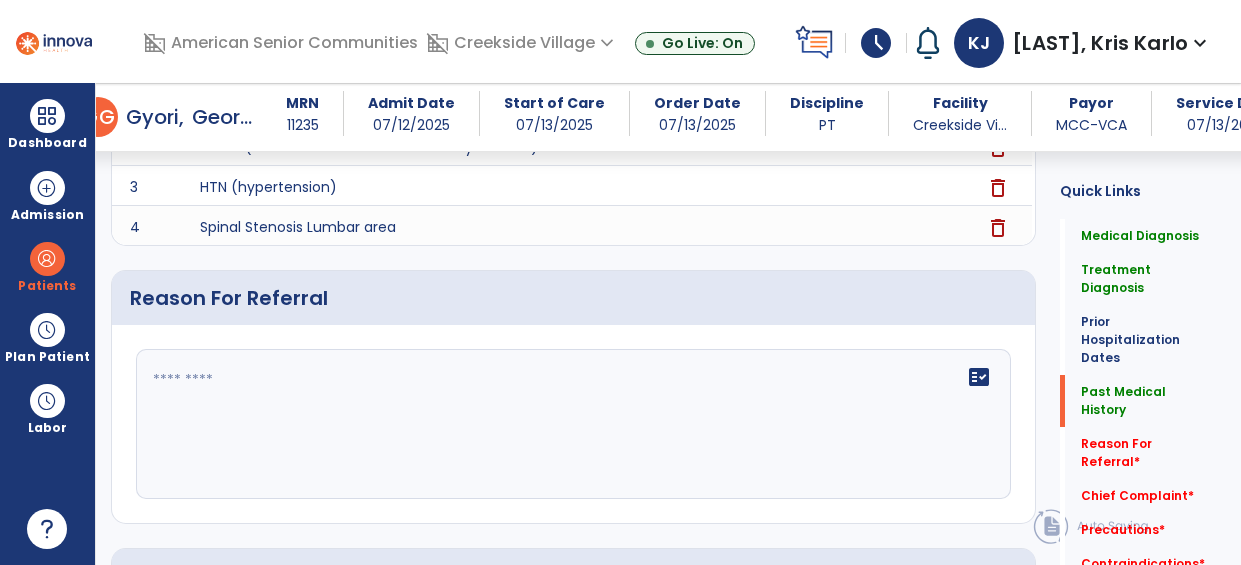 click on "fact_check" 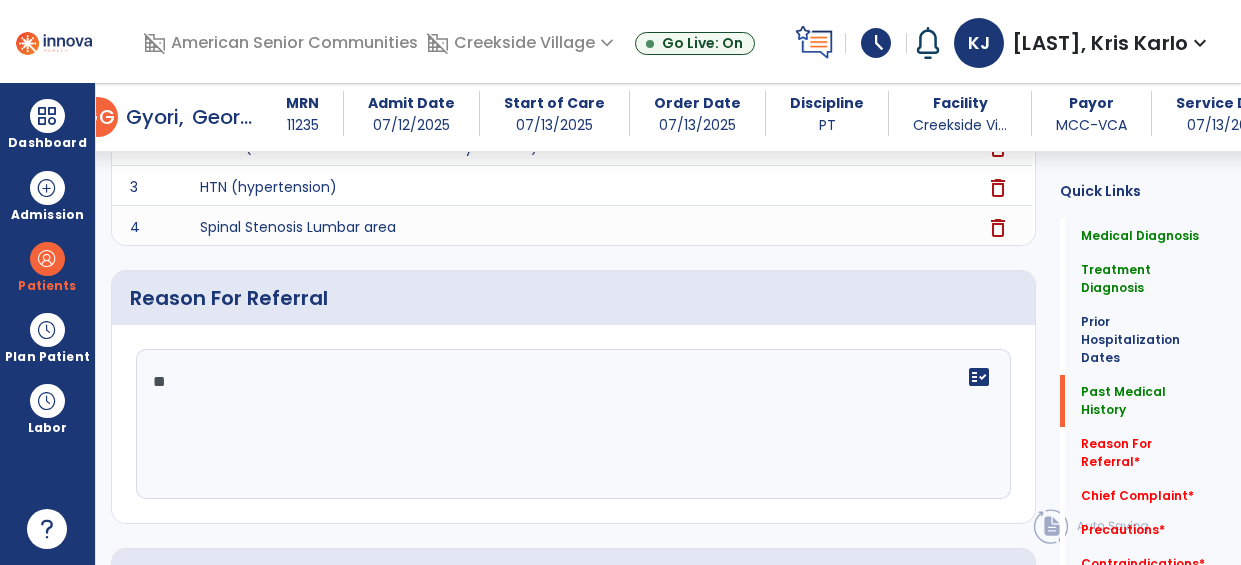 type on "*" 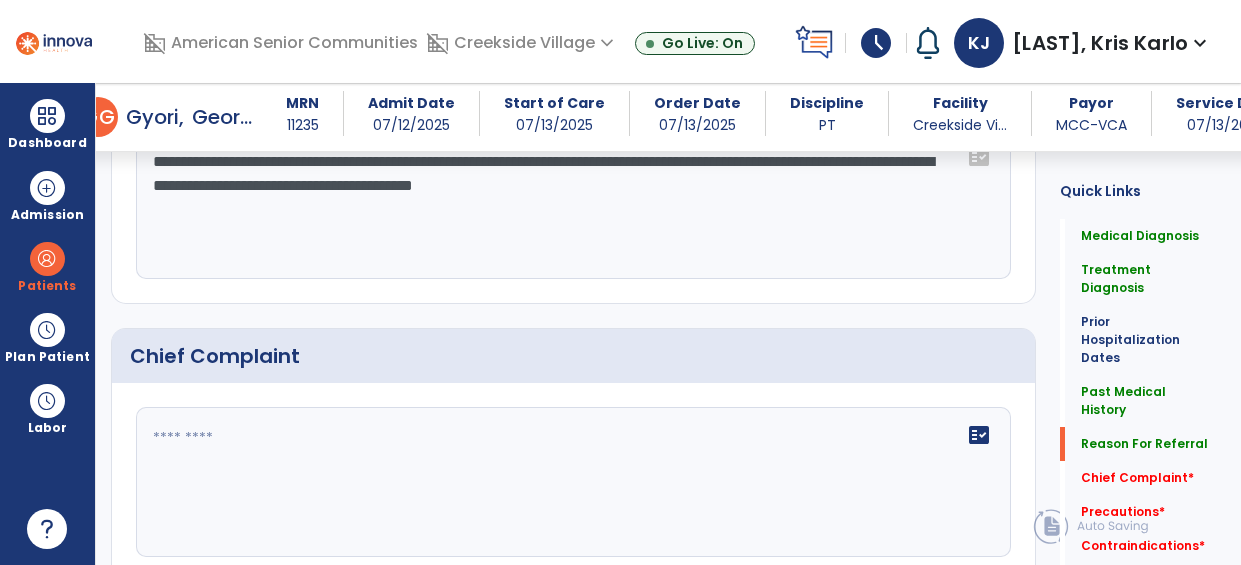 scroll, scrollTop: 1402, scrollLeft: 0, axis: vertical 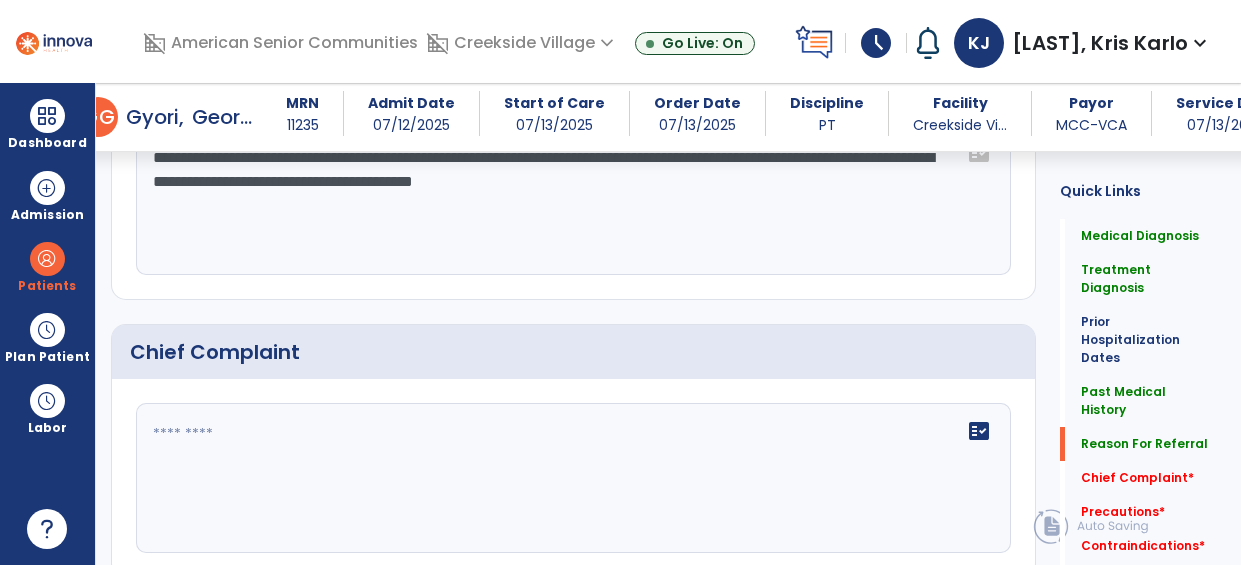type on "**********" 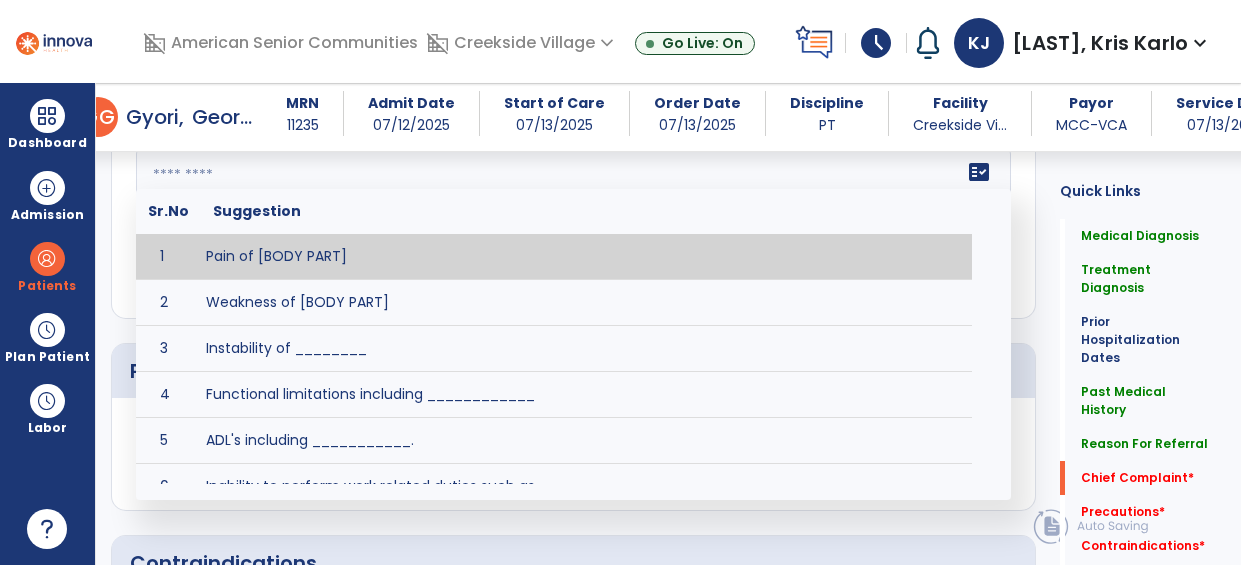 scroll, scrollTop: 1676, scrollLeft: 0, axis: vertical 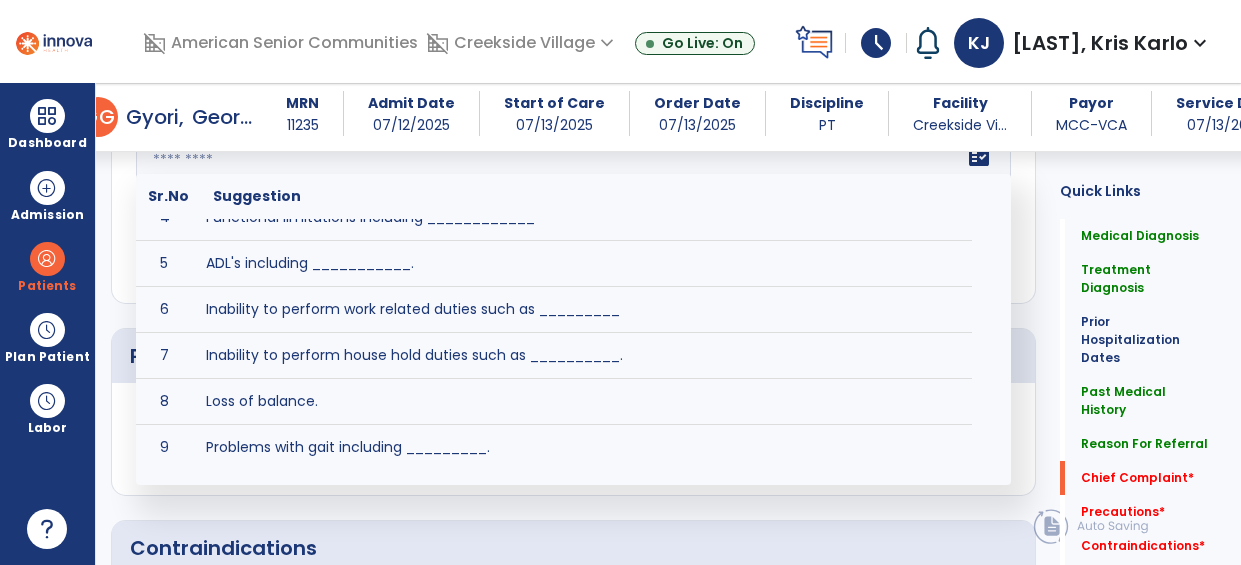 click on "Medical Diagnosis      menu   Add Medical Diagnosis   Delete Medical Diagnosis
Code
Description
Pdpm Clinical Category" 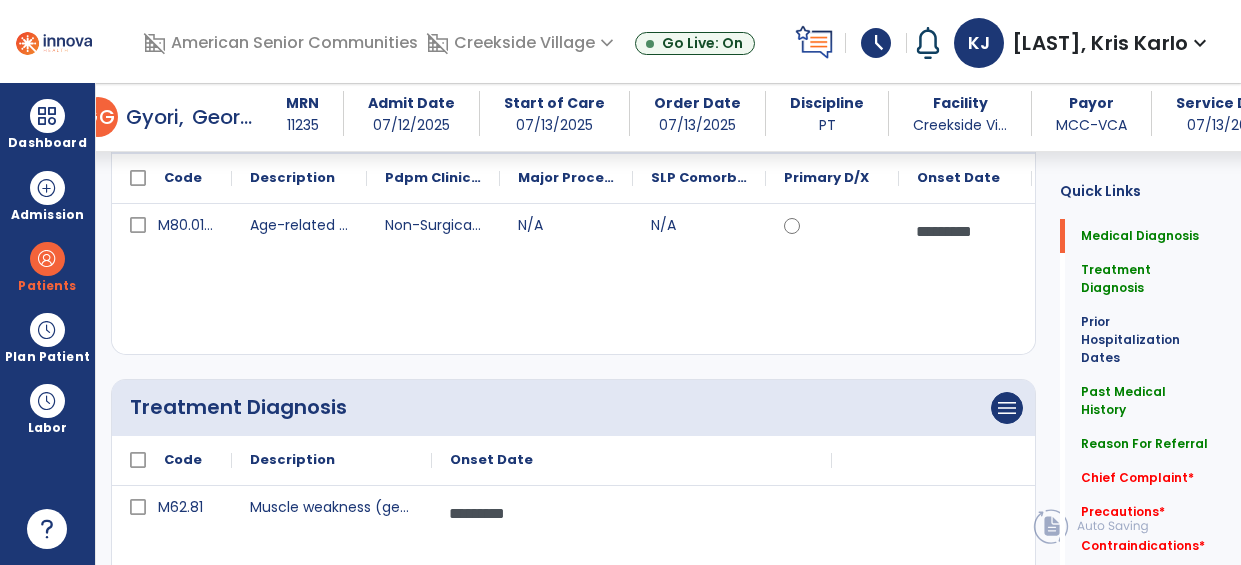 scroll, scrollTop: 0, scrollLeft: 0, axis: both 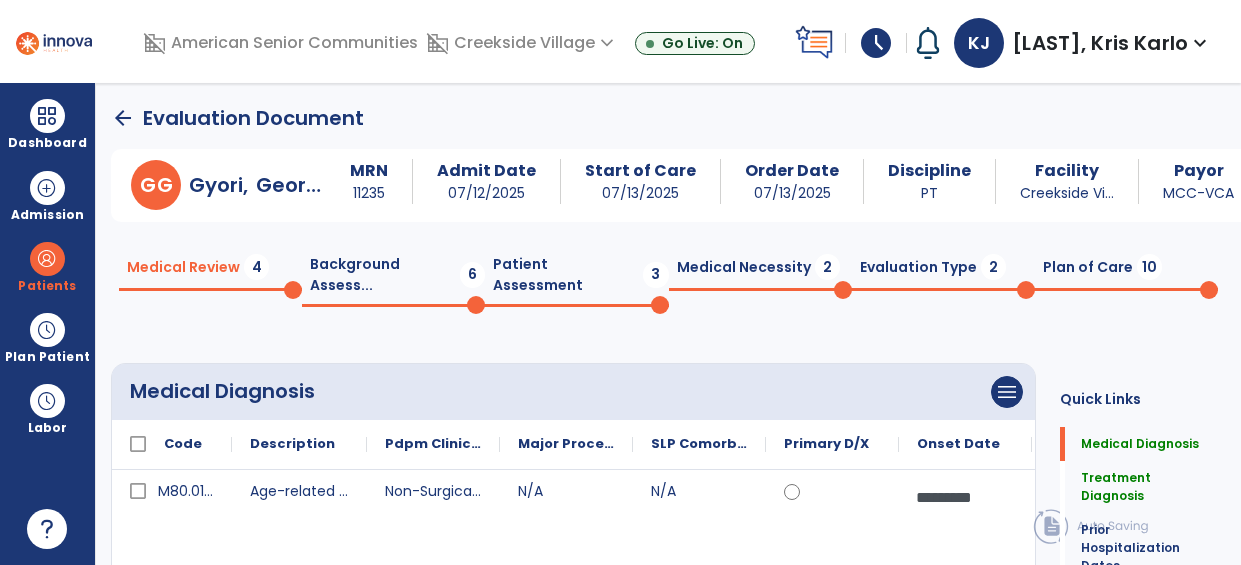 click on "Background Assess...  6" 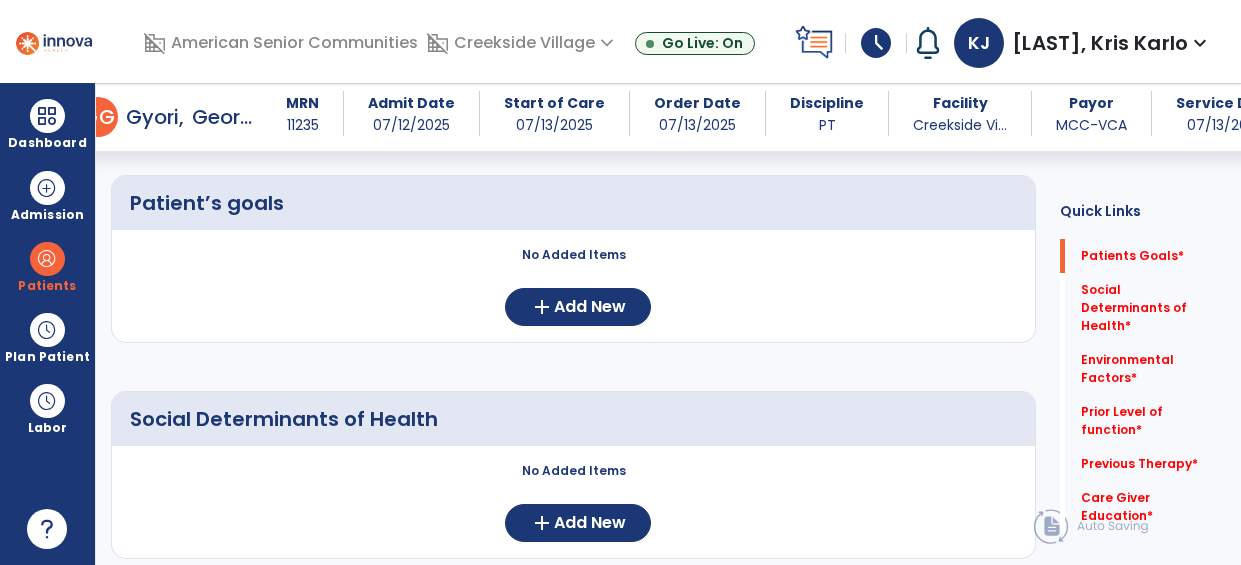scroll, scrollTop: 176, scrollLeft: 0, axis: vertical 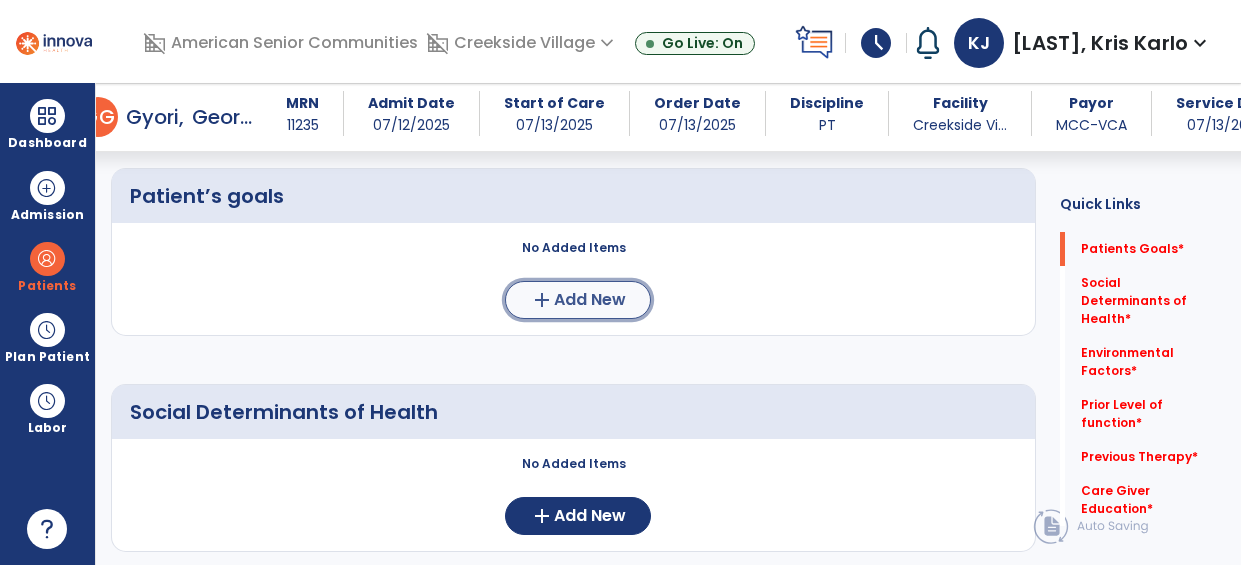 click on "Add New" 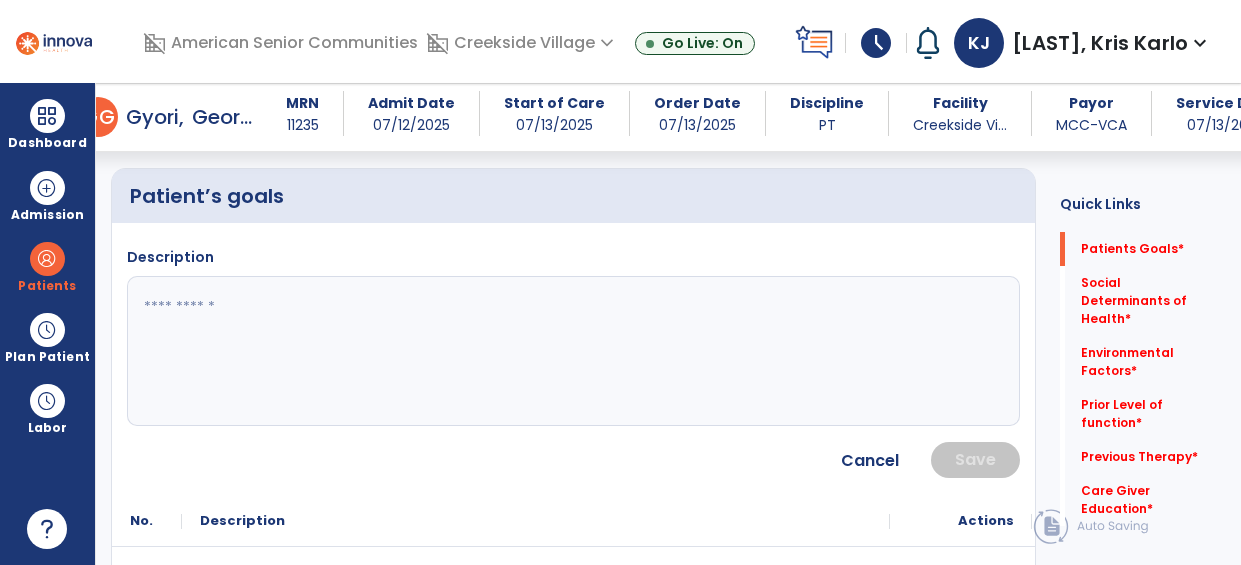 click 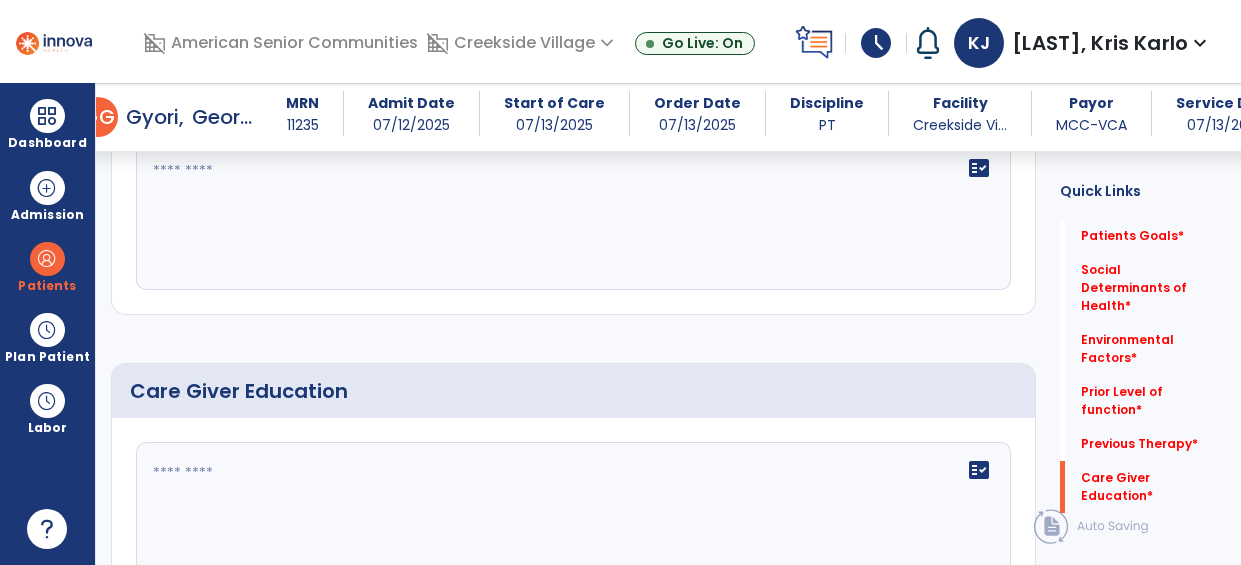 scroll, scrollTop: 1713, scrollLeft: 0, axis: vertical 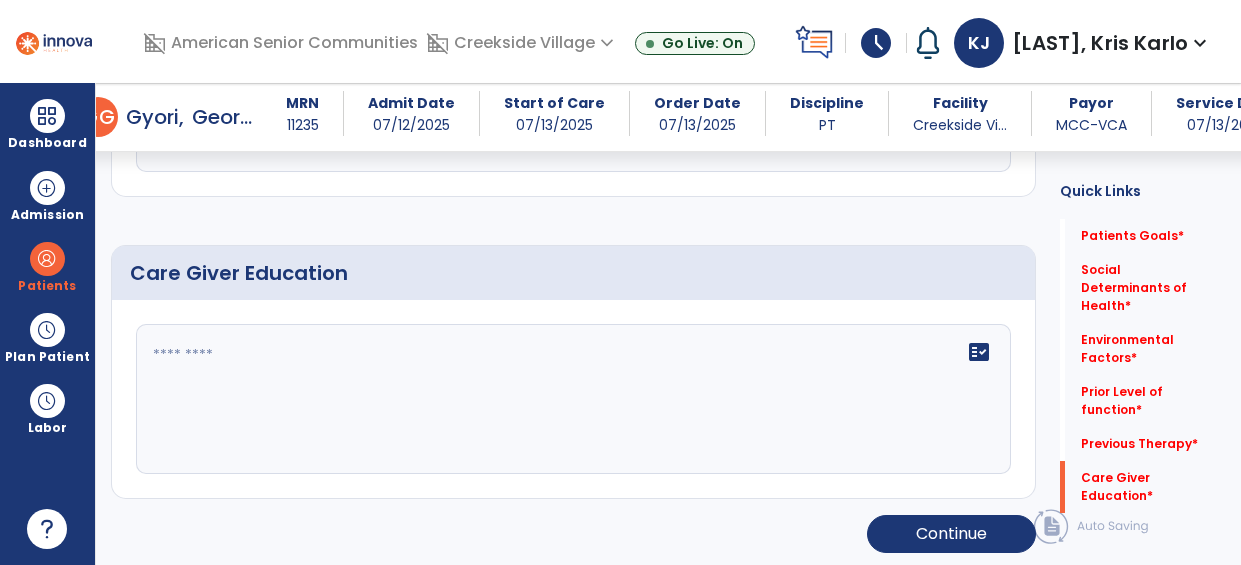 click on "fact_check" 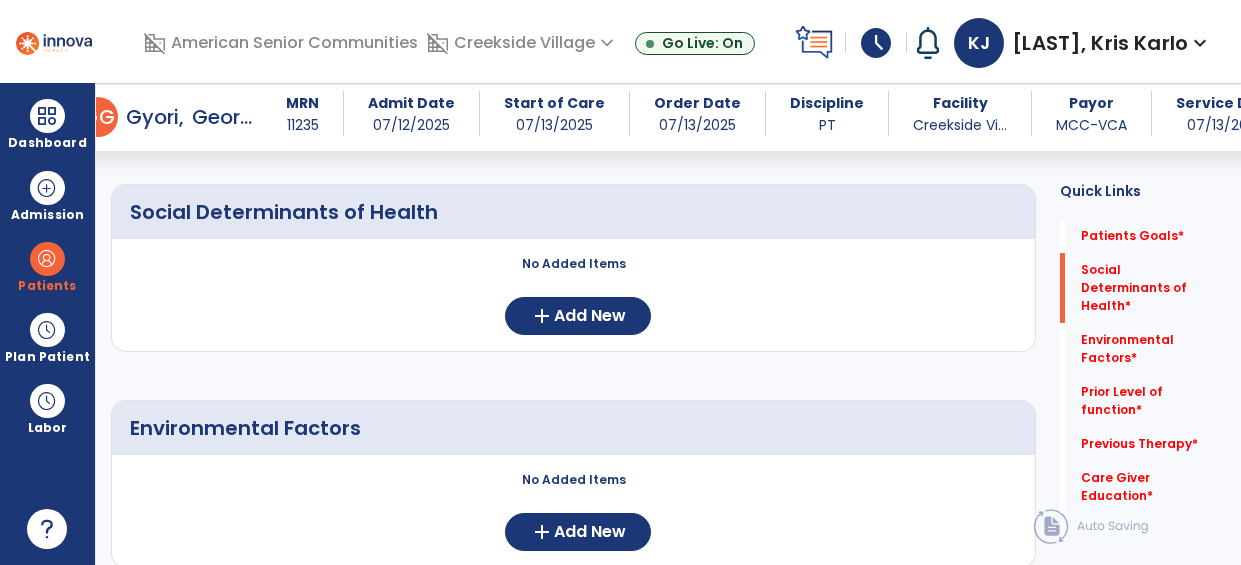 scroll, scrollTop: 0, scrollLeft: 0, axis: both 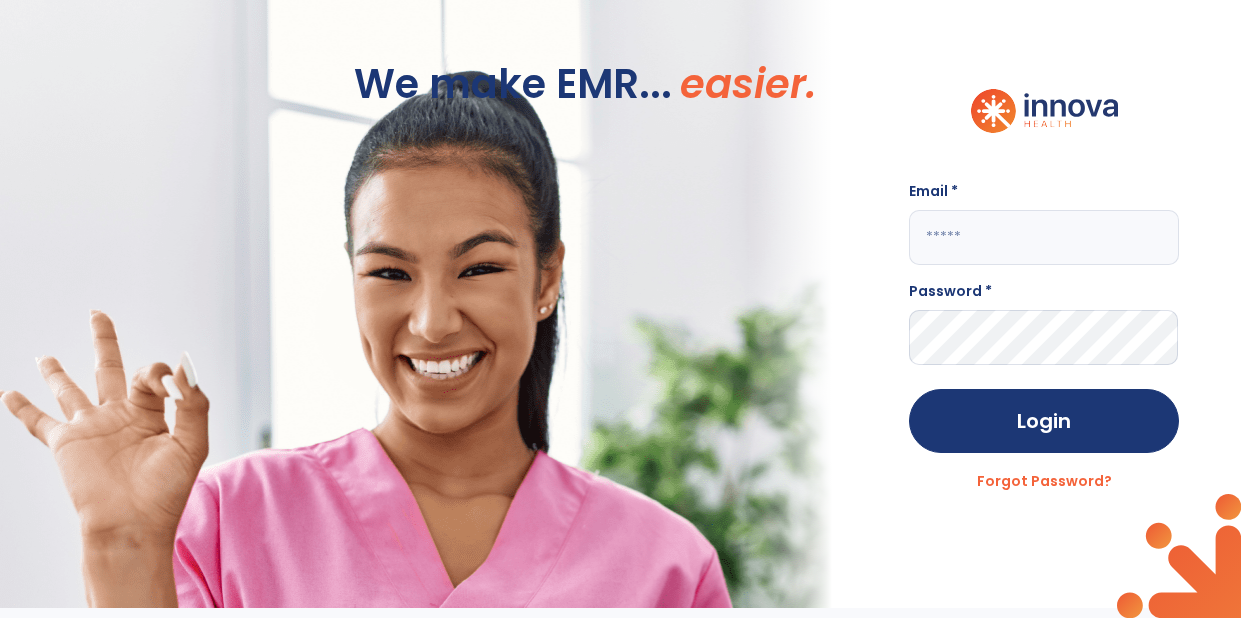 click 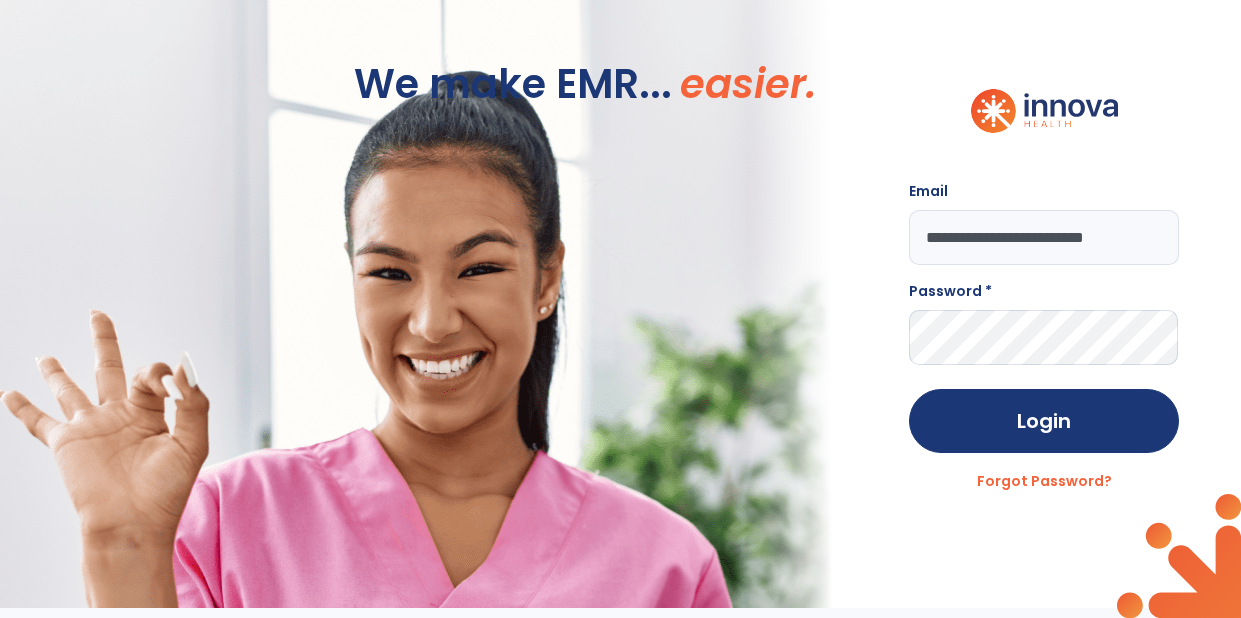 scroll, scrollTop: 0, scrollLeft: 4, axis: horizontal 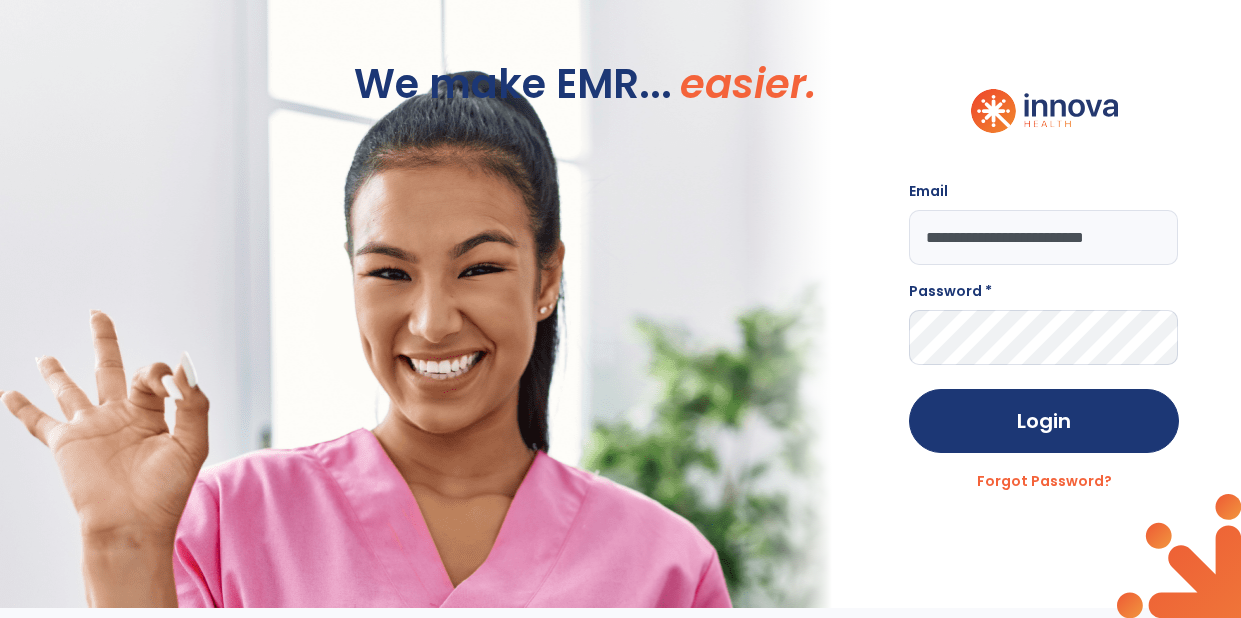 type on "**********" 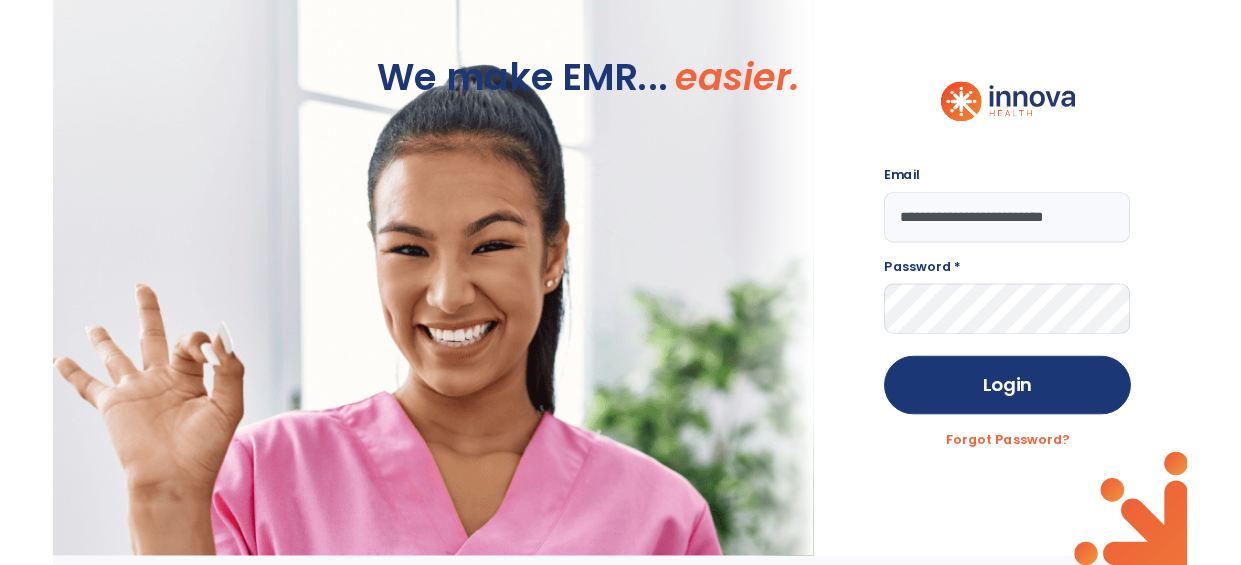 scroll, scrollTop: 0, scrollLeft: 0, axis: both 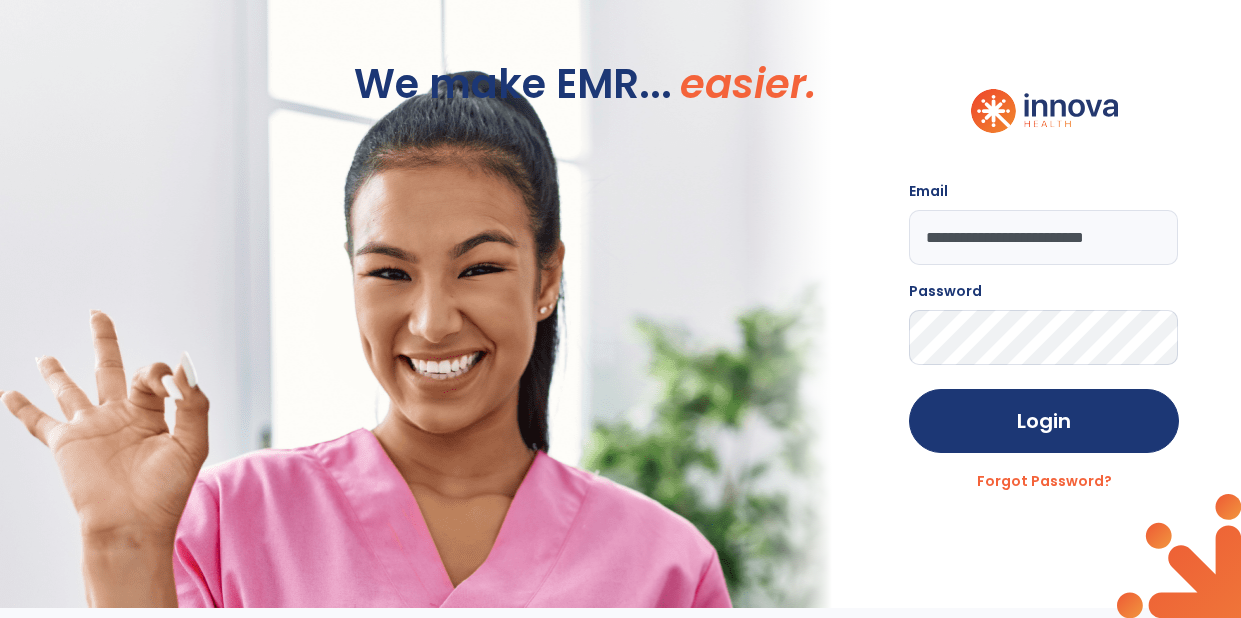 click on "Login" 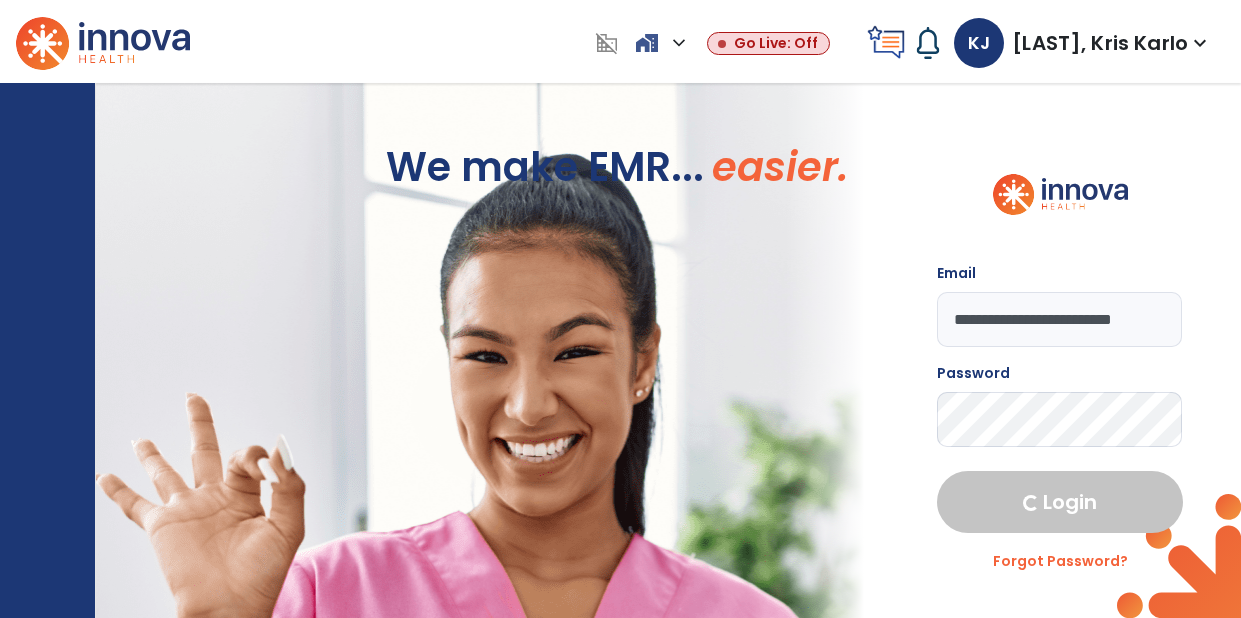 select on "****" 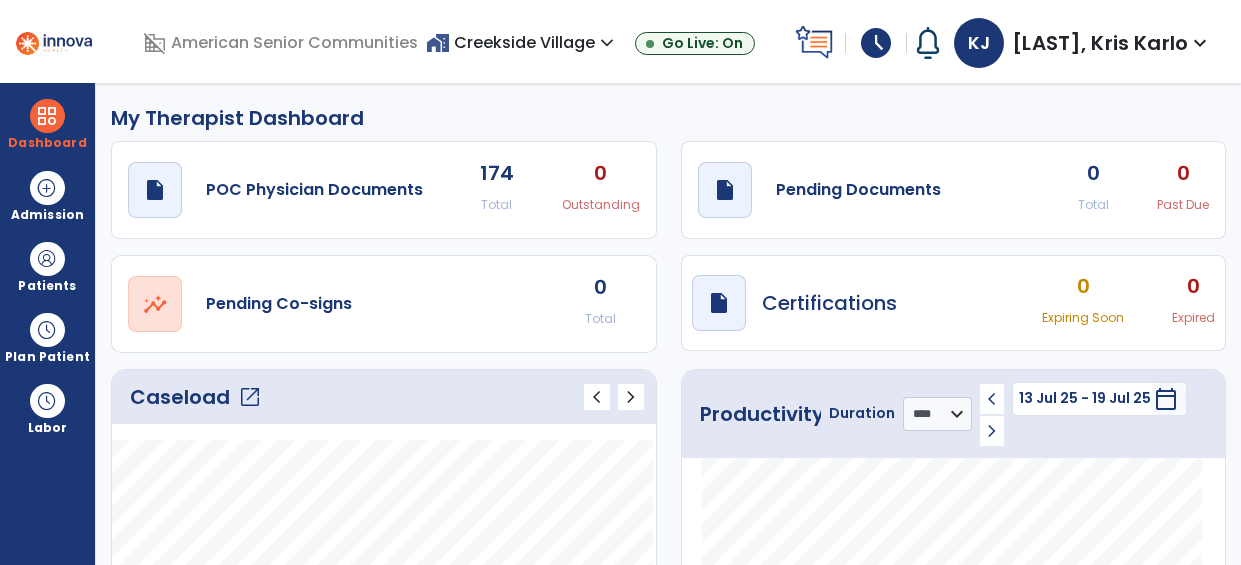 click on "open_in_new" 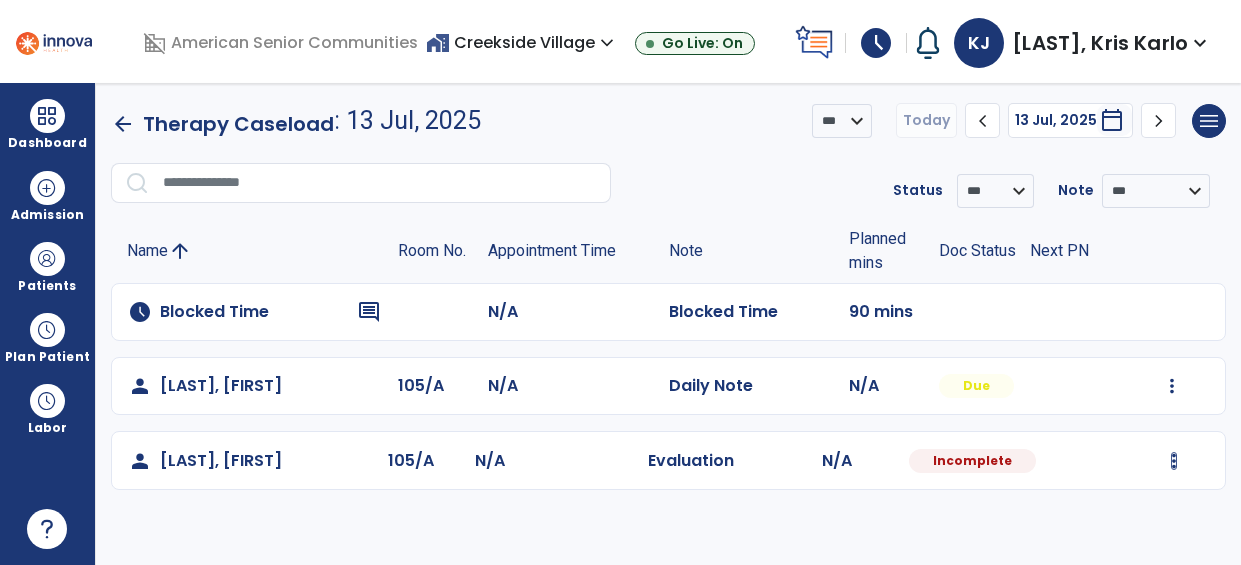 click at bounding box center (1172, 386) 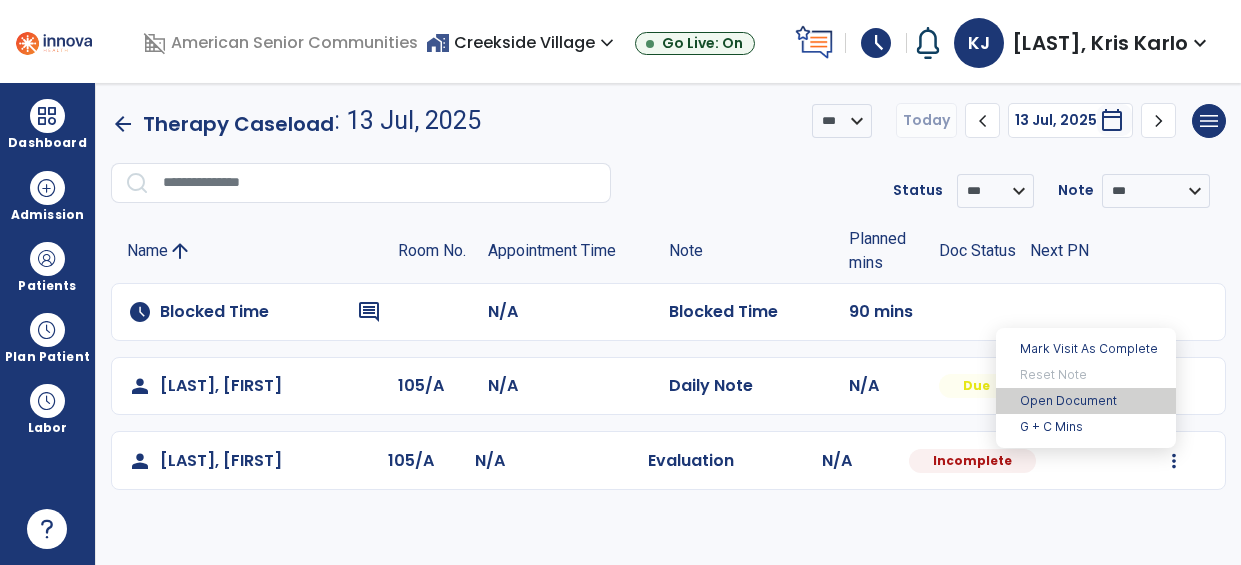 click on "Open Document" at bounding box center (1086, 401) 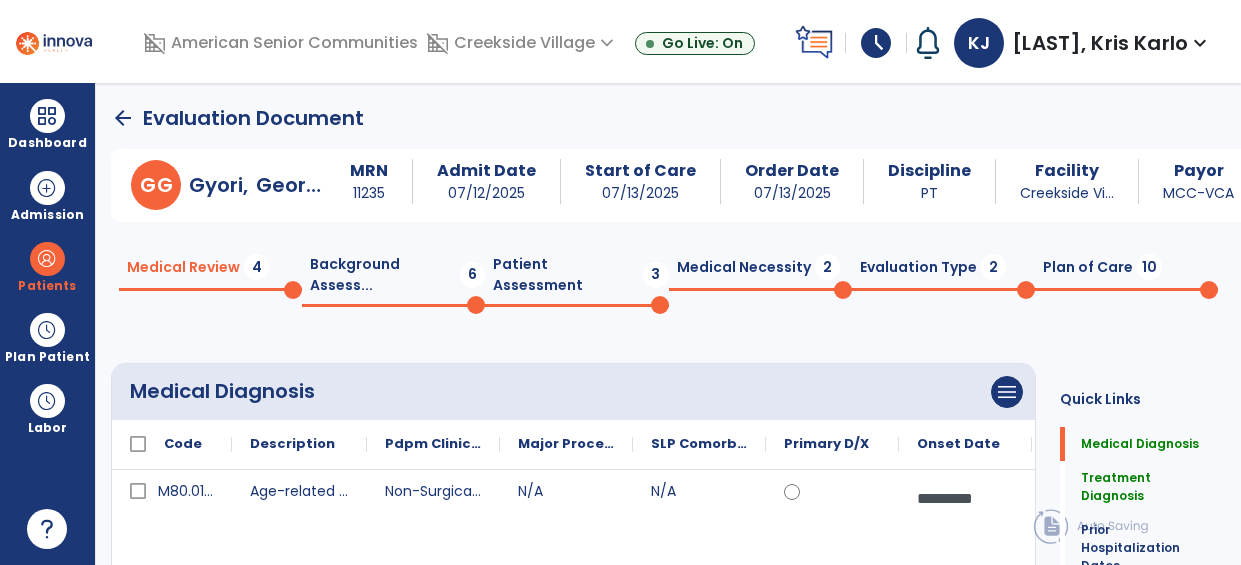 click on "Patient Assessment  3" 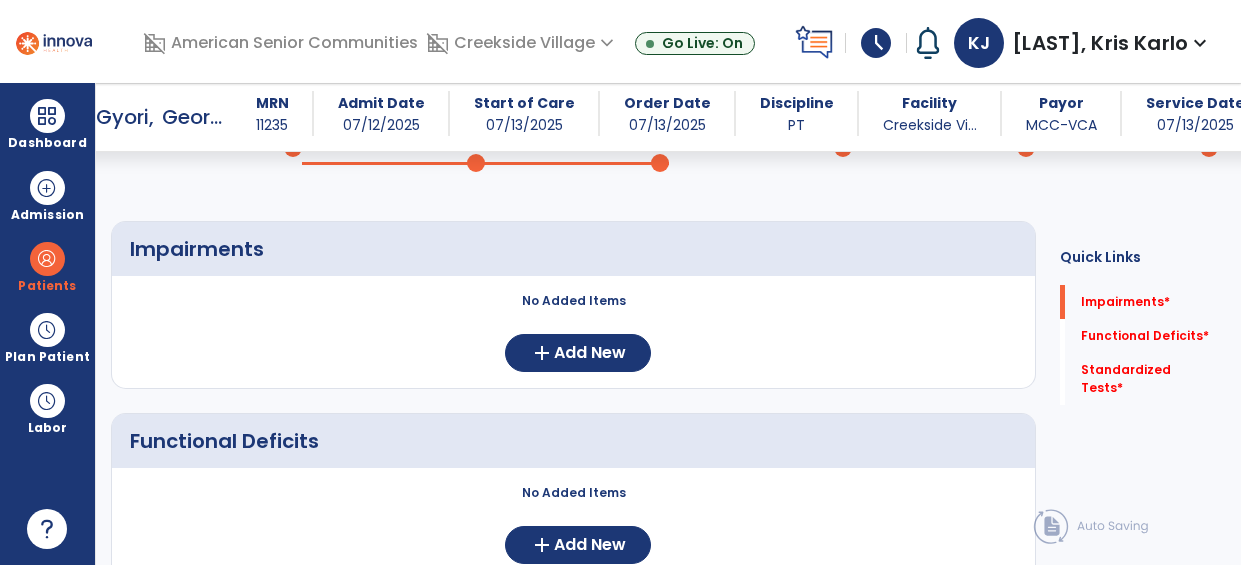 scroll, scrollTop: 147, scrollLeft: 0, axis: vertical 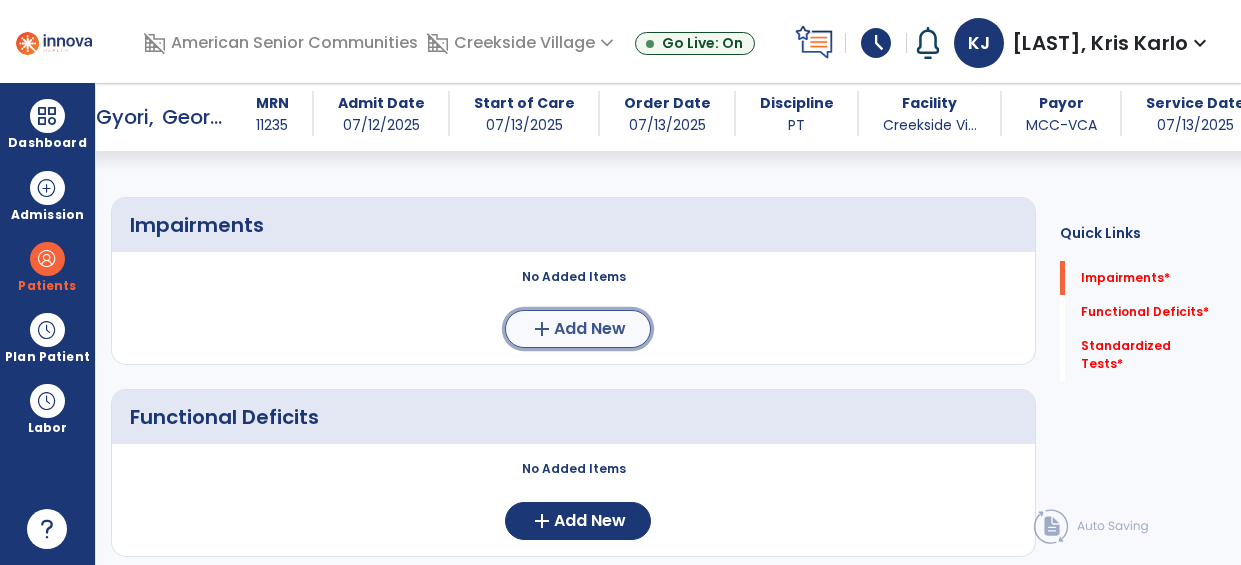 click on "Add New" 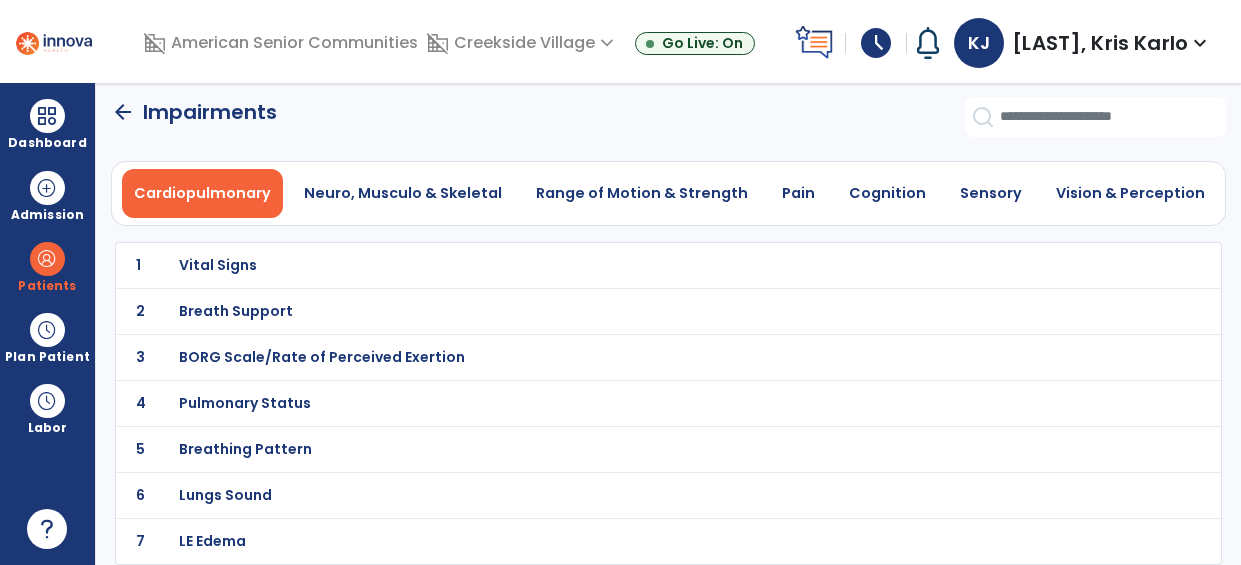 scroll, scrollTop: 4, scrollLeft: 0, axis: vertical 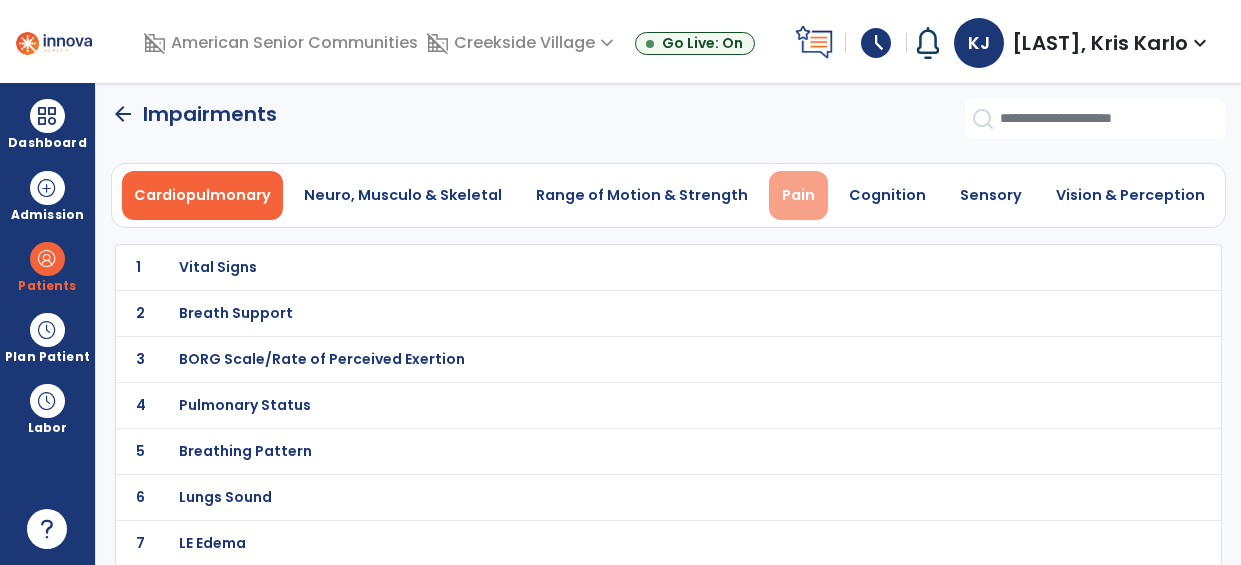 click on "Pain" at bounding box center [798, 195] 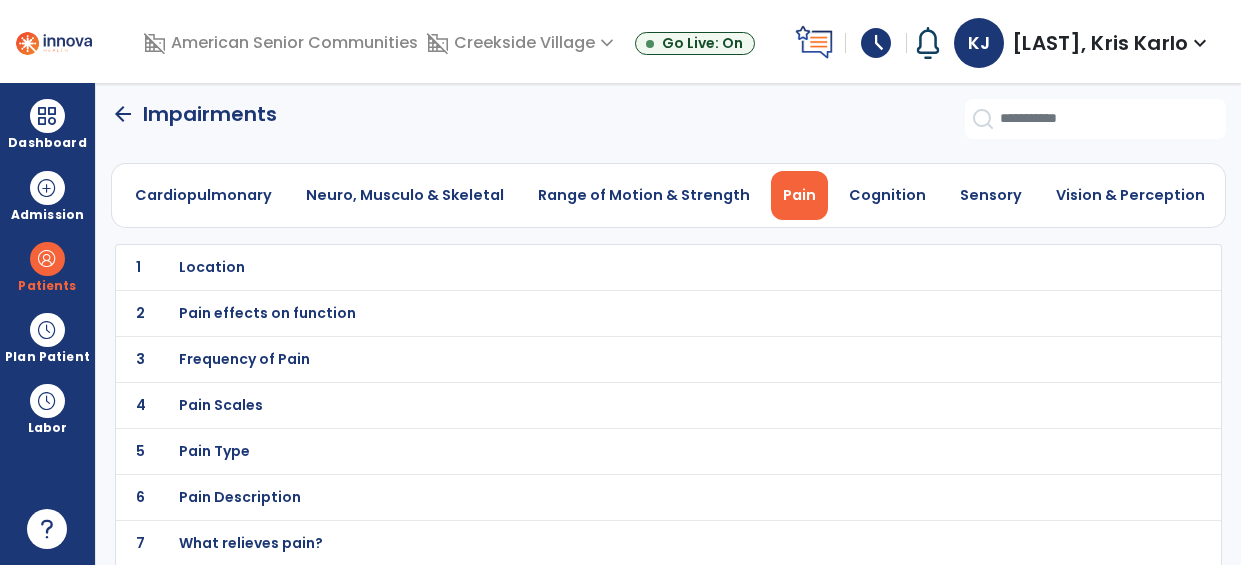 click on "Location" at bounding box center [624, 267] 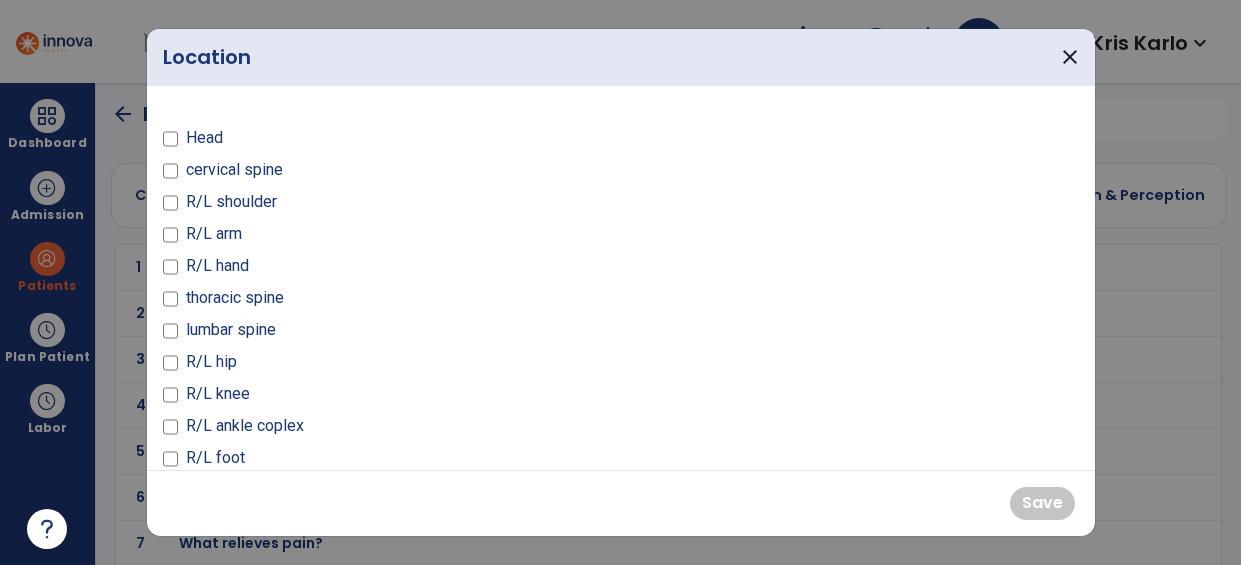 click on "lumbar spine" at bounding box center (231, 330) 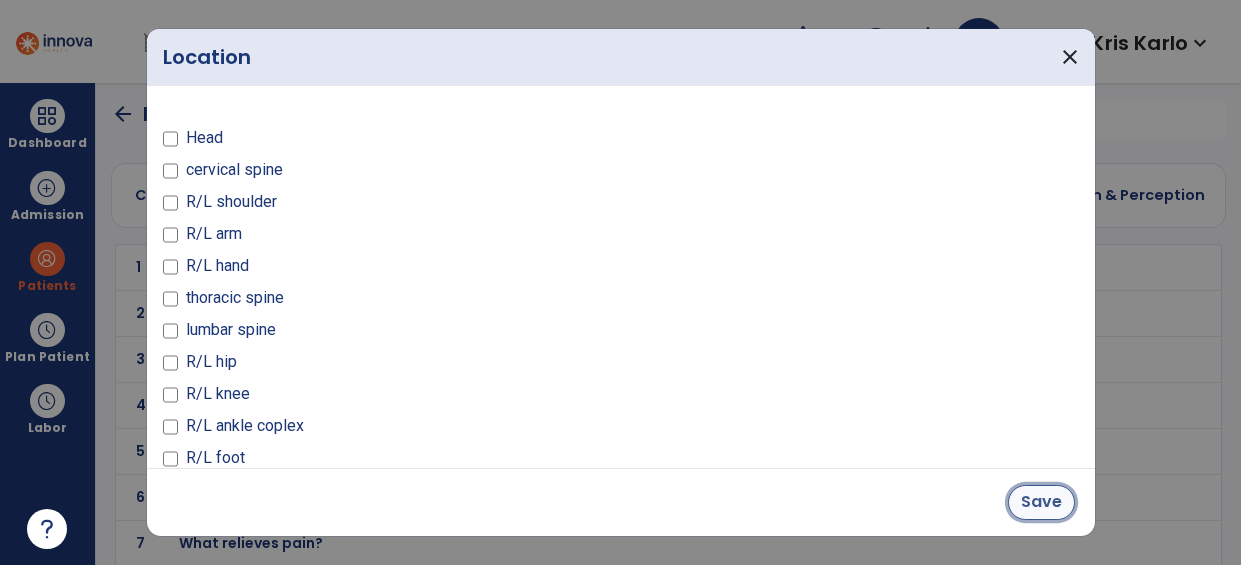 click on "Save" at bounding box center (1041, 502) 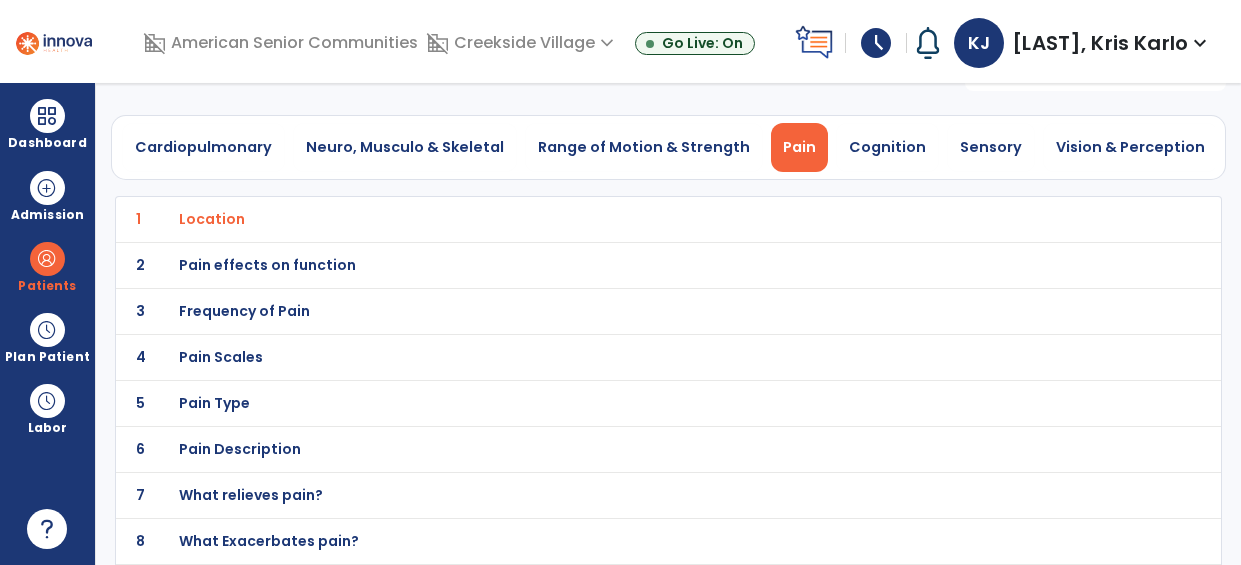 scroll, scrollTop: 88, scrollLeft: 0, axis: vertical 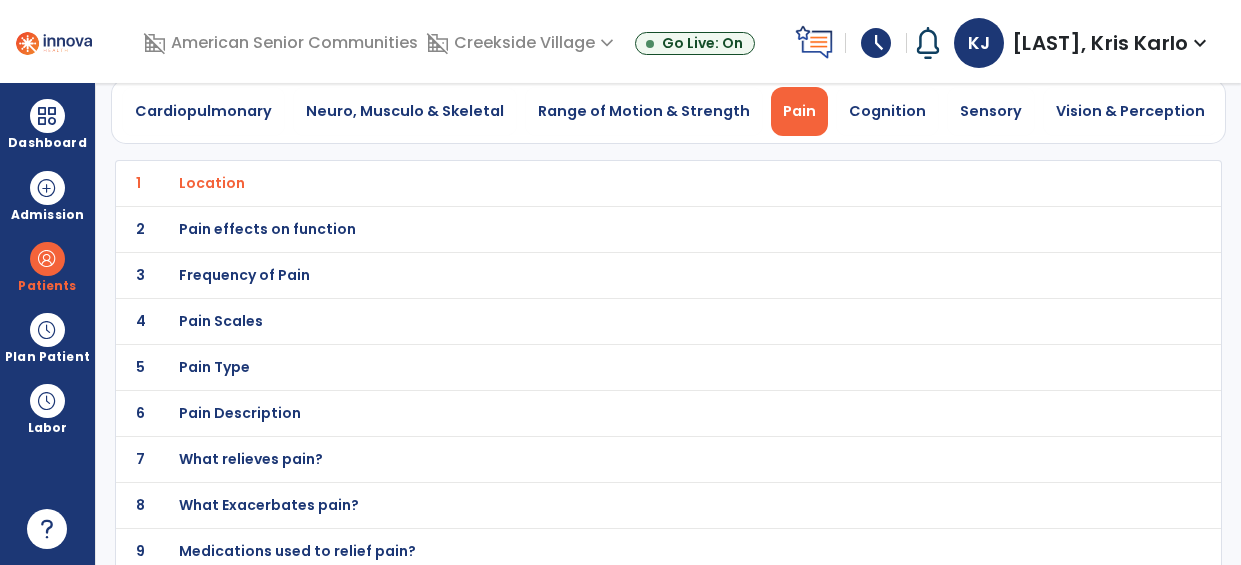 click on "Pain Scales" at bounding box center [624, 183] 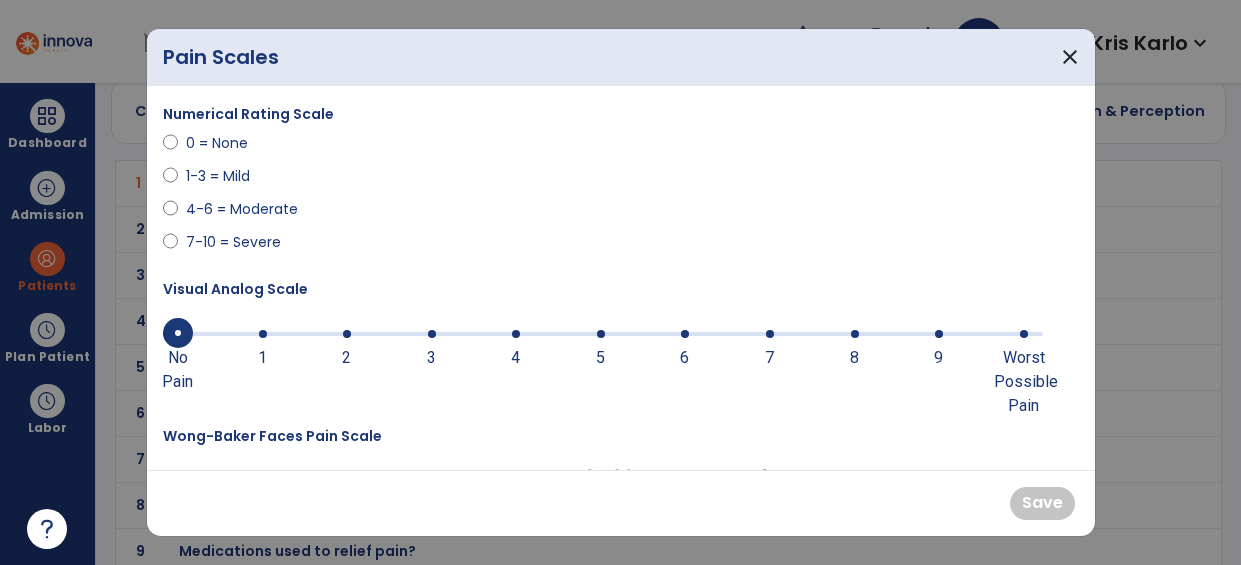 click at bounding box center [770, 334] 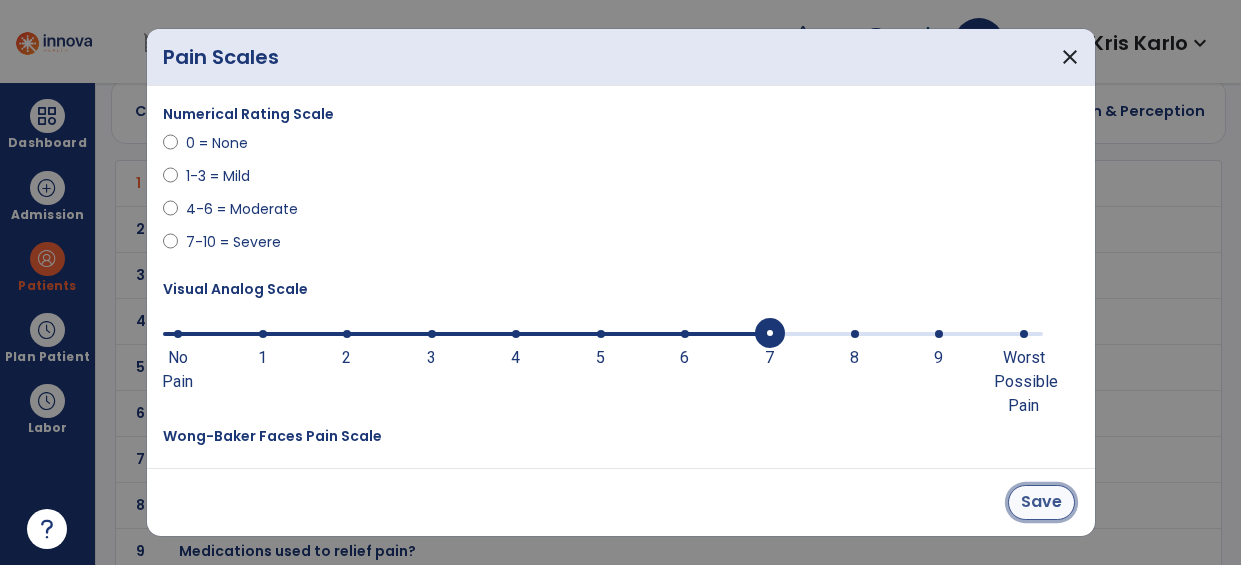 click on "Save" at bounding box center [1041, 502] 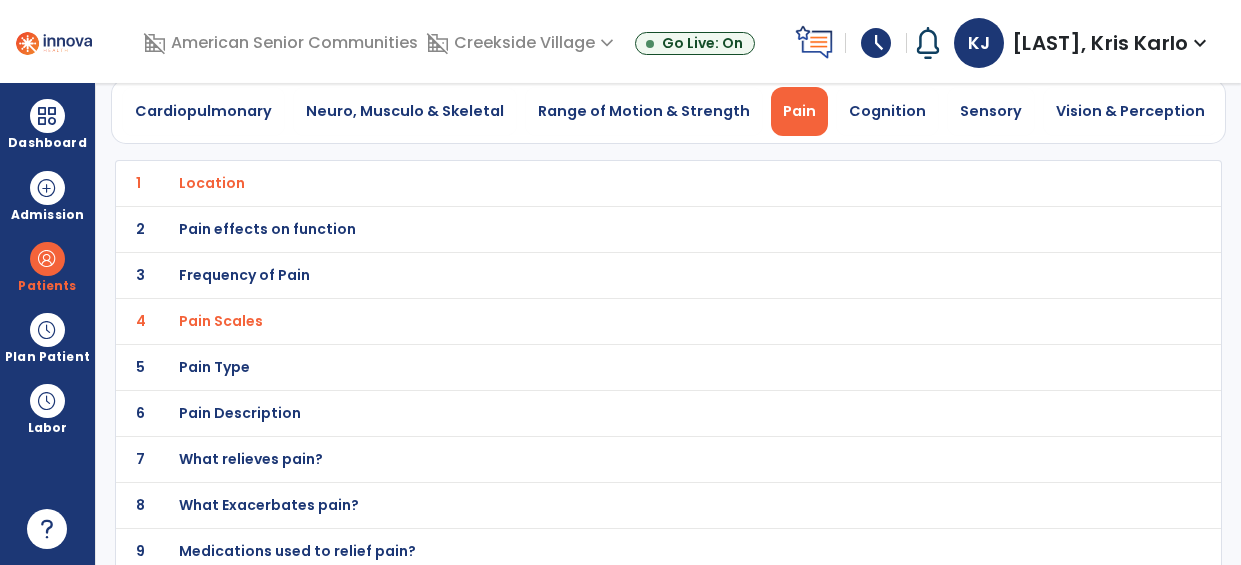 scroll, scrollTop: 0, scrollLeft: 0, axis: both 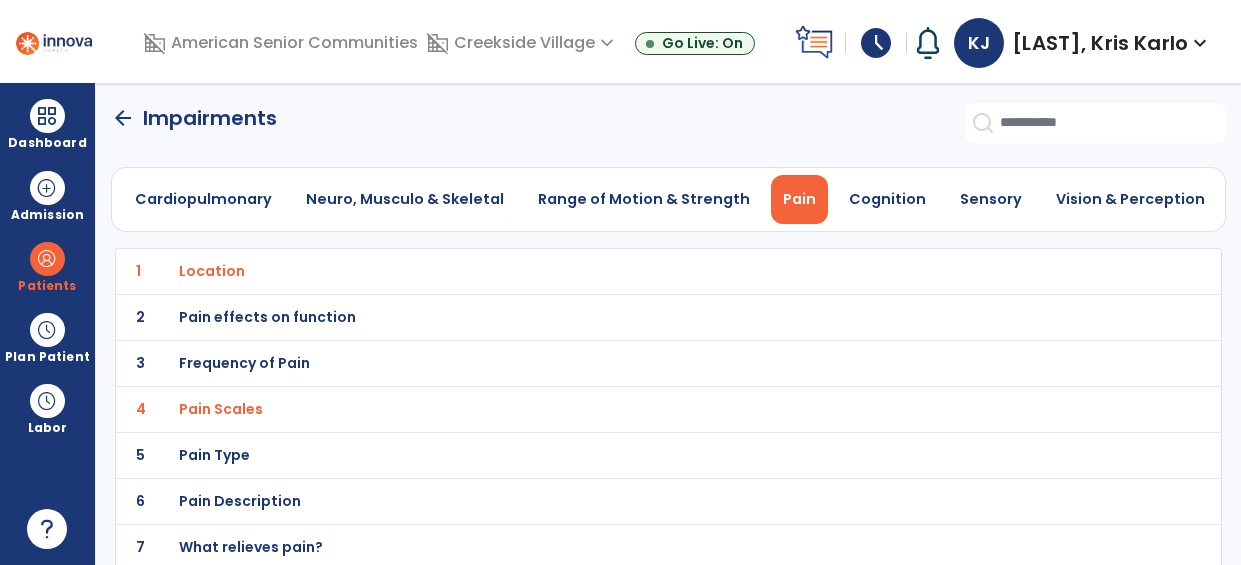 click on "arrow_back" 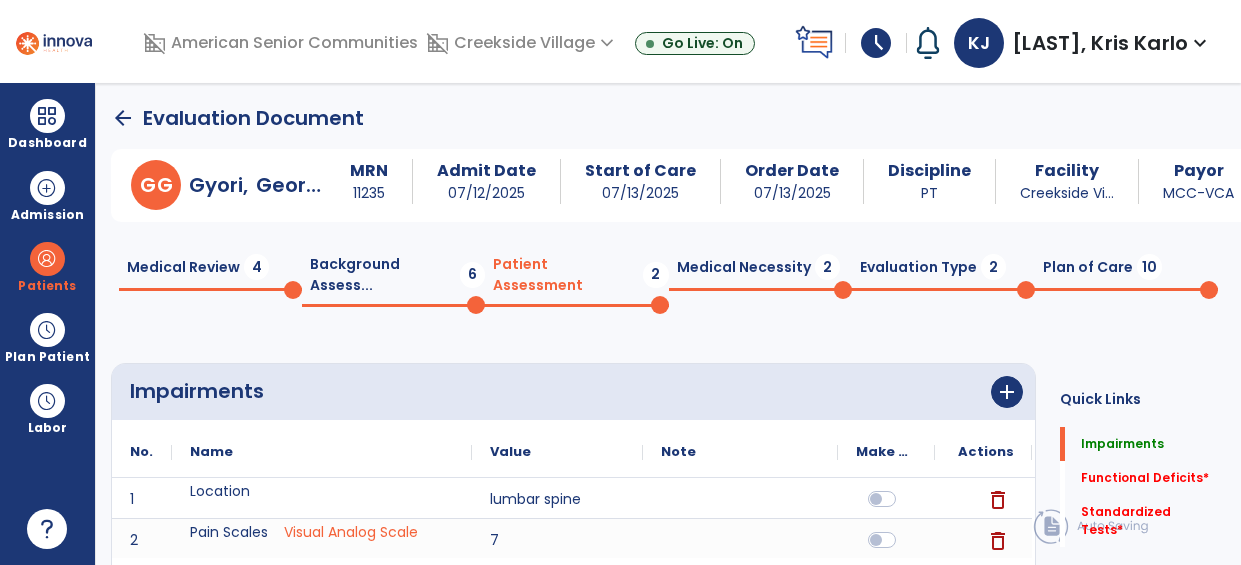 click on "Background Assess...  6" 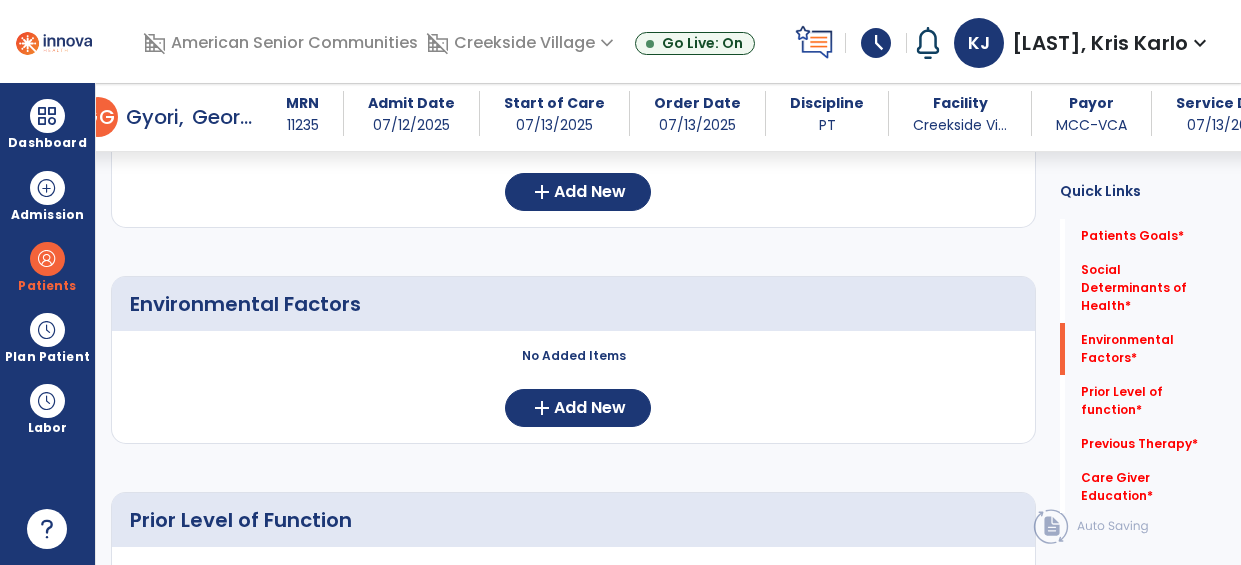 scroll, scrollTop: 506, scrollLeft: 0, axis: vertical 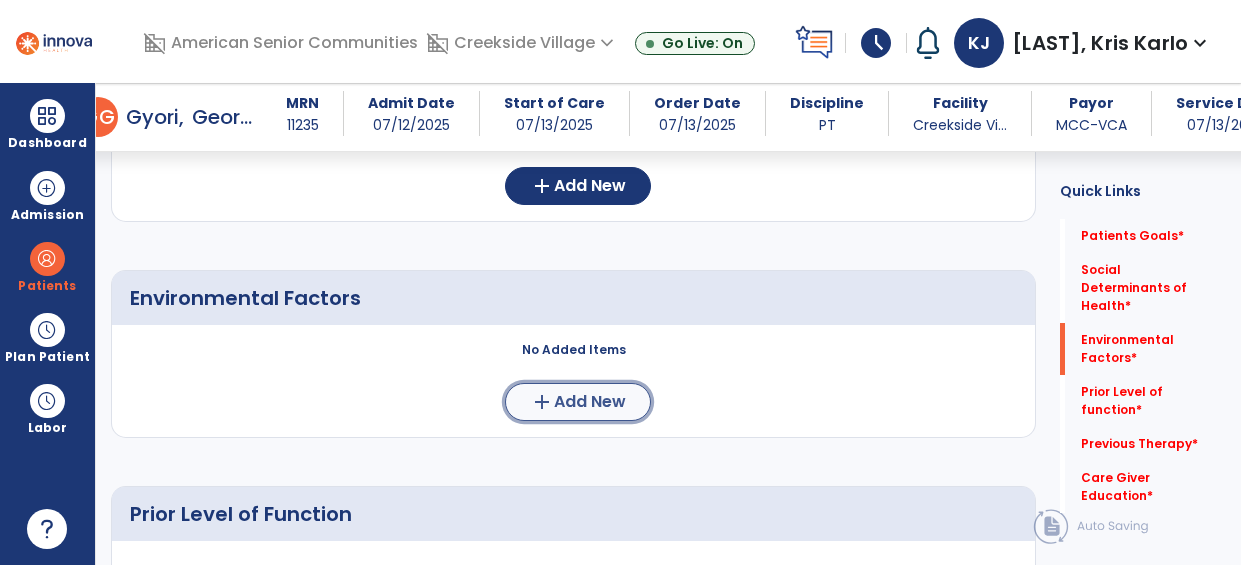 click on "Add New" 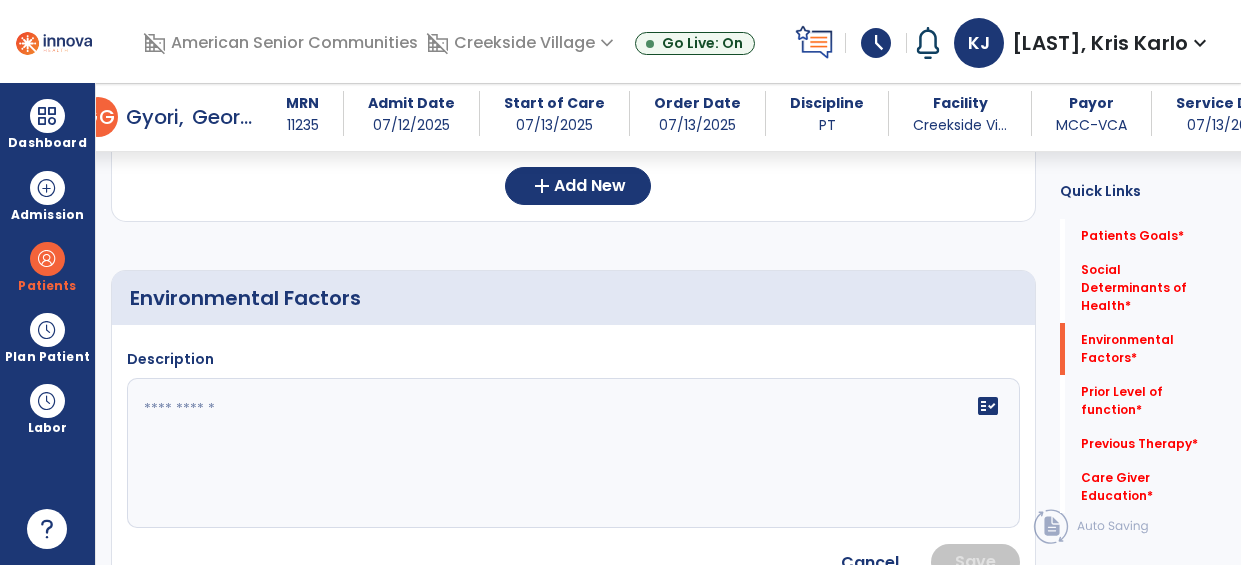 click 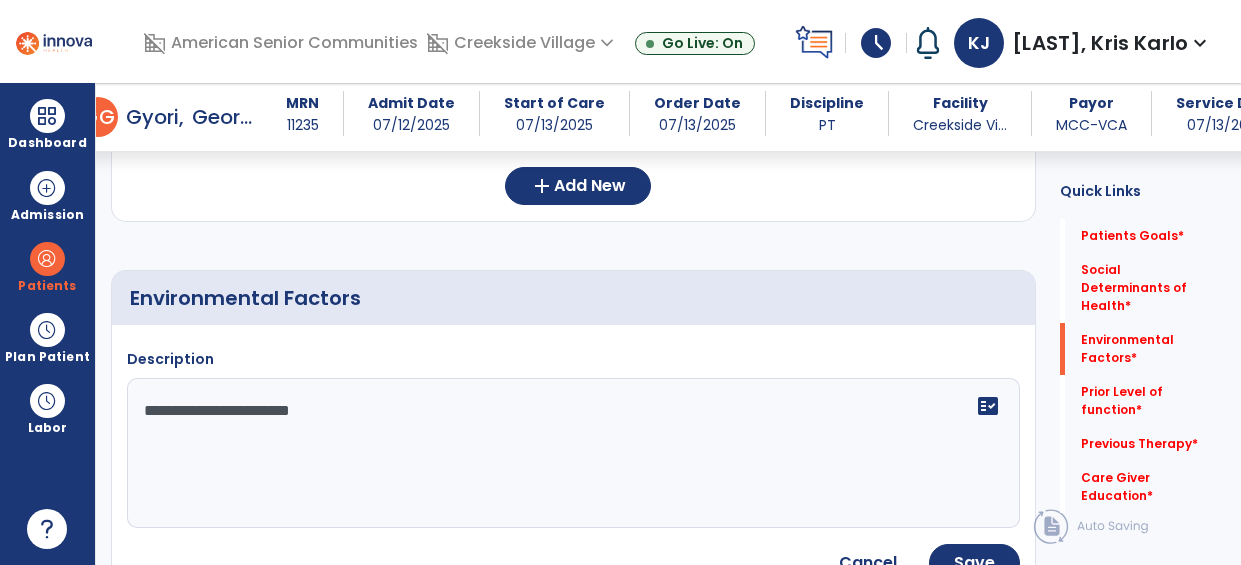 type on "**********" 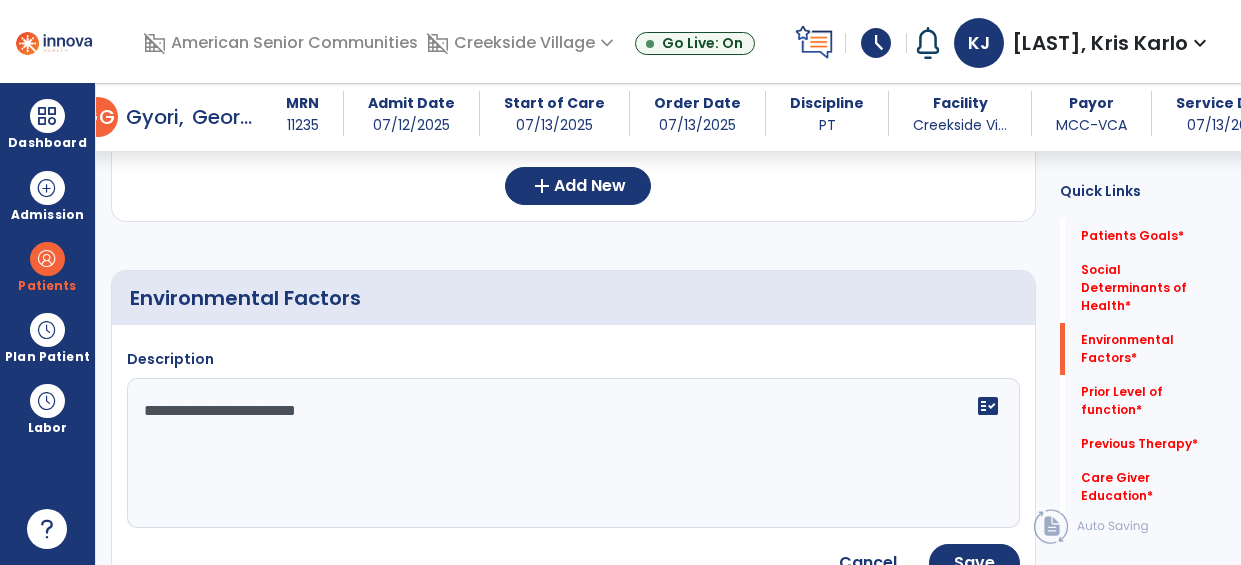 scroll, scrollTop: 580, scrollLeft: 0, axis: vertical 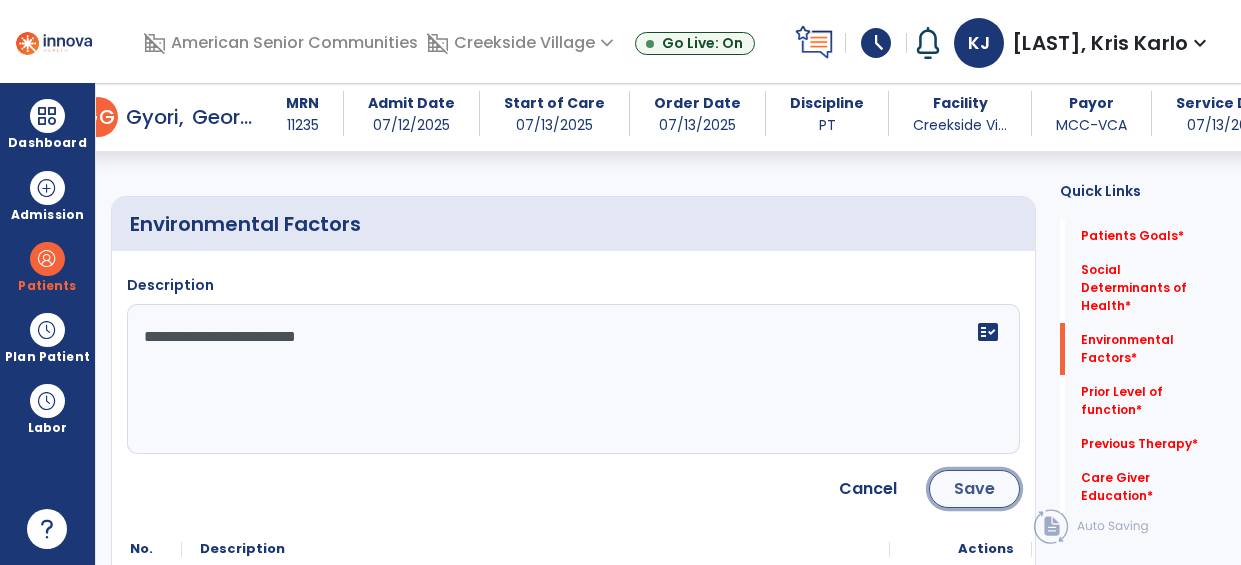 click on "Save" 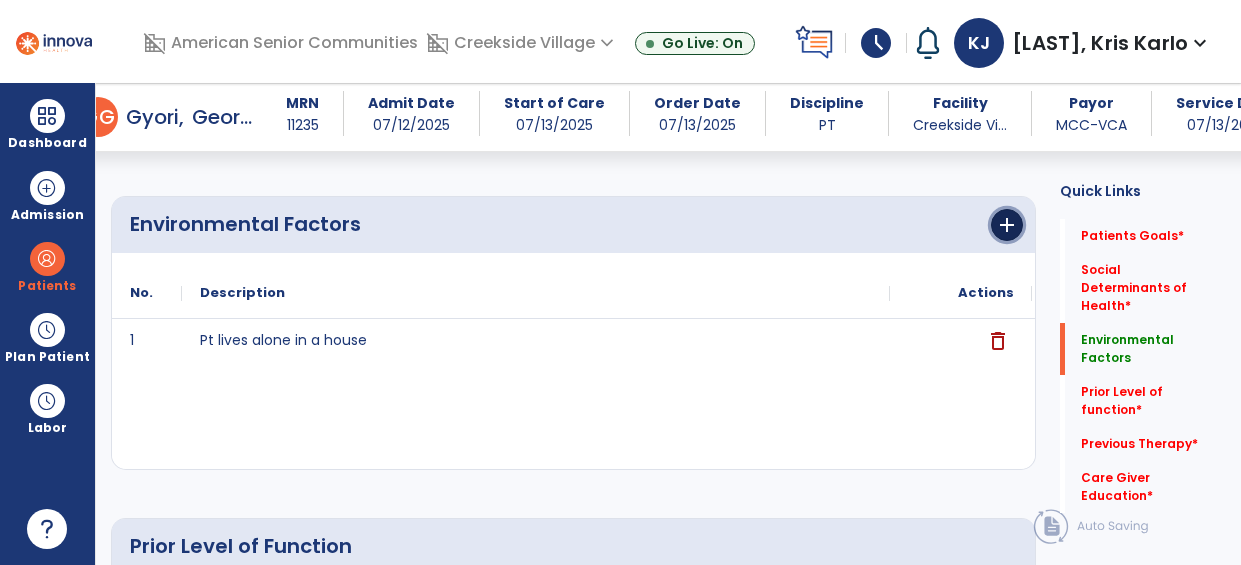 click on "add" 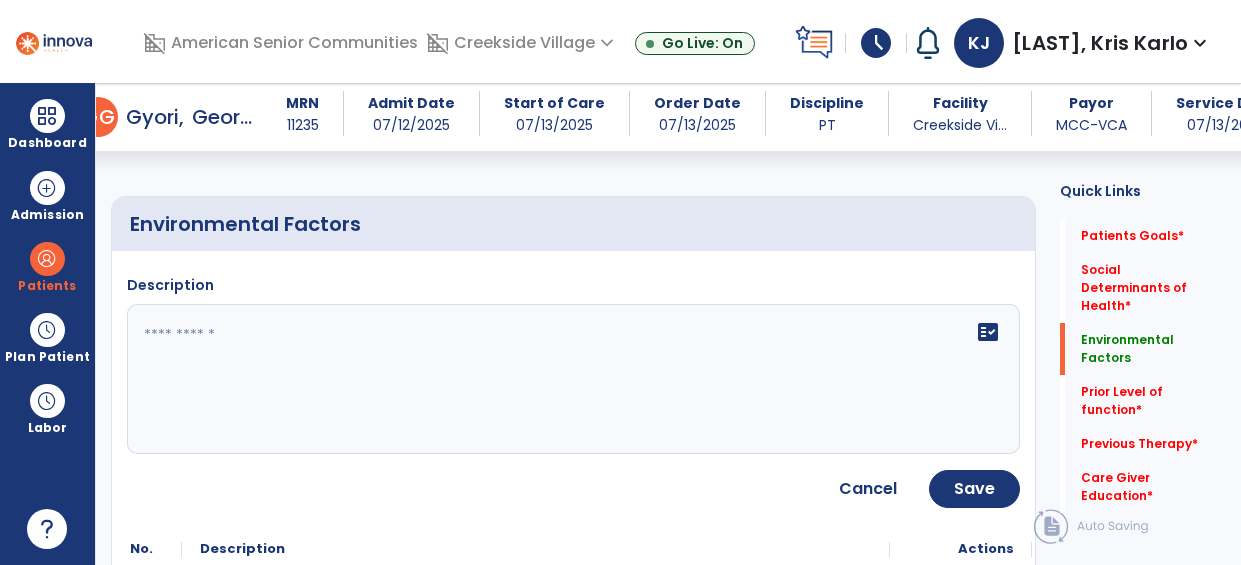 click on "fact_check" 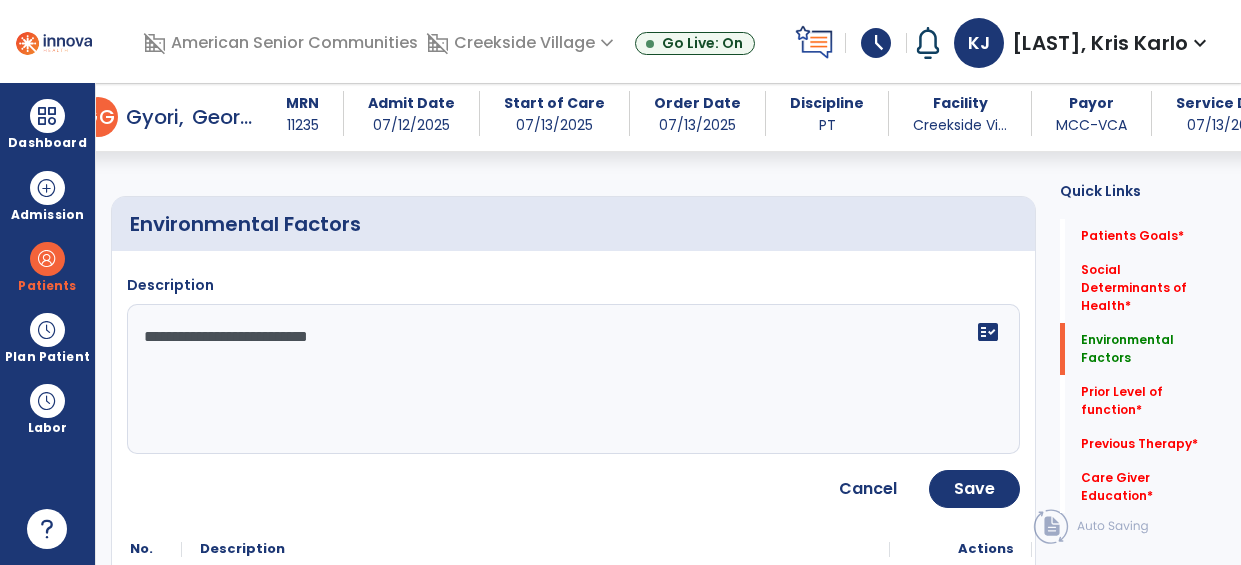 type on "**********" 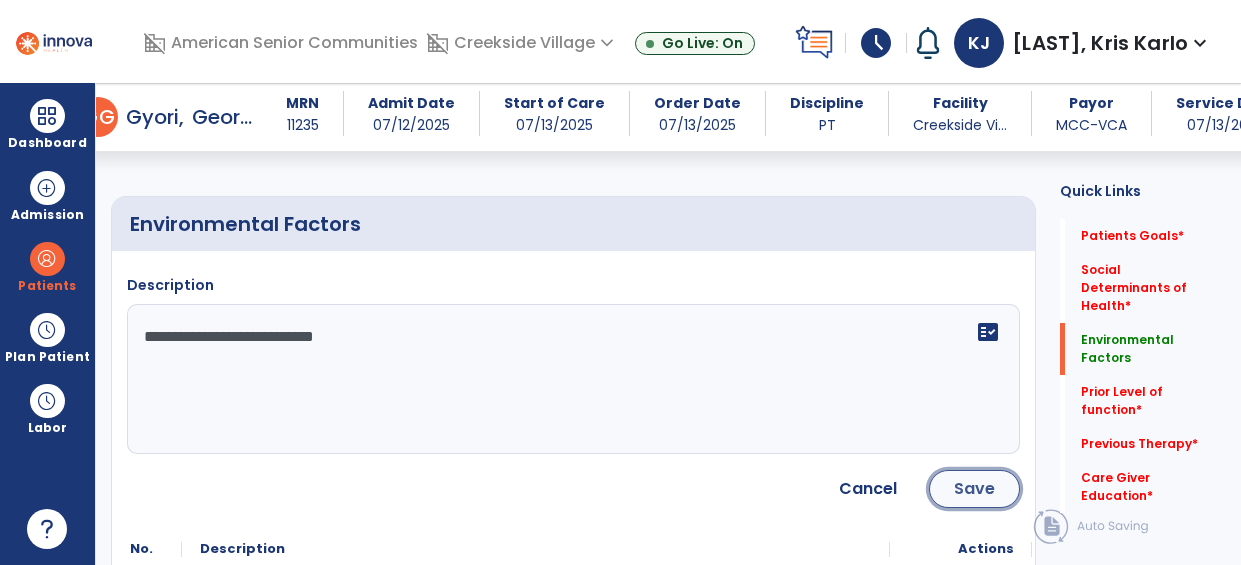 click on "Save" 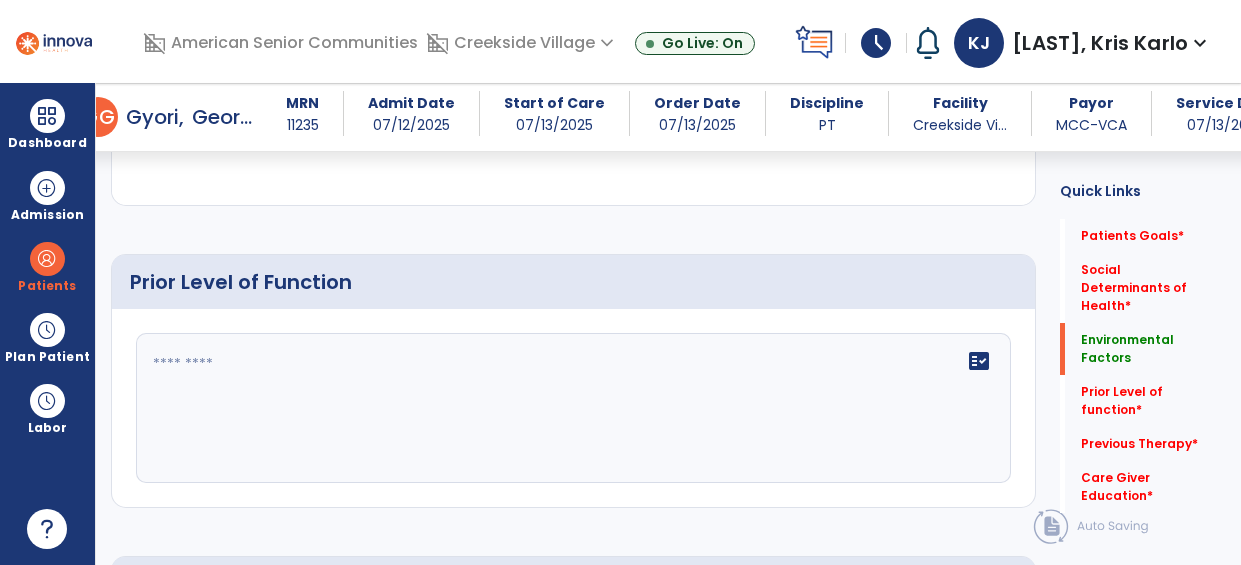 scroll, scrollTop: 853, scrollLeft: 0, axis: vertical 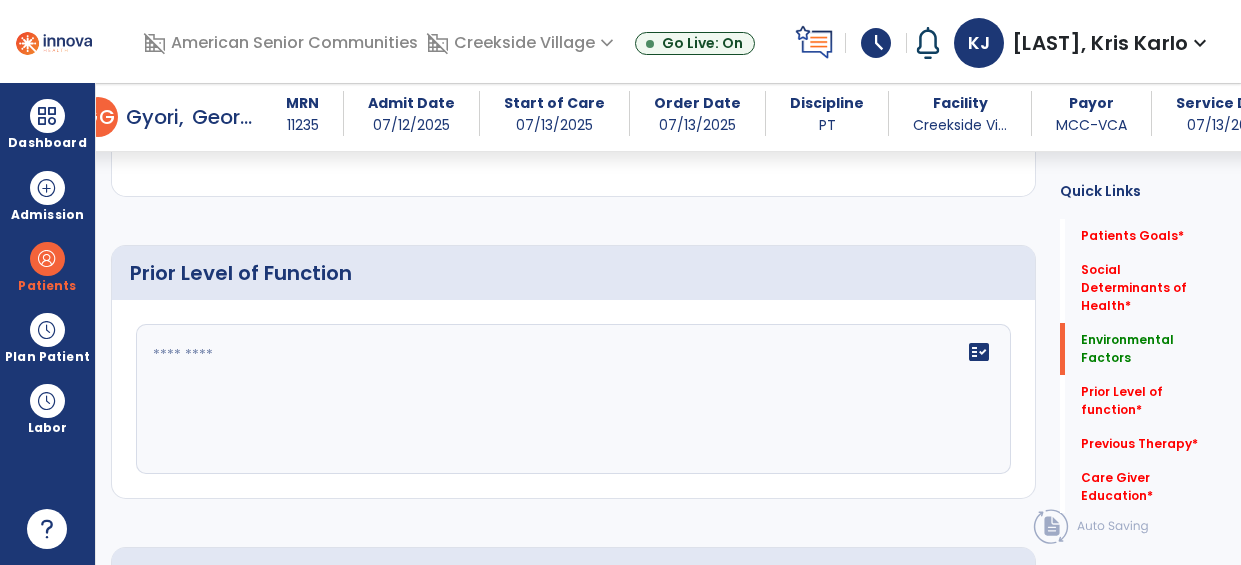click on "fact_check" 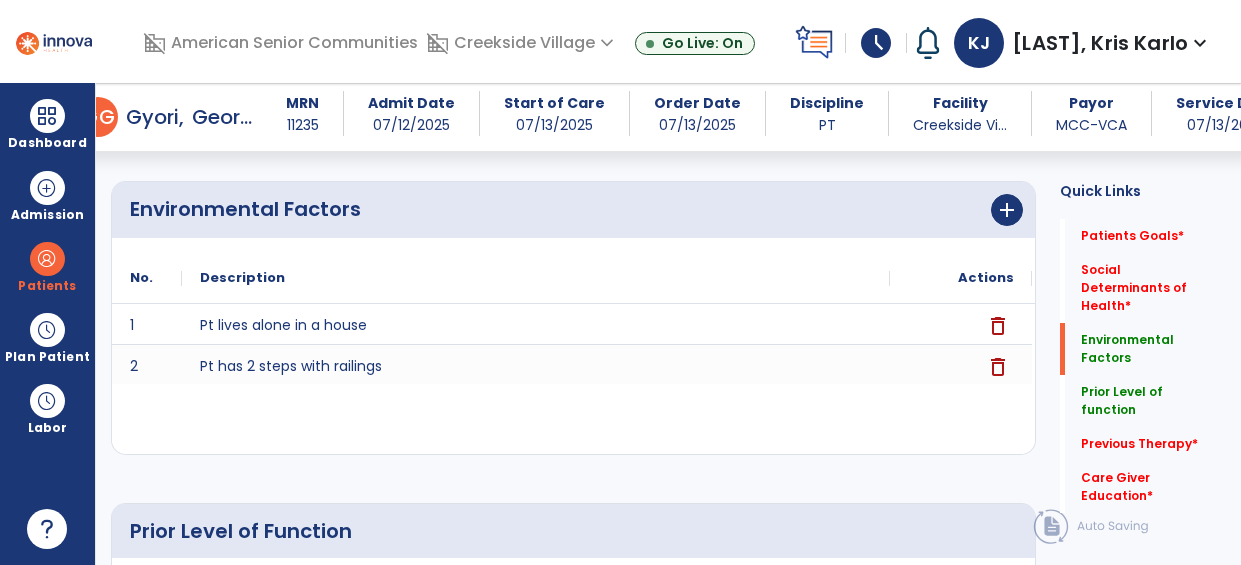 scroll, scrollTop: 595, scrollLeft: 0, axis: vertical 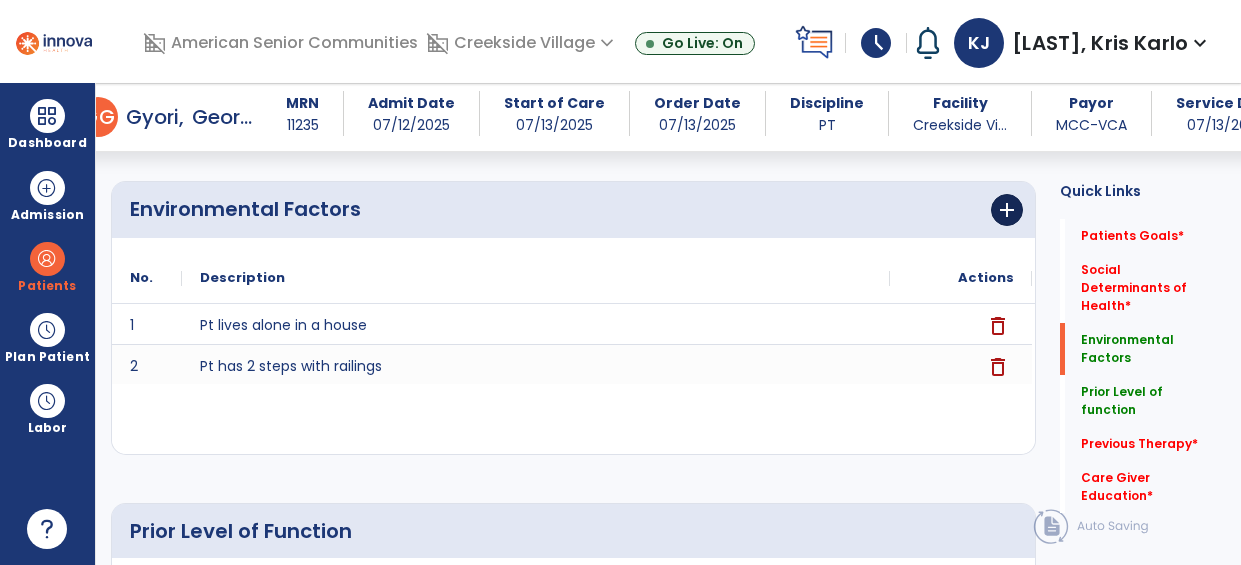 type on "**********" 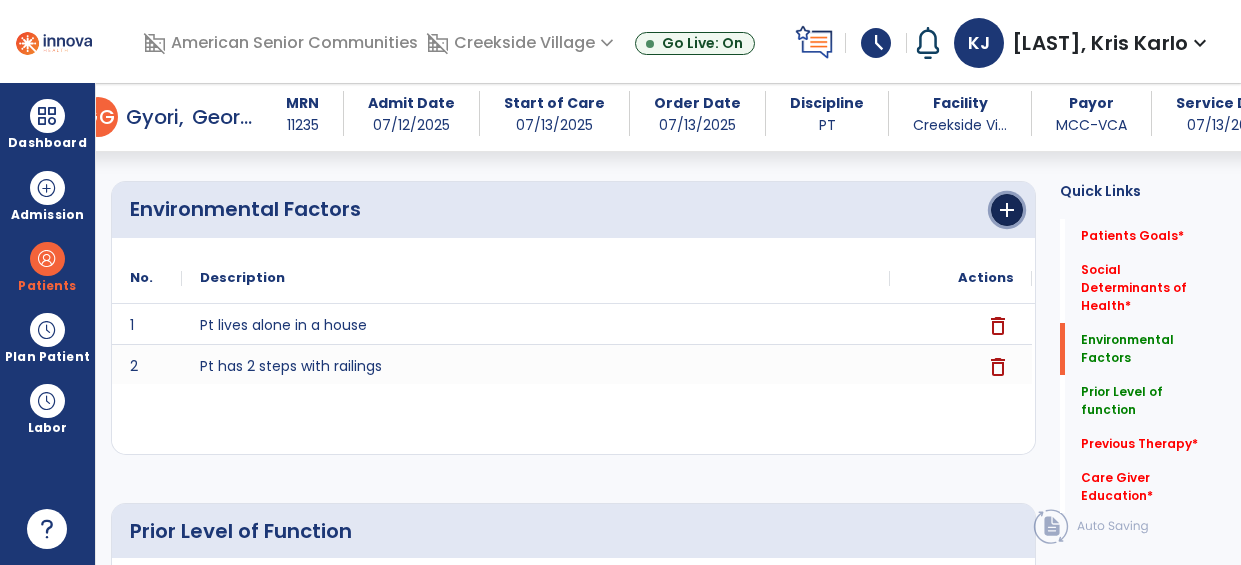 click on "add" 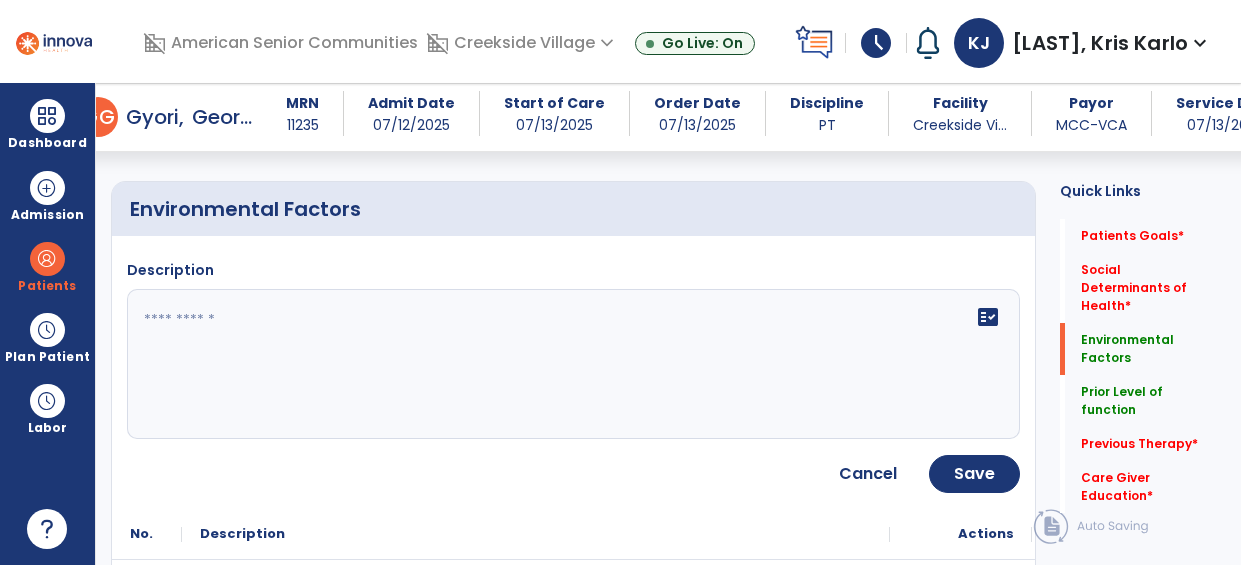 click on "fact_check" 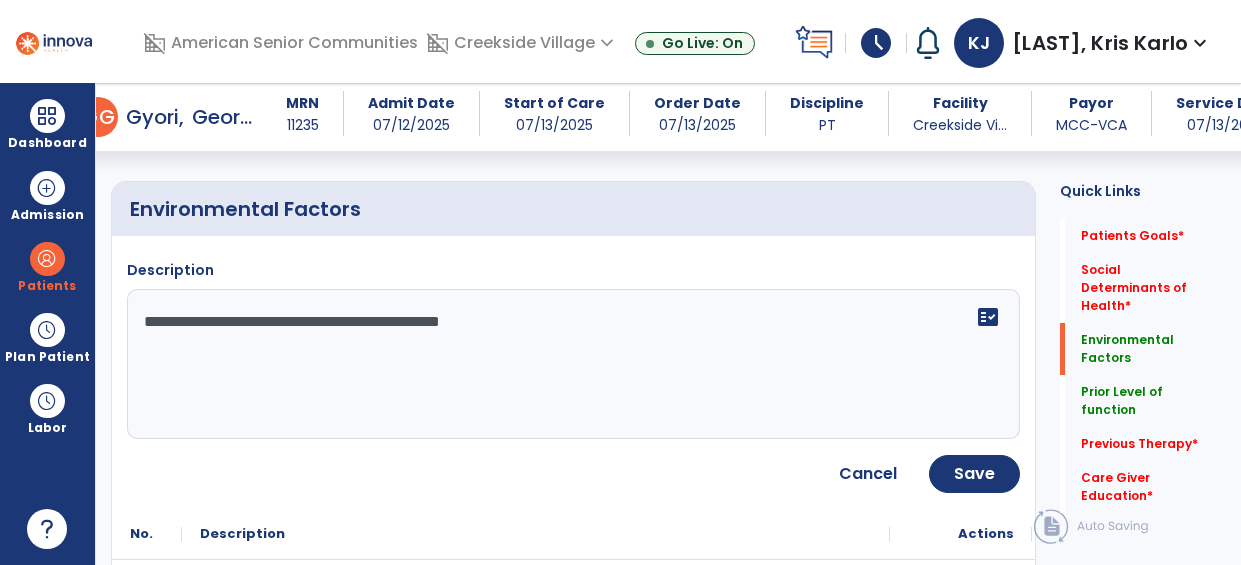 type on "**********" 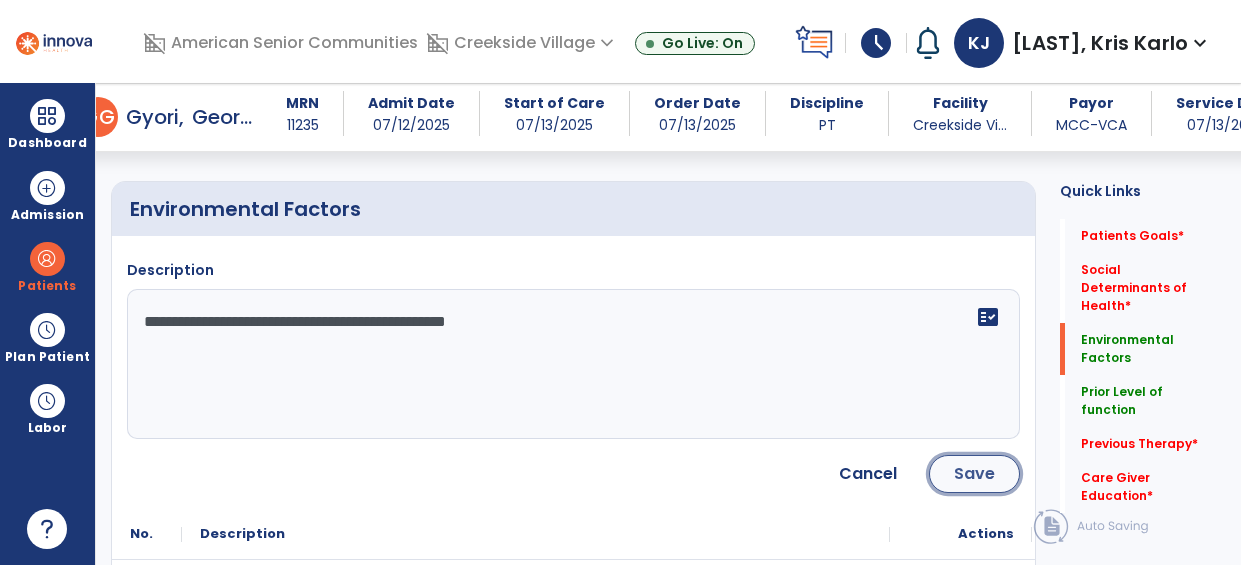 click on "Save" 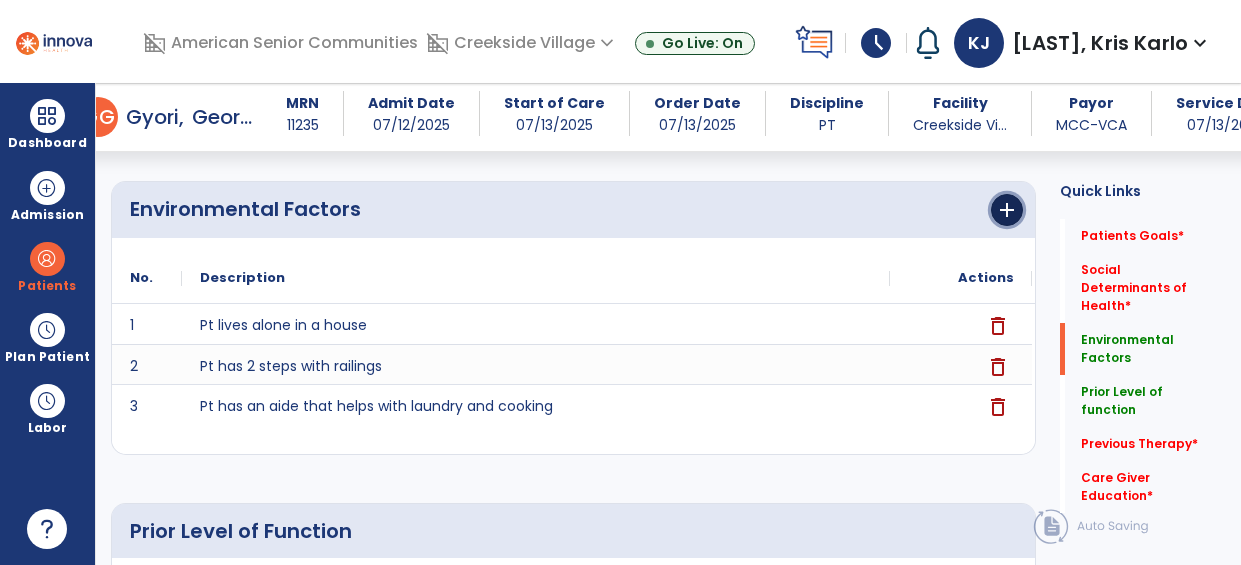 click on "add" 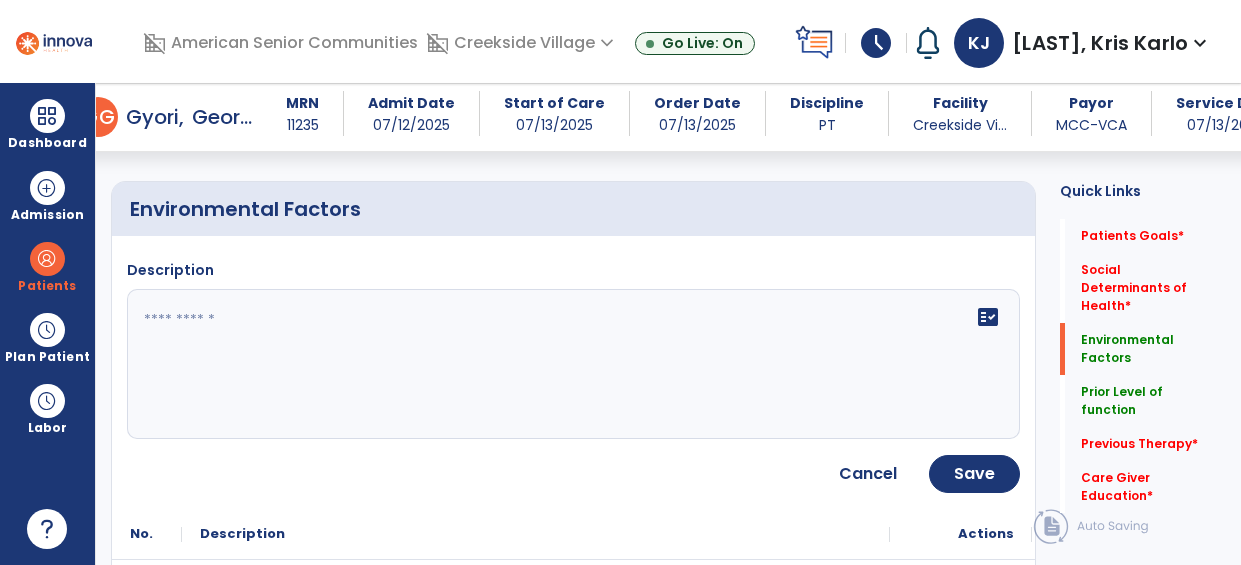 click on "fact_check" 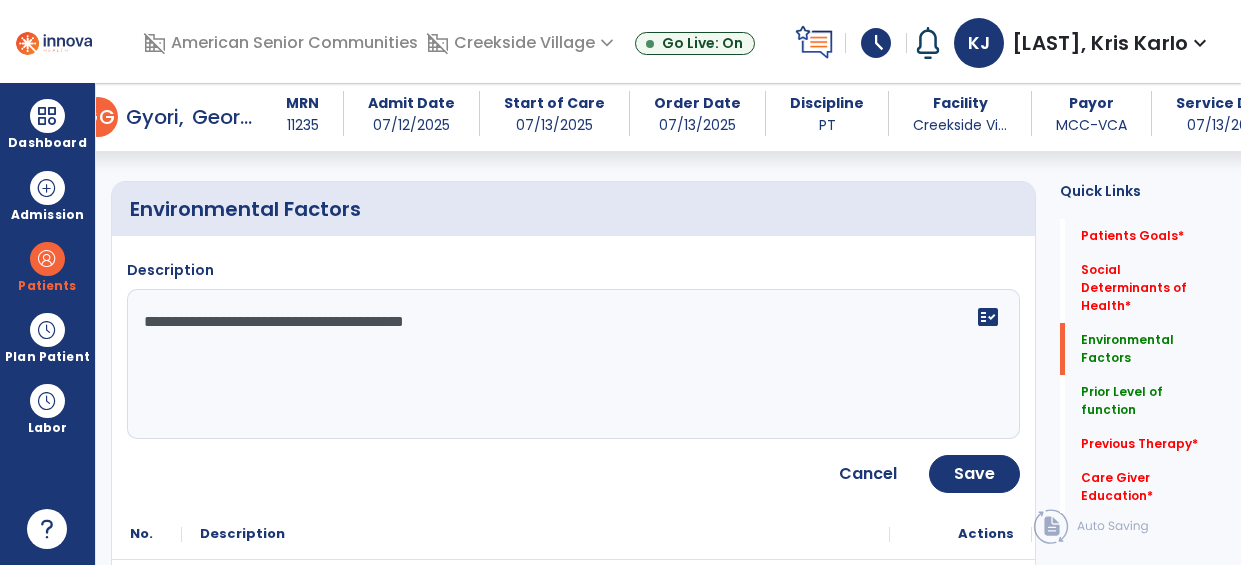 type on "**********" 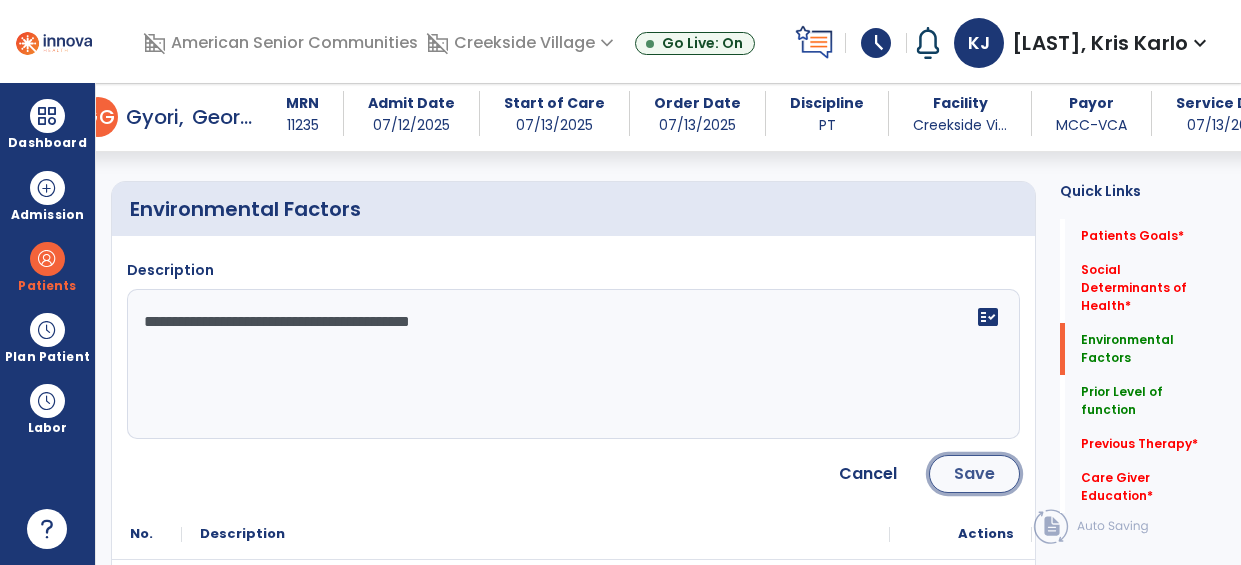 click on "Save" 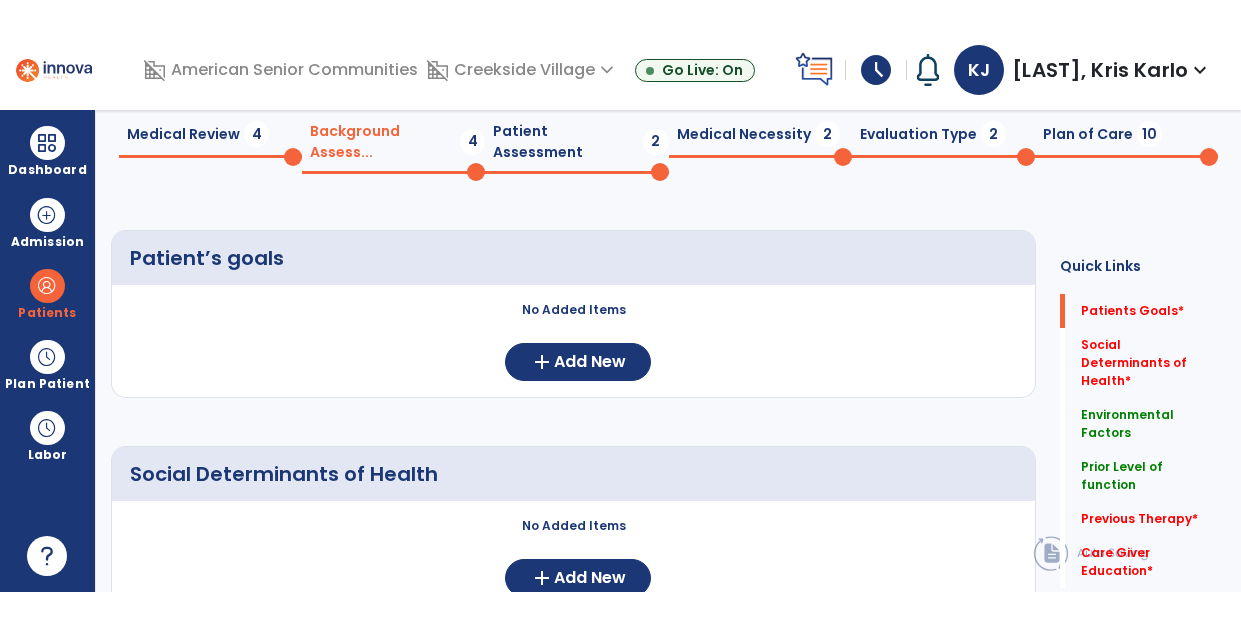 scroll, scrollTop: 0, scrollLeft: 0, axis: both 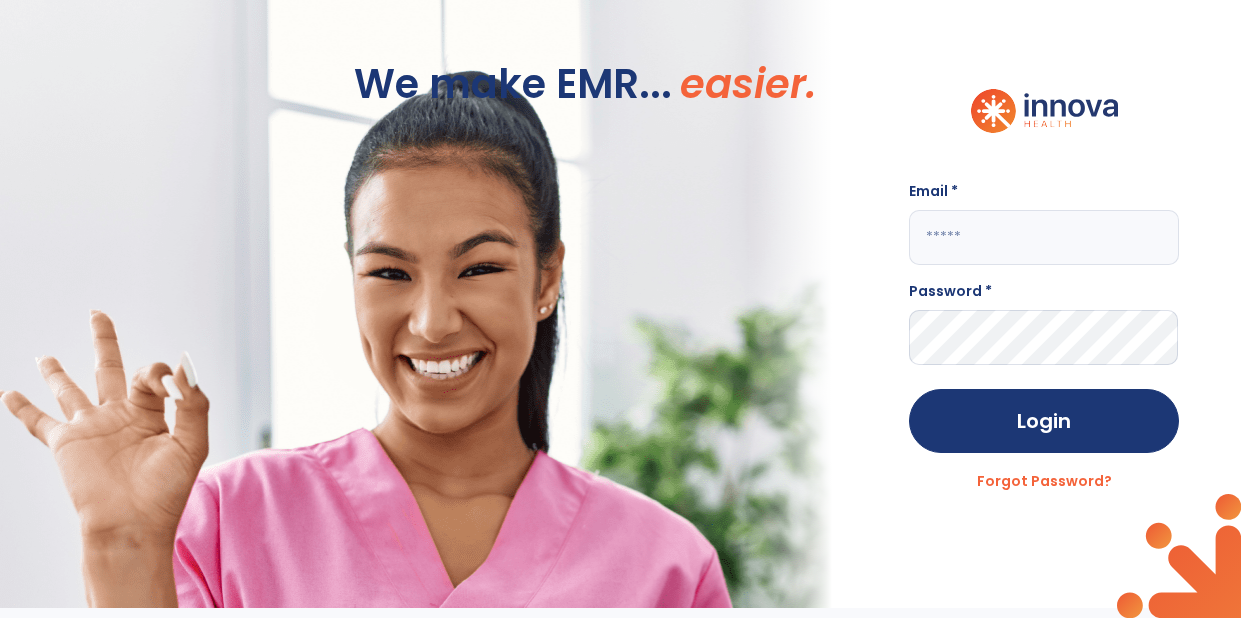click 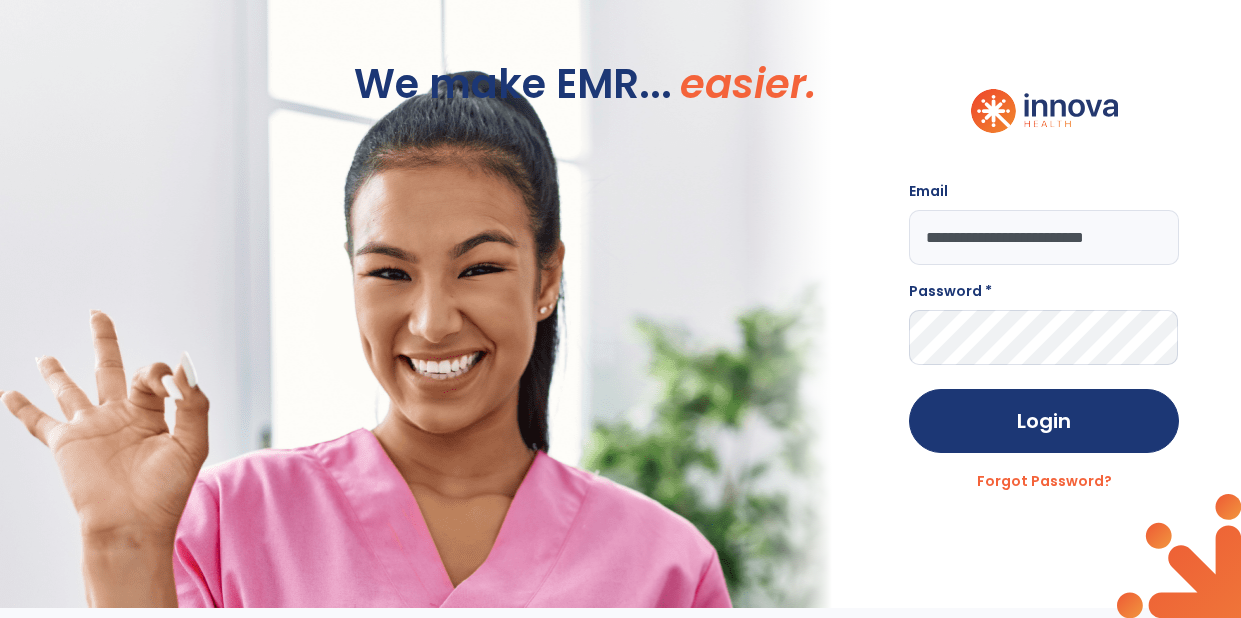 scroll, scrollTop: 0, scrollLeft: 4, axis: horizontal 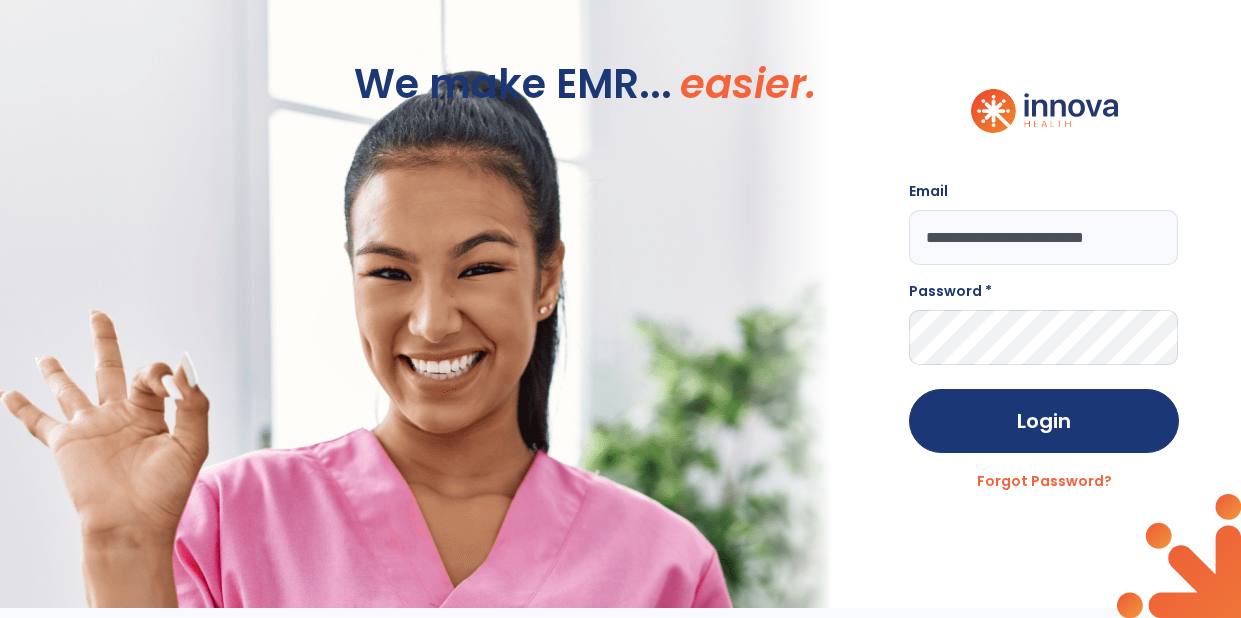 type on "**********" 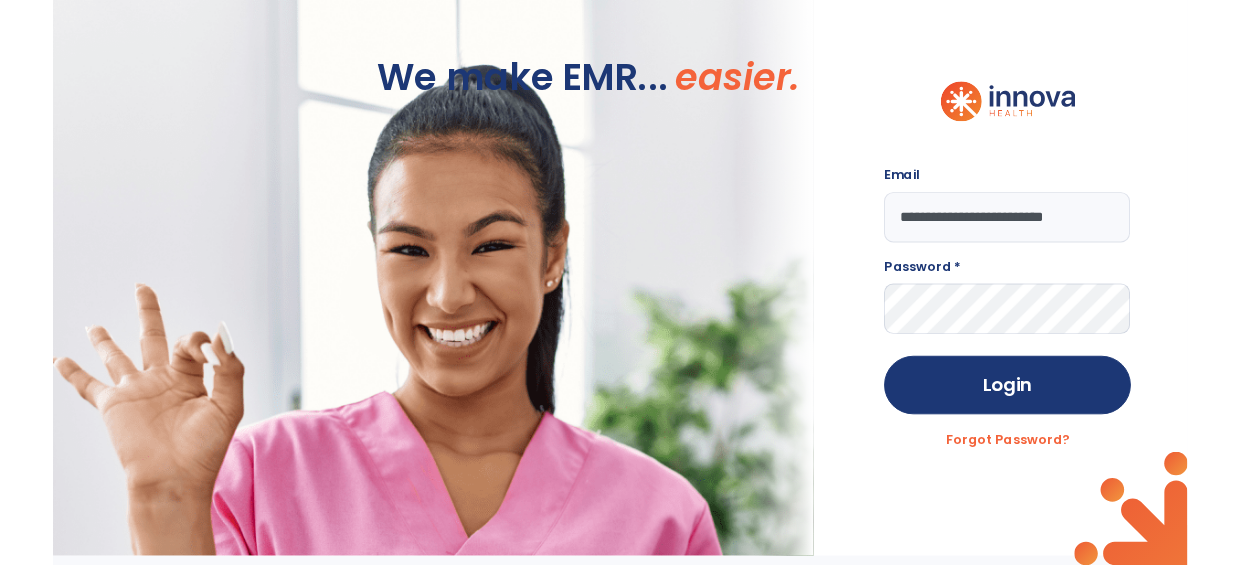 scroll, scrollTop: 0, scrollLeft: 0, axis: both 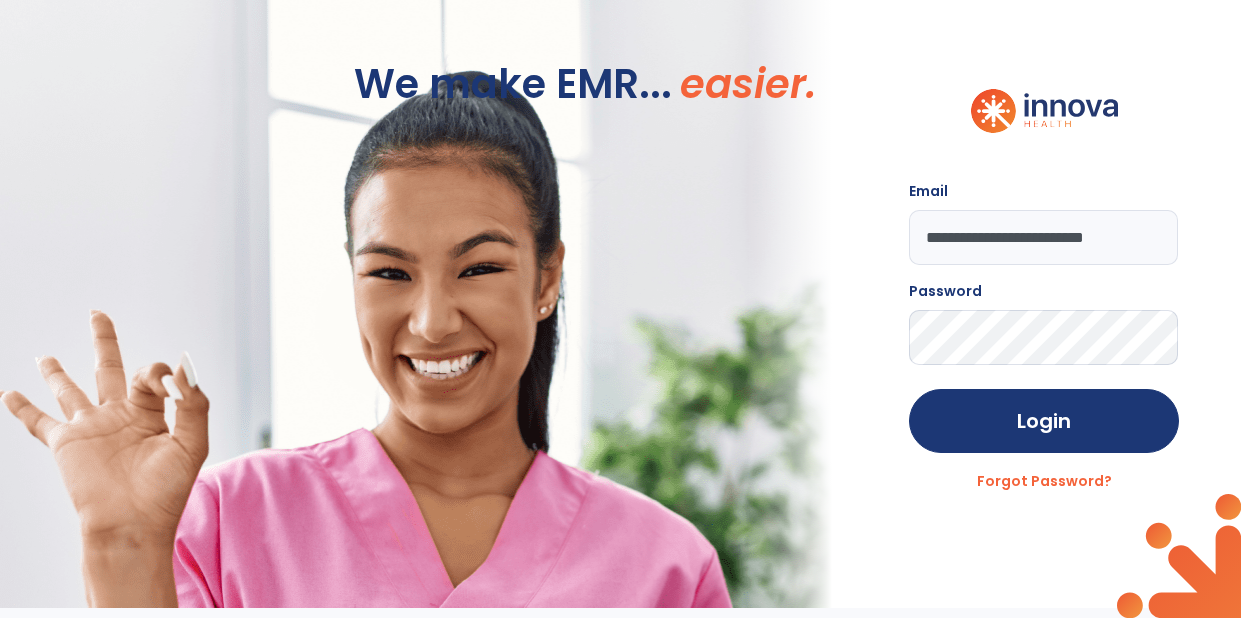 click on "Login" 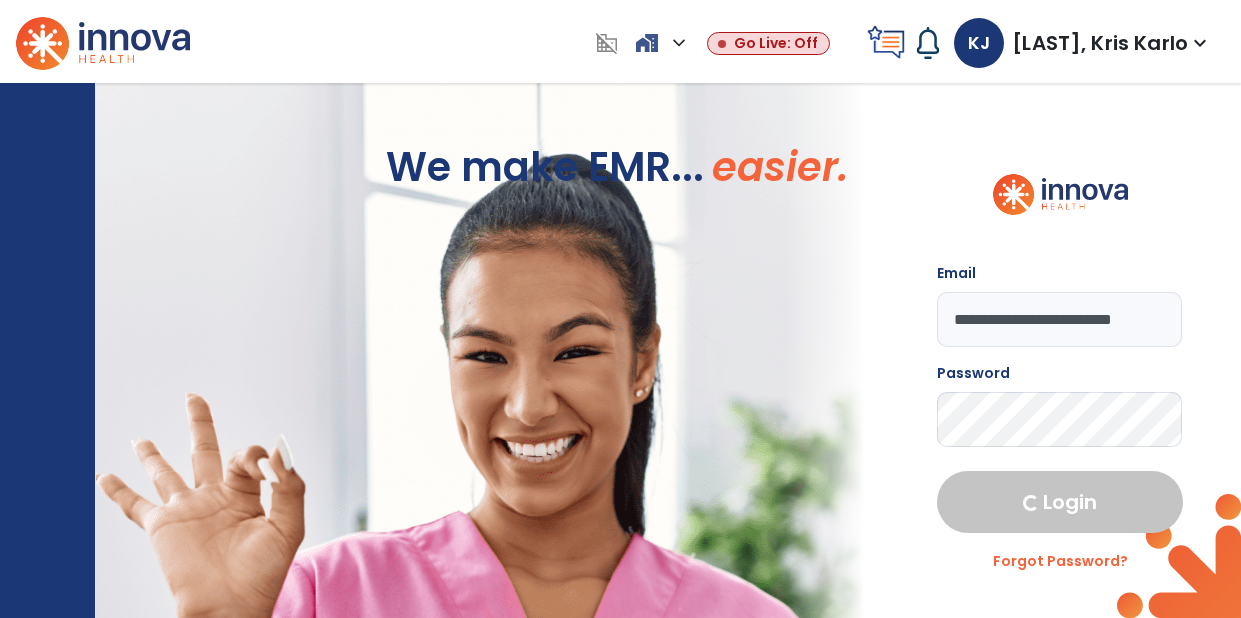 select on "****" 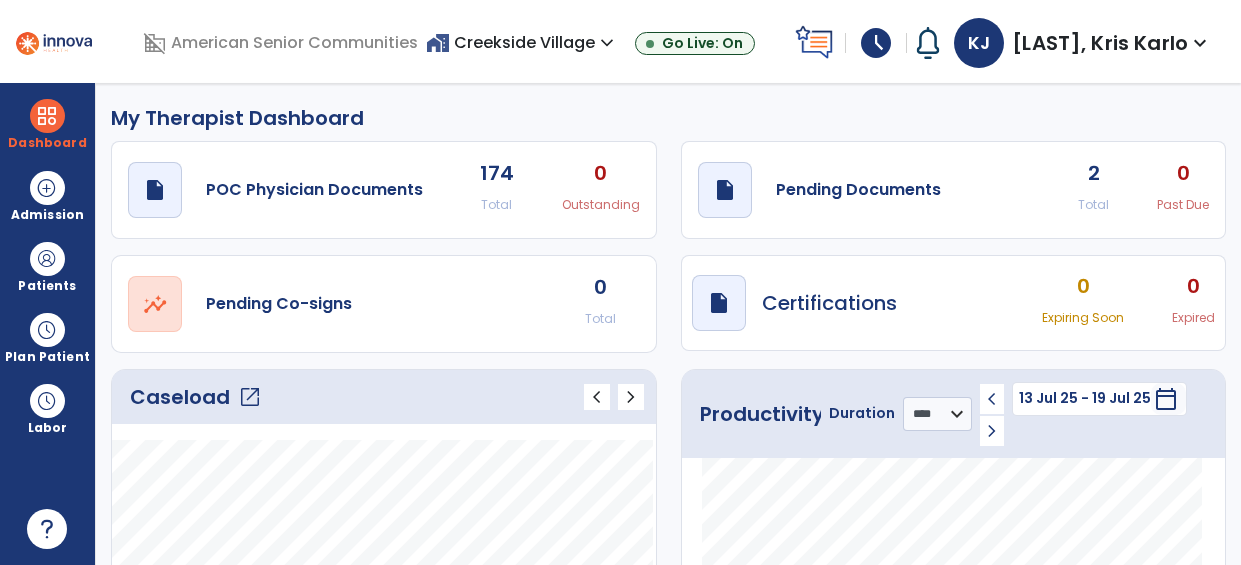 click on "open_in_new" 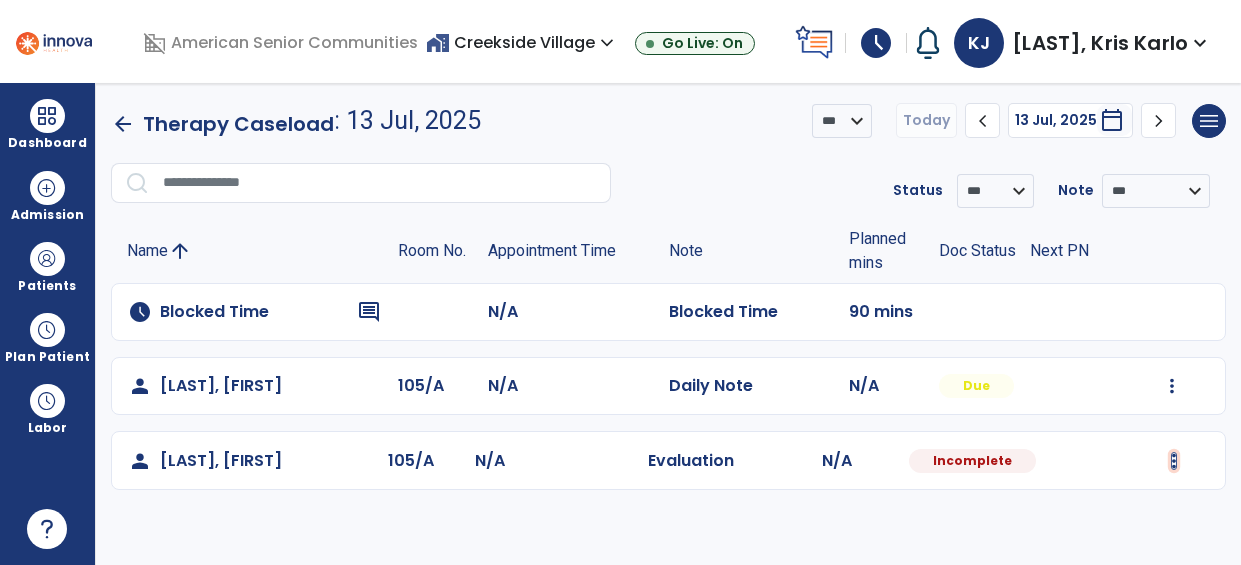click at bounding box center (1172, 386) 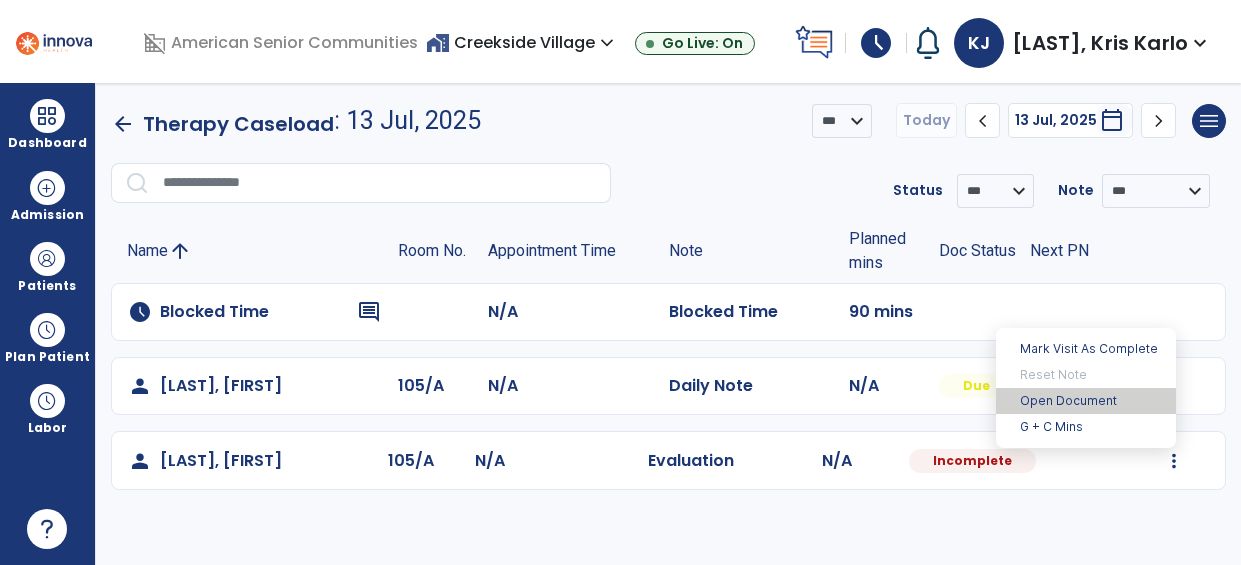 click on "Open Document" at bounding box center (1086, 401) 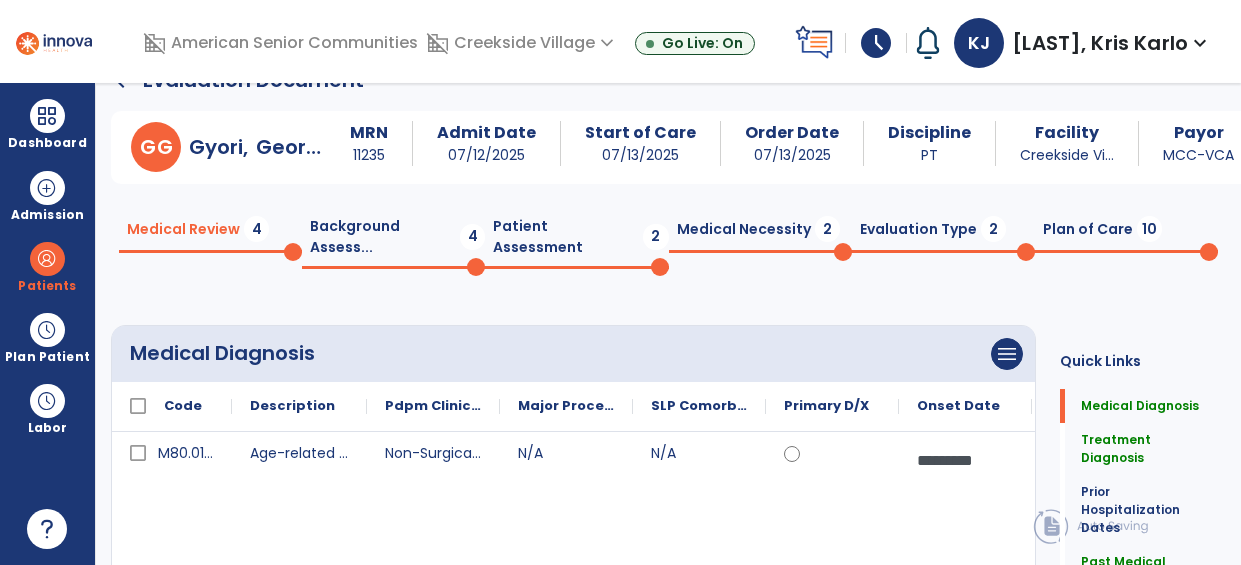 scroll, scrollTop: 49, scrollLeft: 0, axis: vertical 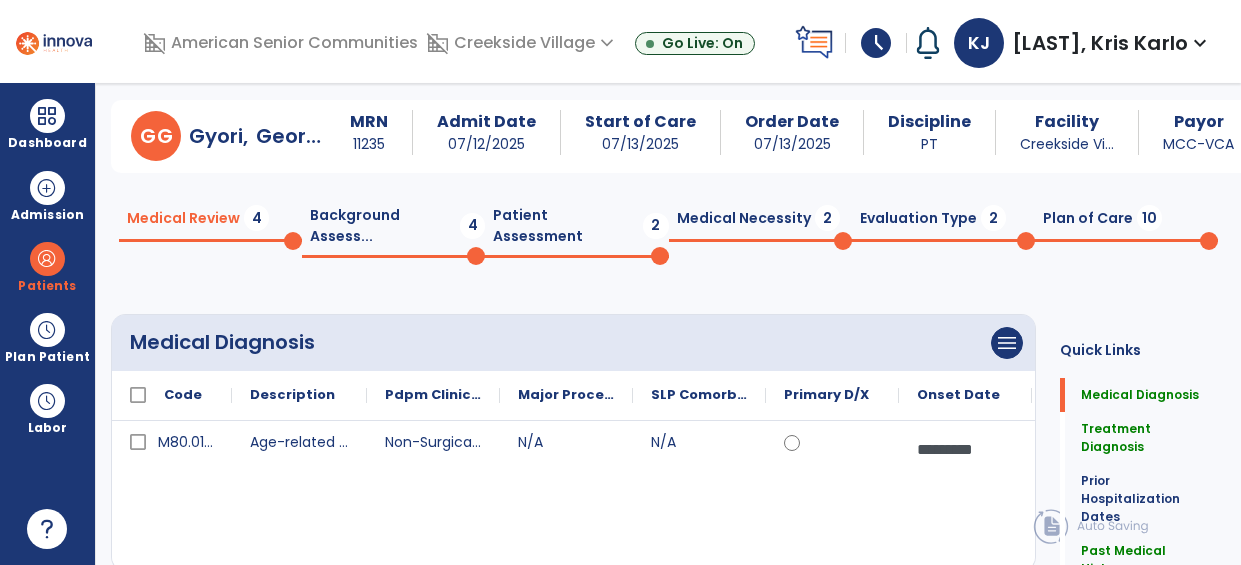click on "Evaluation Type  2" 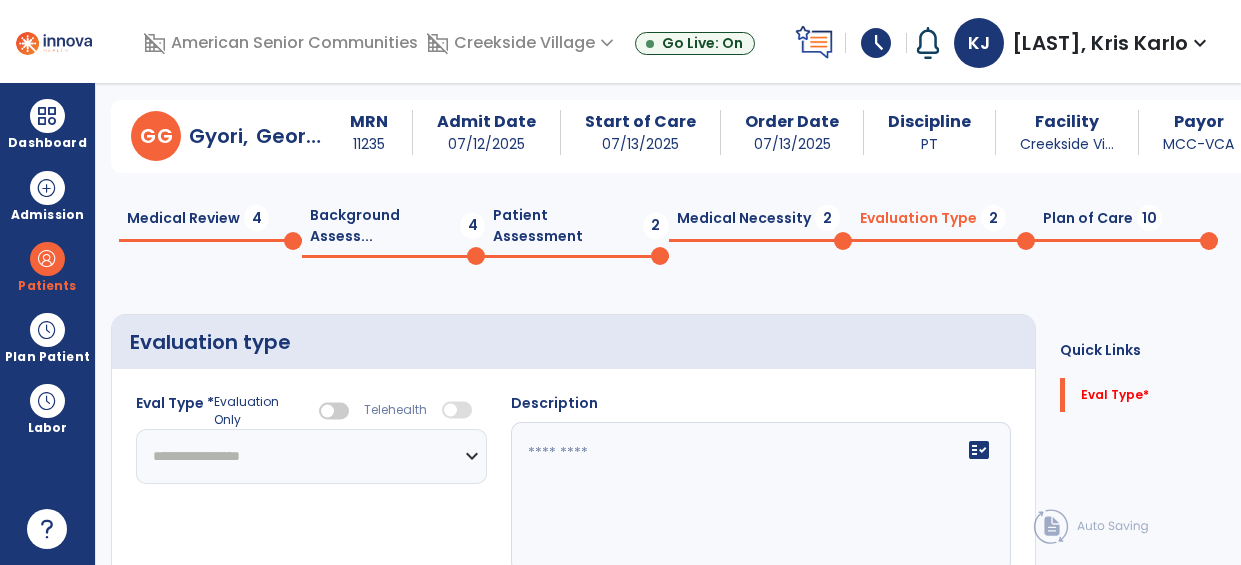 click on "**********" 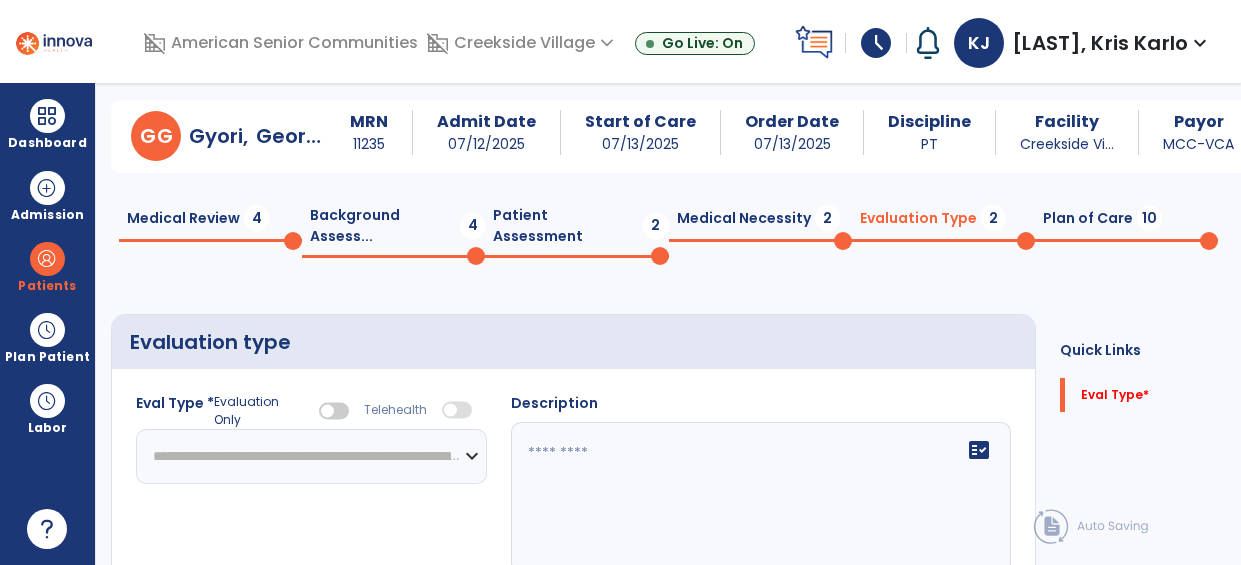 click on "**********" 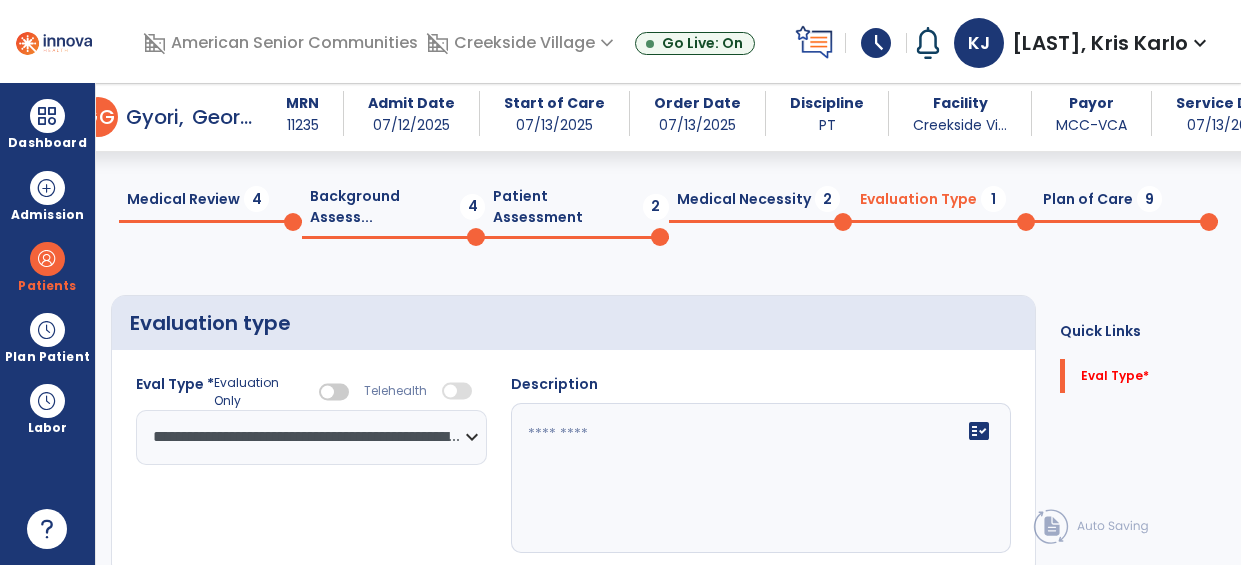 scroll, scrollTop: 130, scrollLeft: 0, axis: vertical 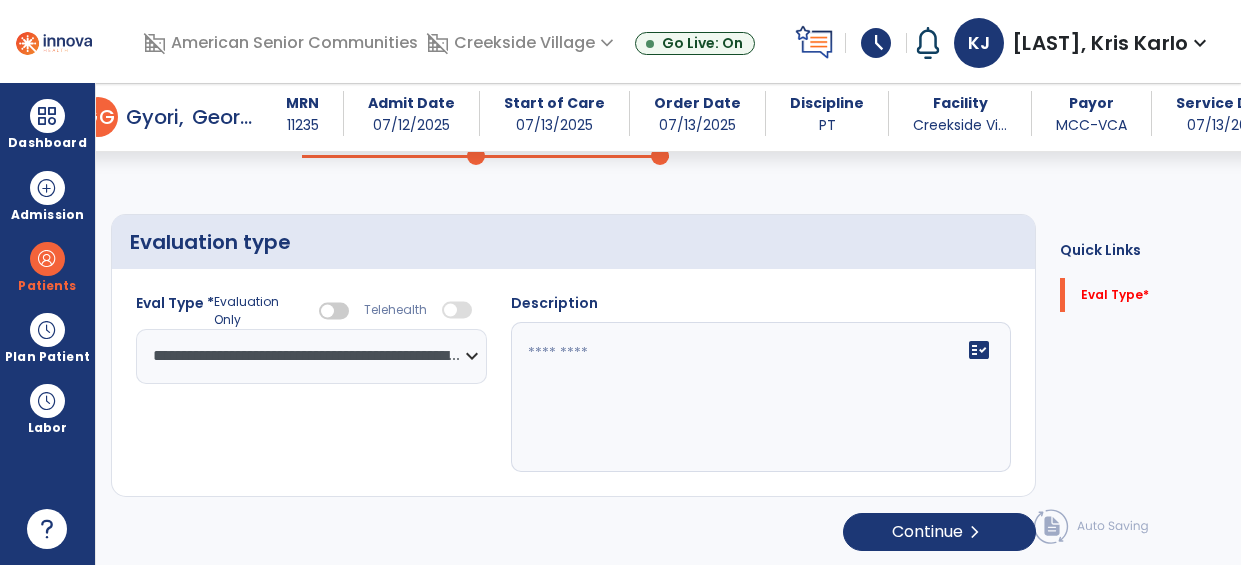 click 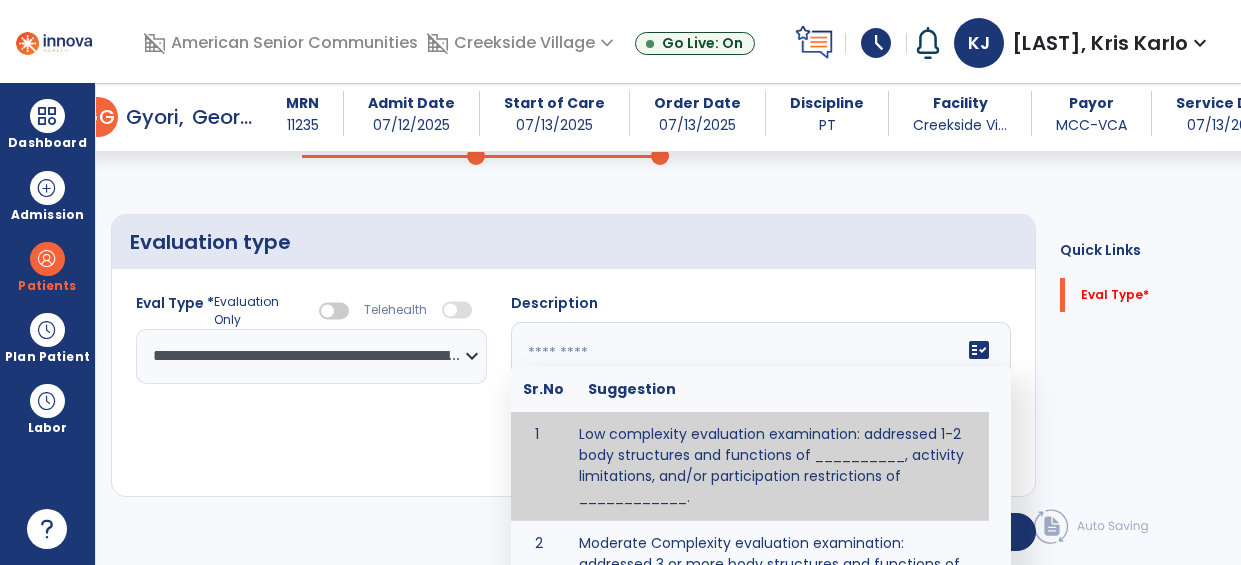 scroll, scrollTop: 77, scrollLeft: 0, axis: vertical 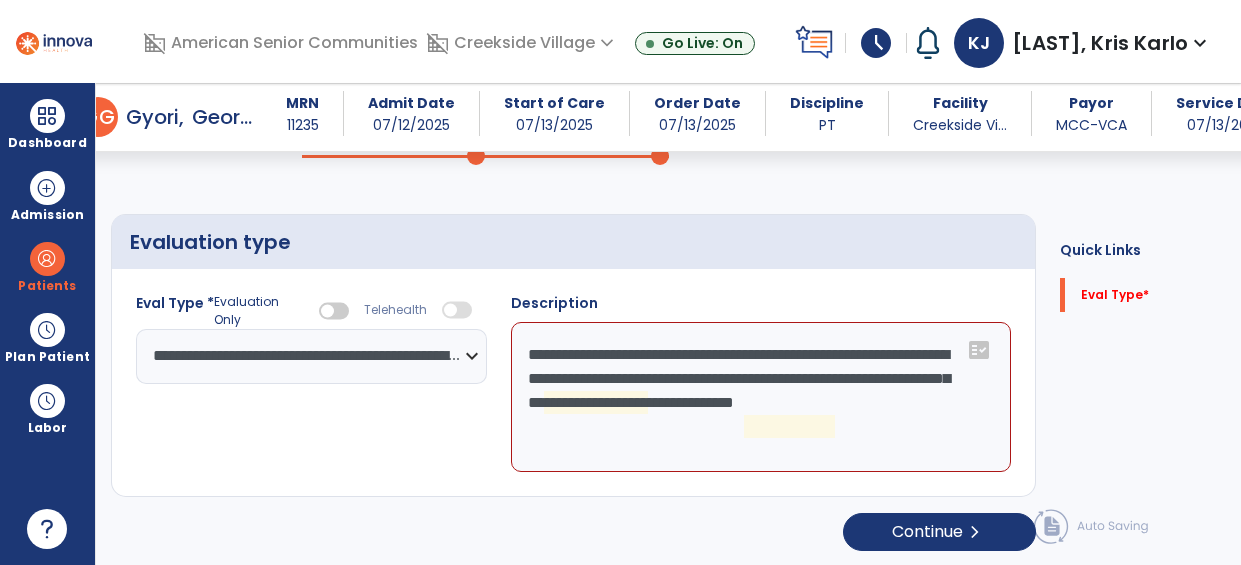 click on "**********" 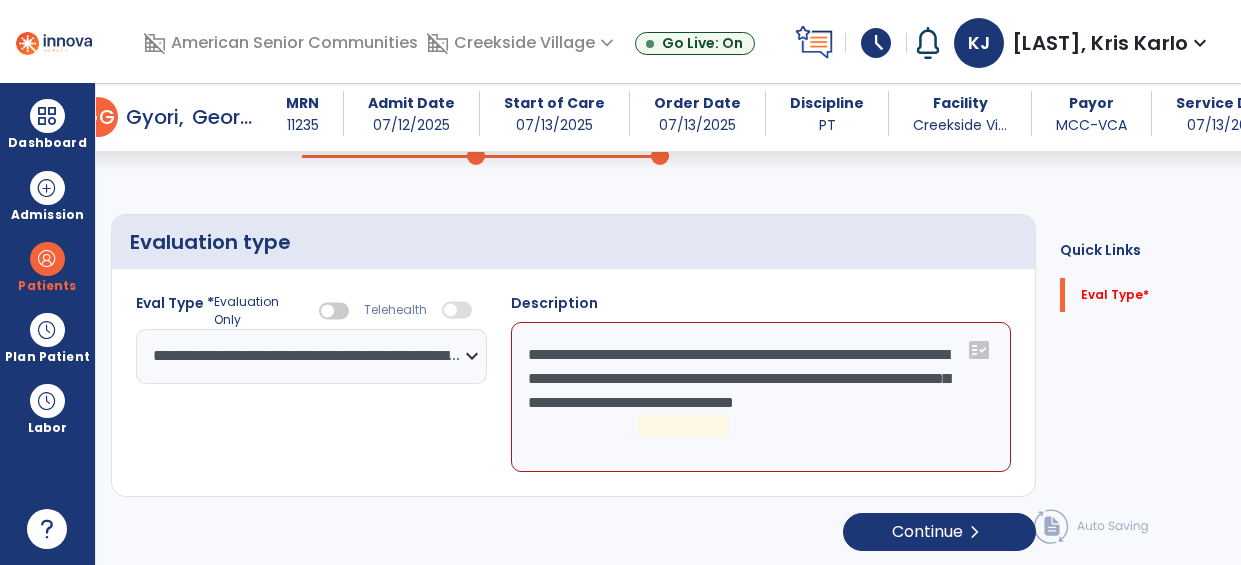 click on "**********" 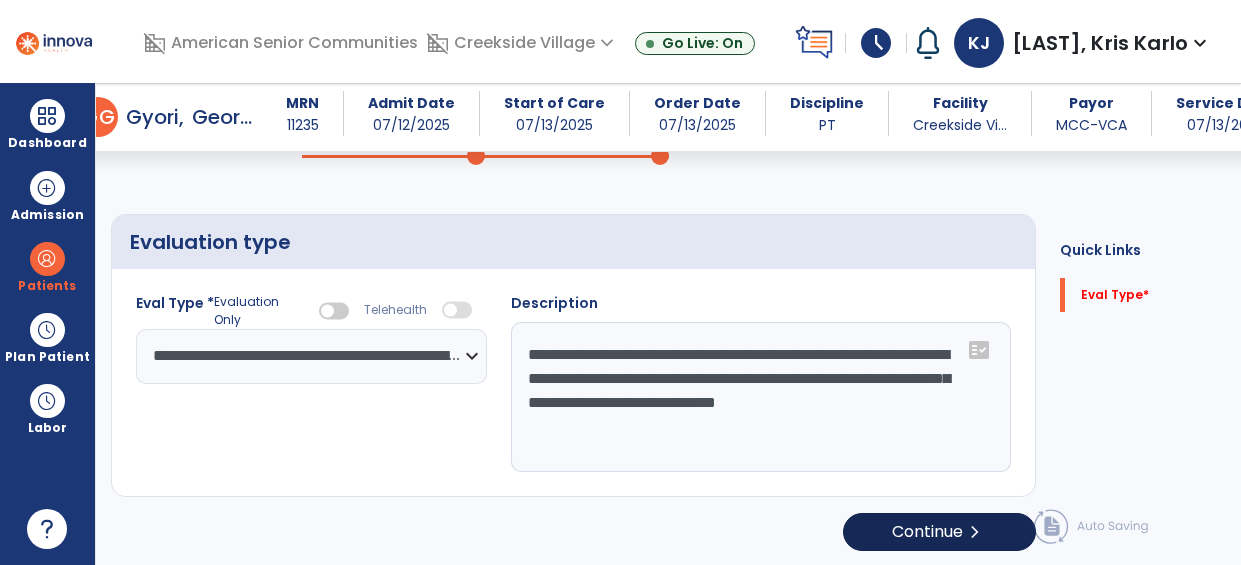 type on "**********" 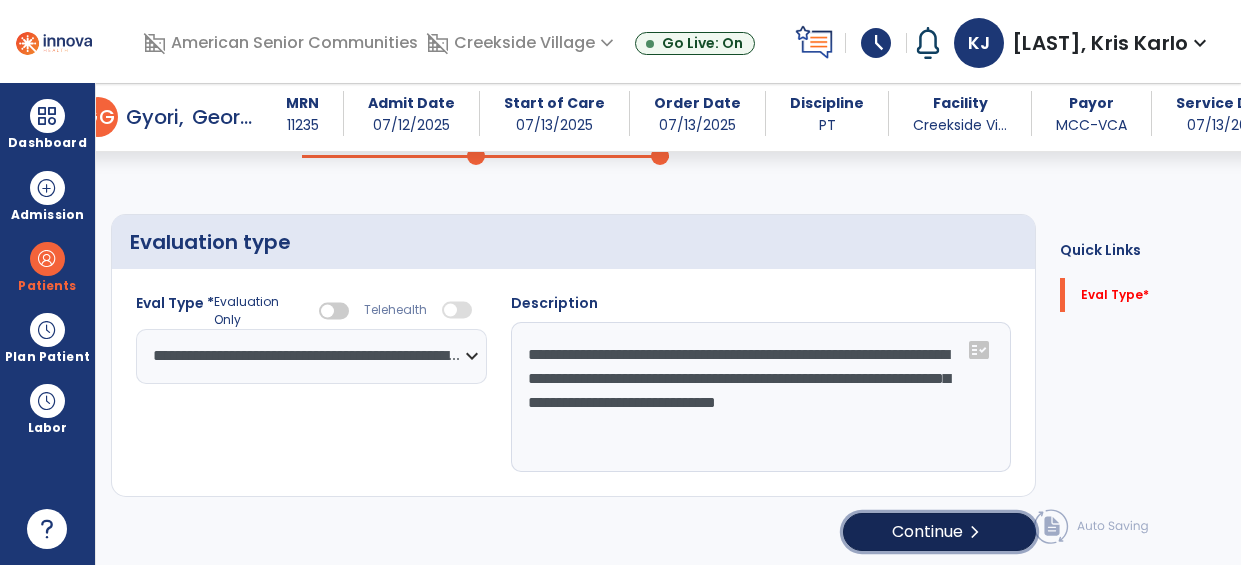 click on "chevron_right" 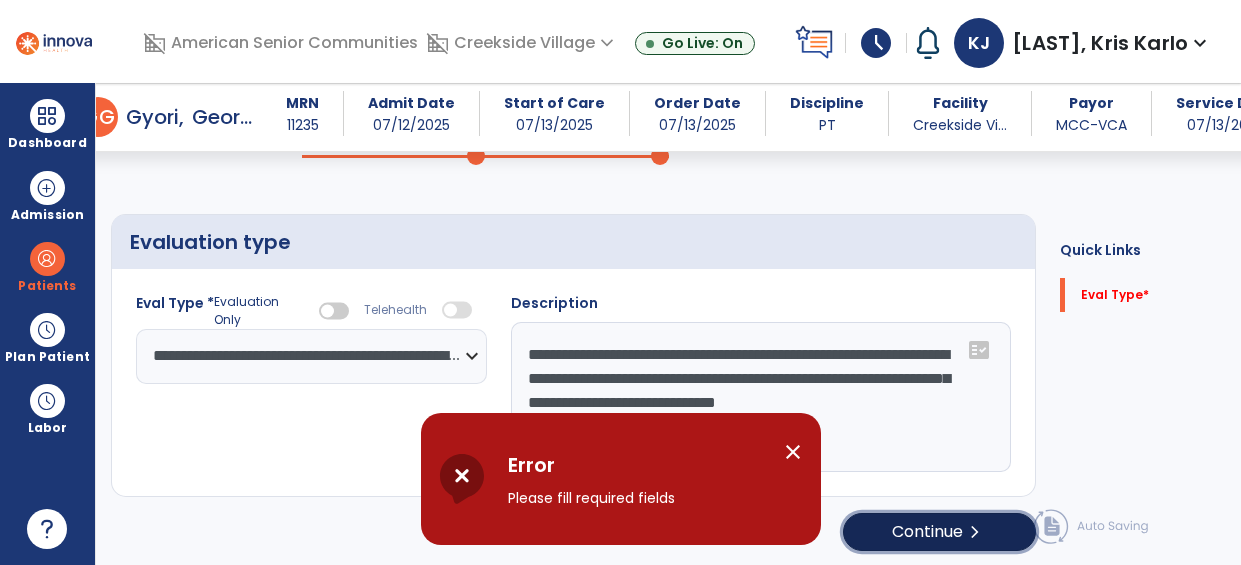 click on "Continue  chevron_right" 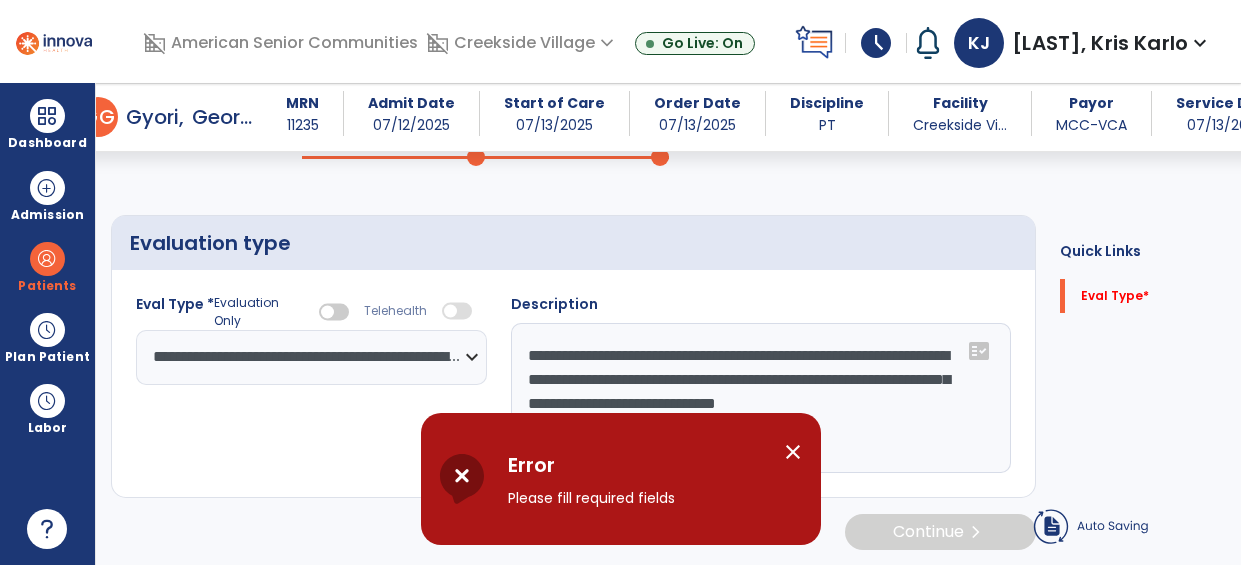 scroll, scrollTop: 130, scrollLeft: 0, axis: vertical 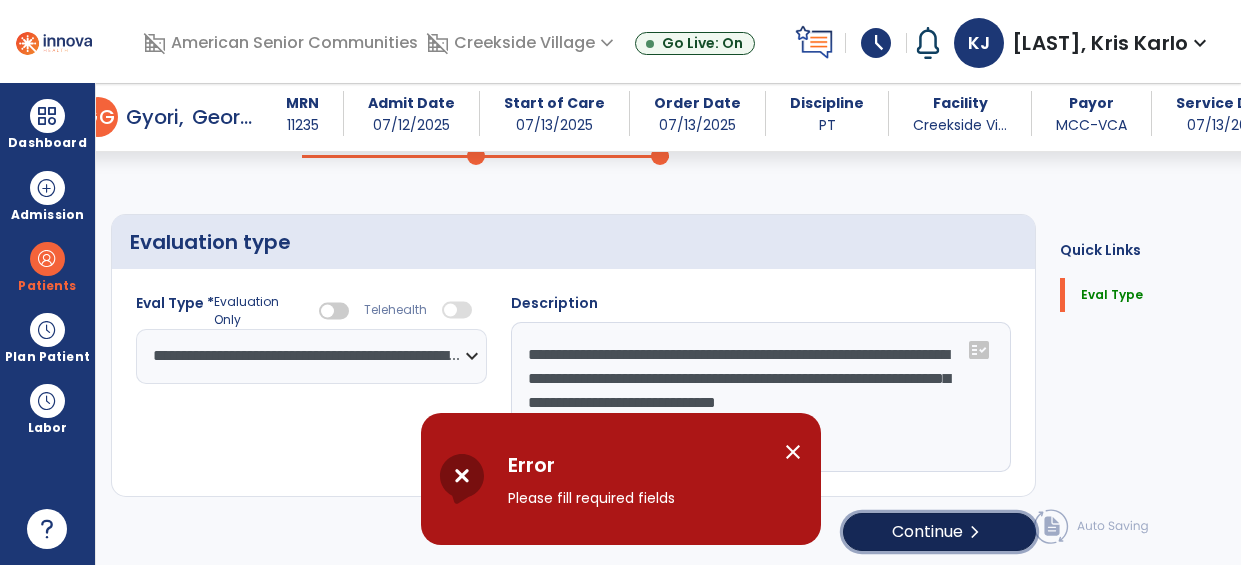 click on "Continue  chevron_right" 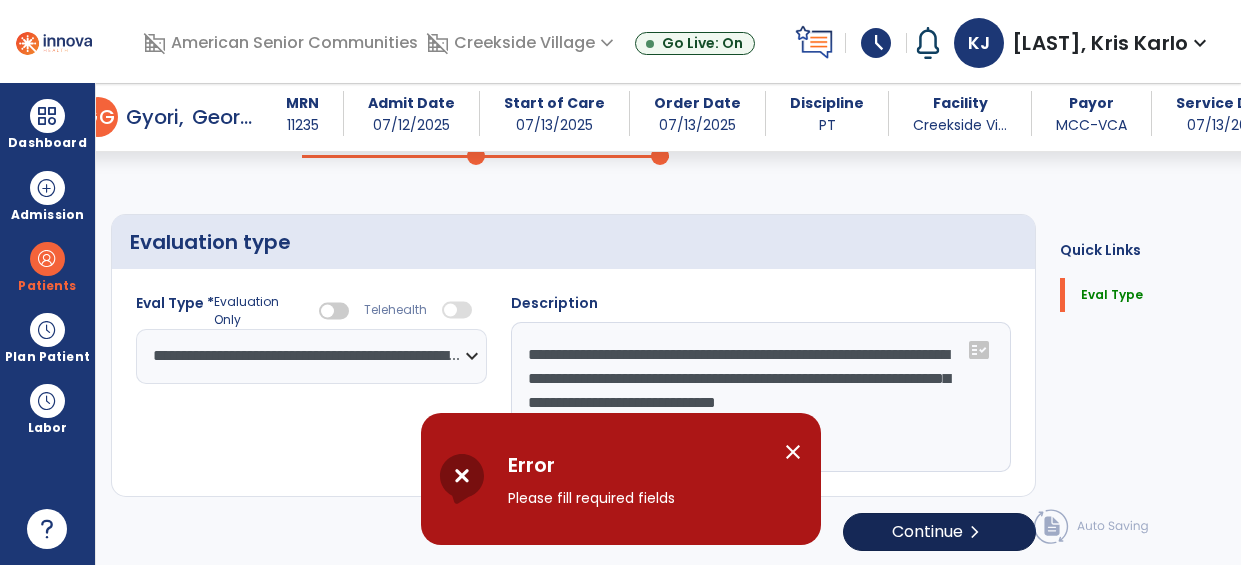 select on "*****" 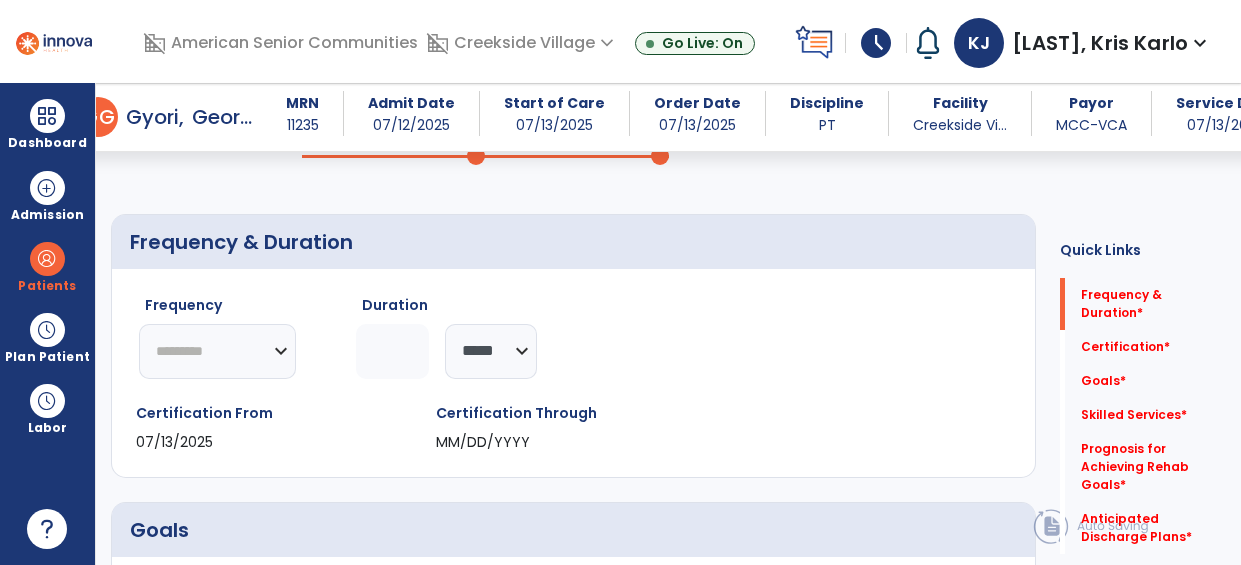 click on "********* ** ** ** ** ** ** **" 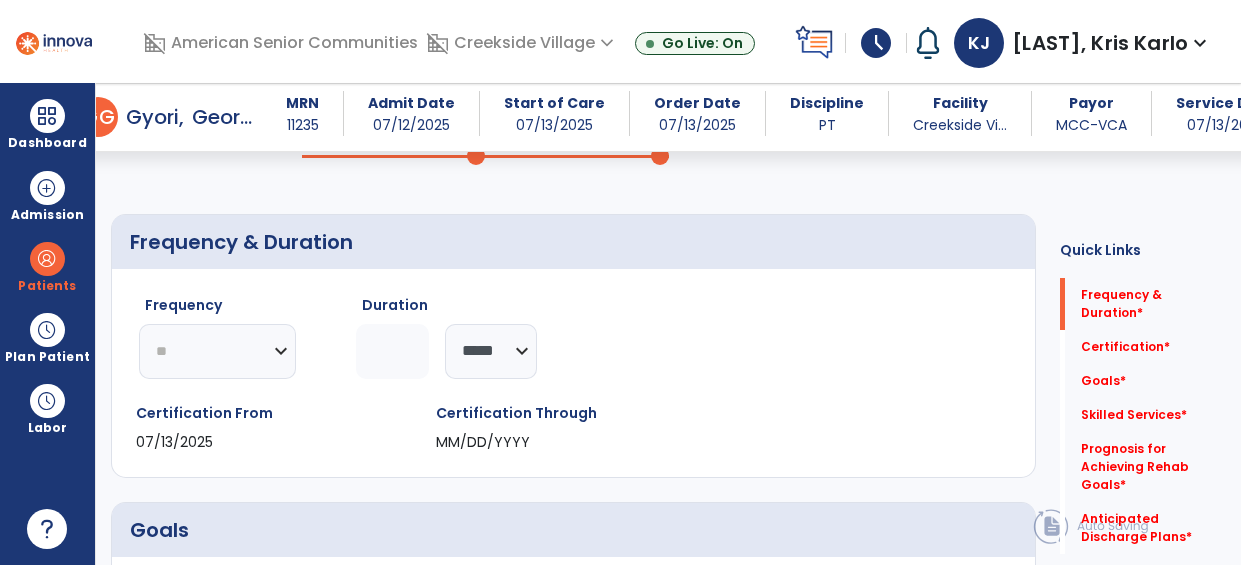 click on "********* ** ** ** ** ** ** **" 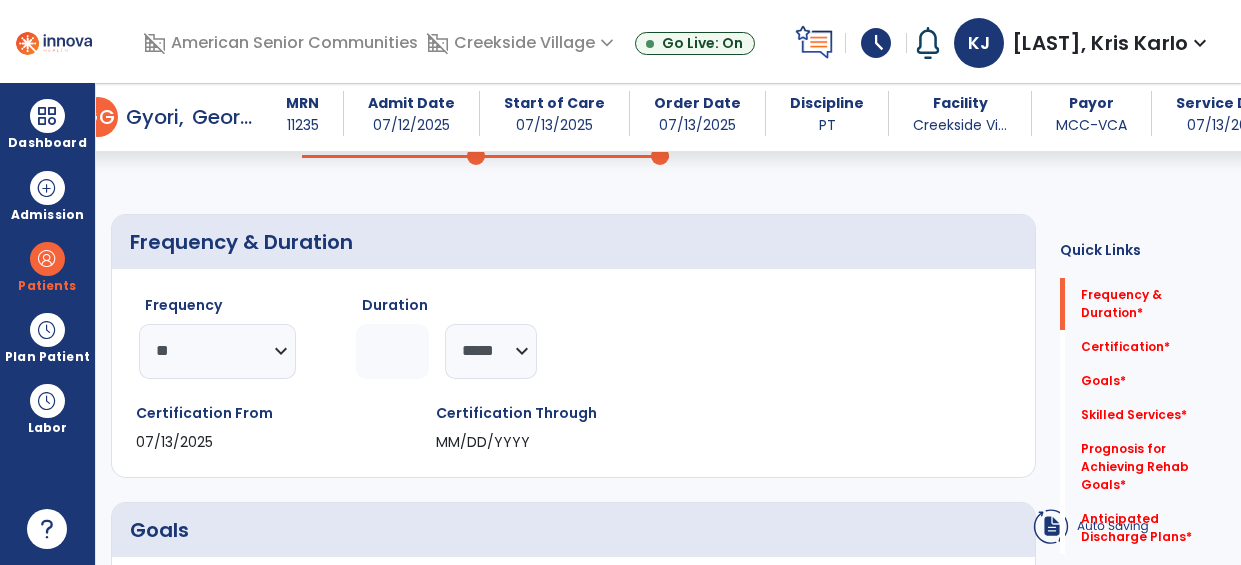 click 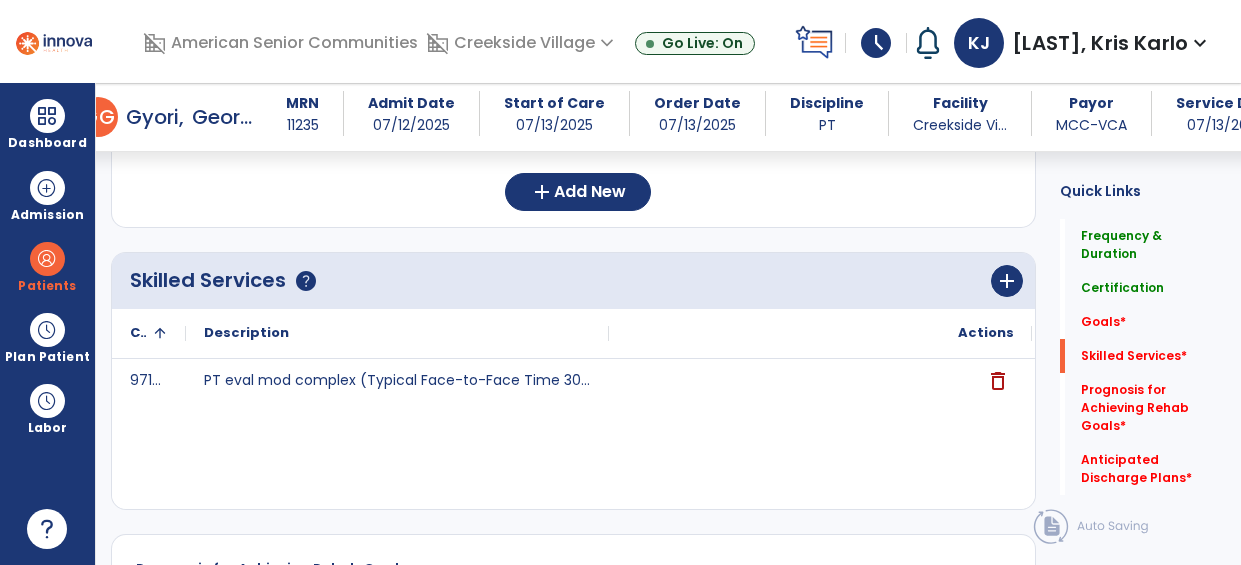 scroll, scrollTop: 573, scrollLeft: 0, axis: vertical 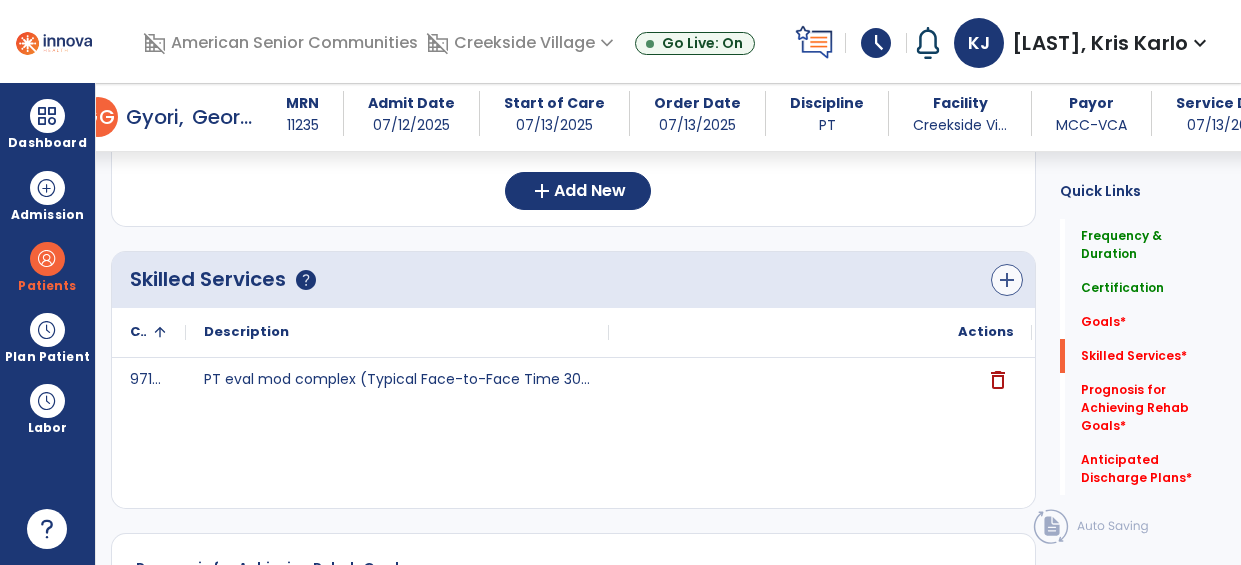 type on "*" 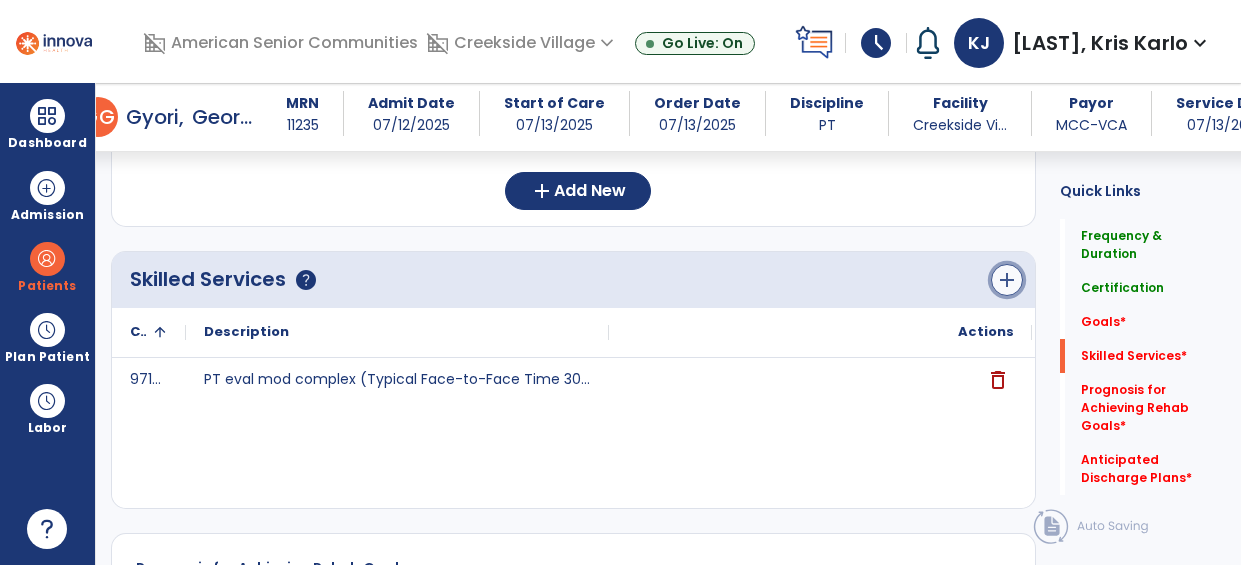click on "add" 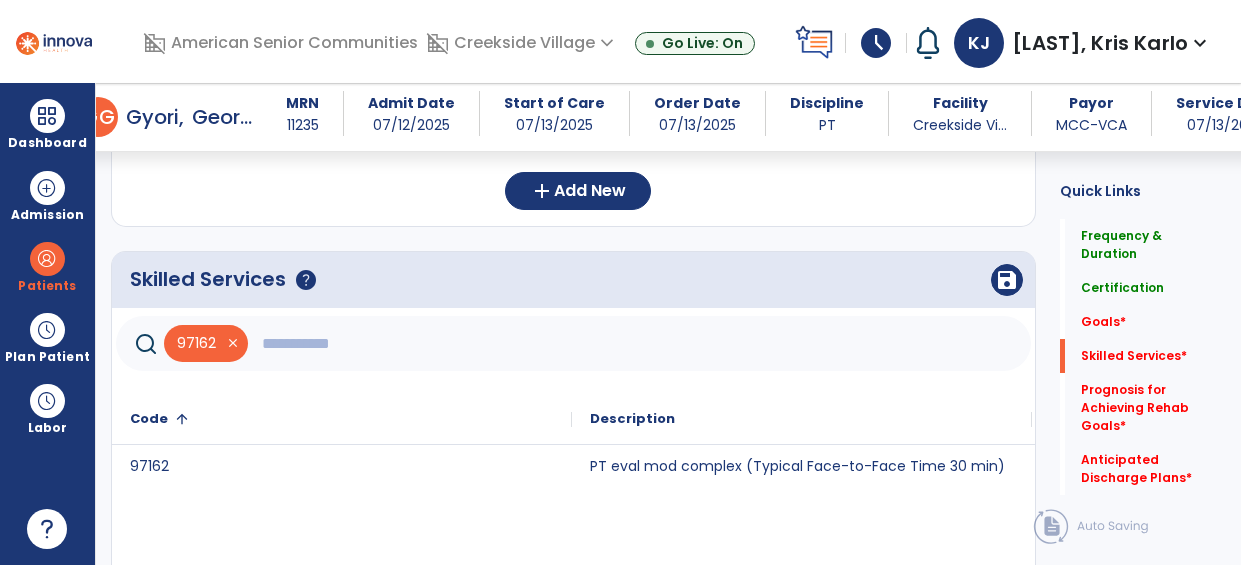 click 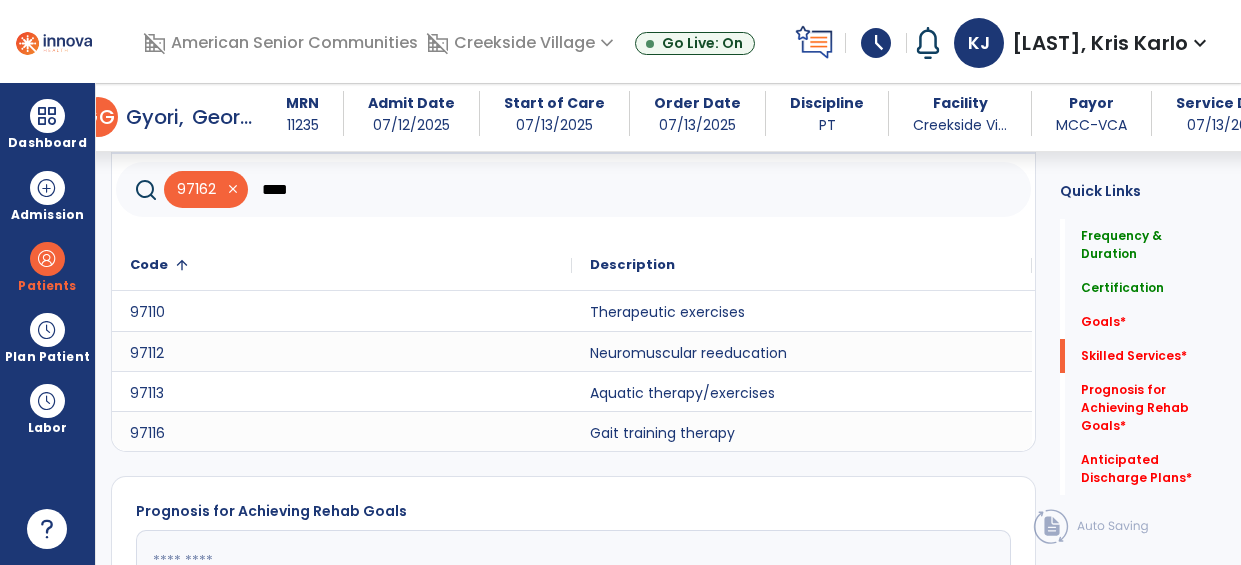 scroll, scrollTop: 728, scrollLeft: 0, axis: vertical 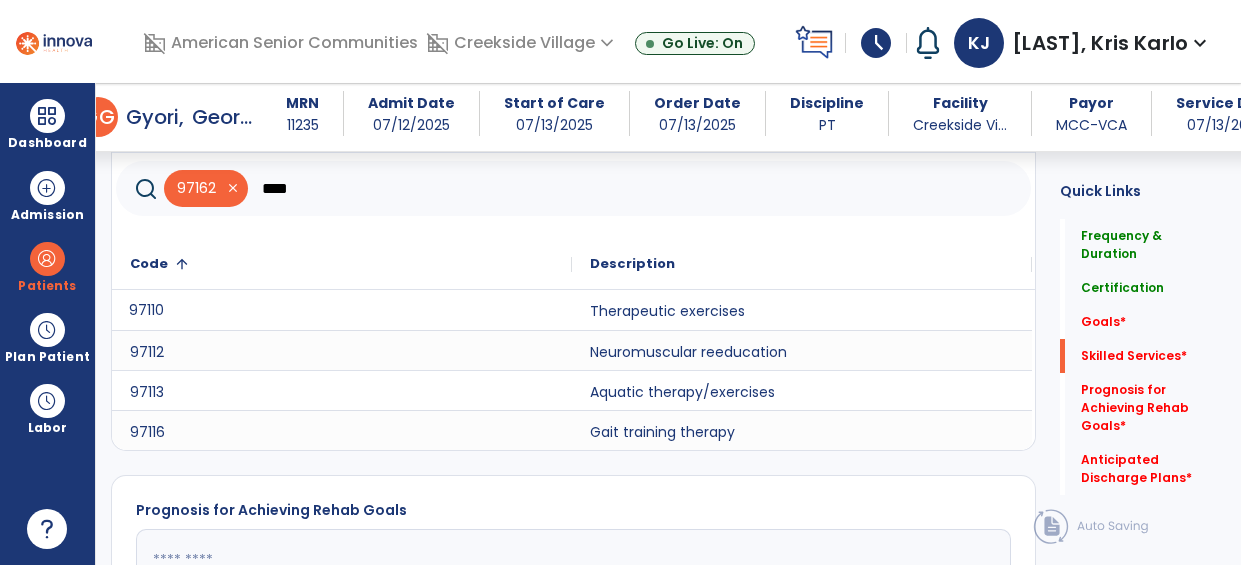 click on "97110" 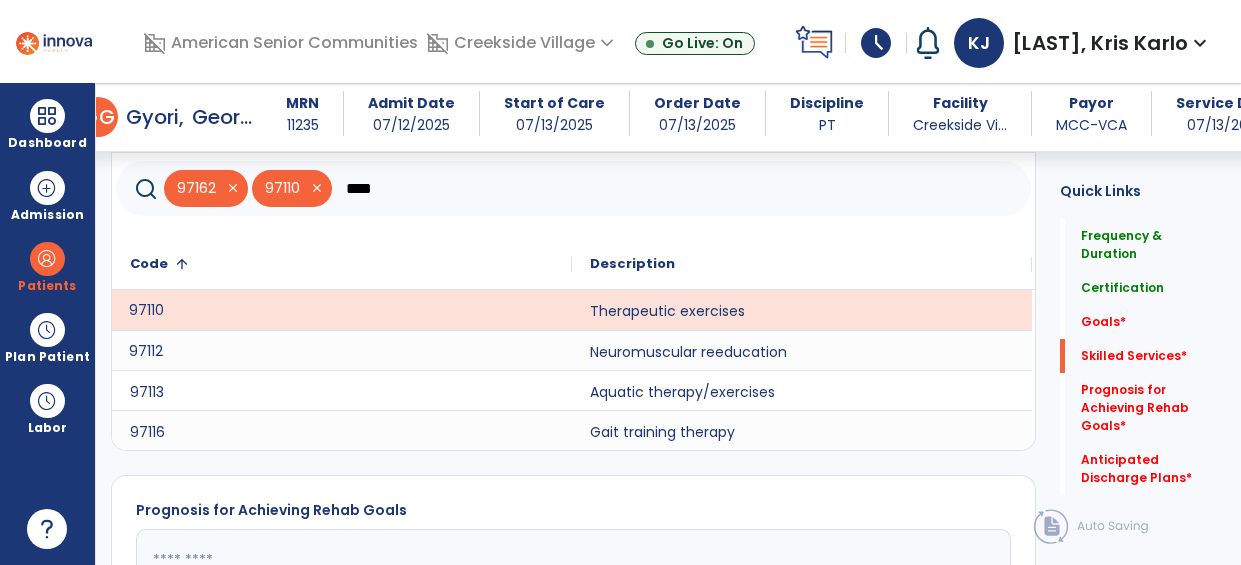 click on "97112" 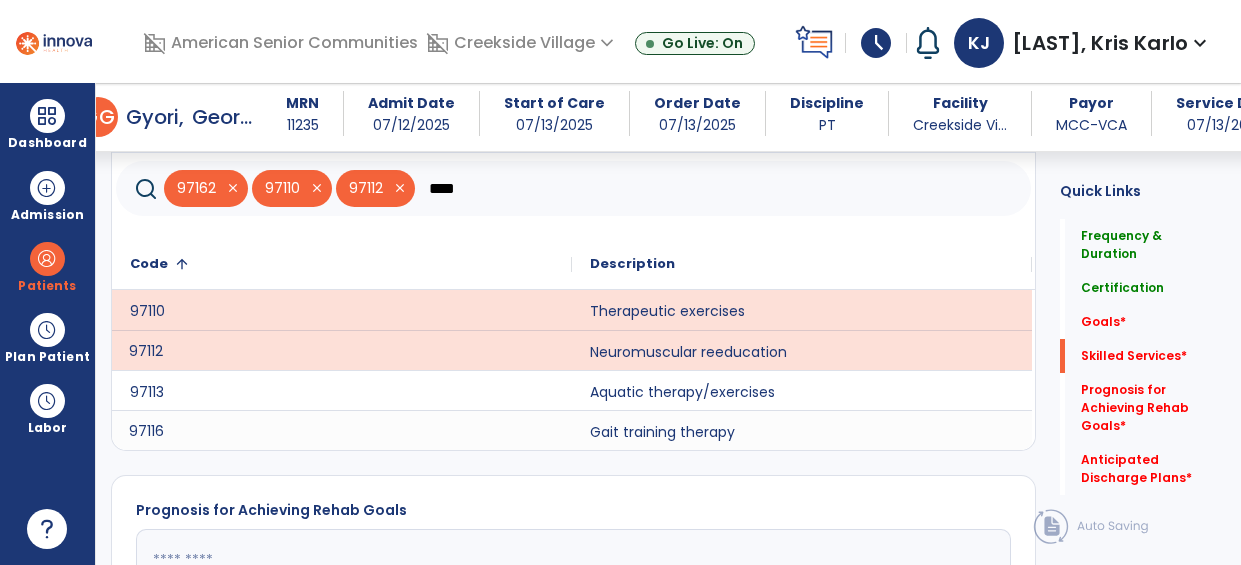 click on "97116" 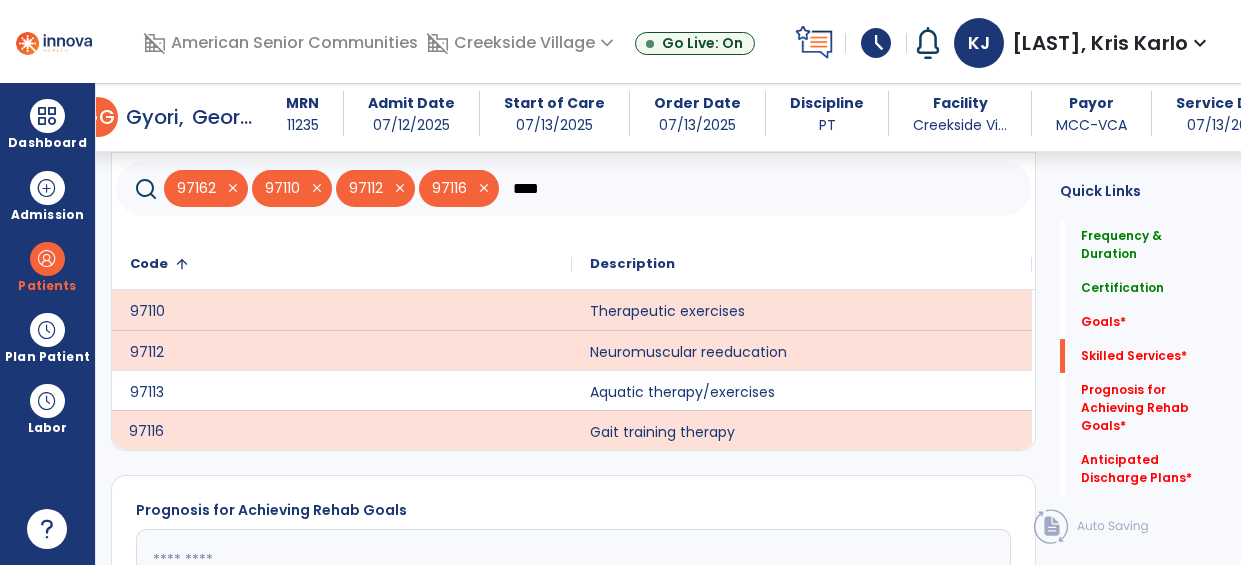 click on "****" 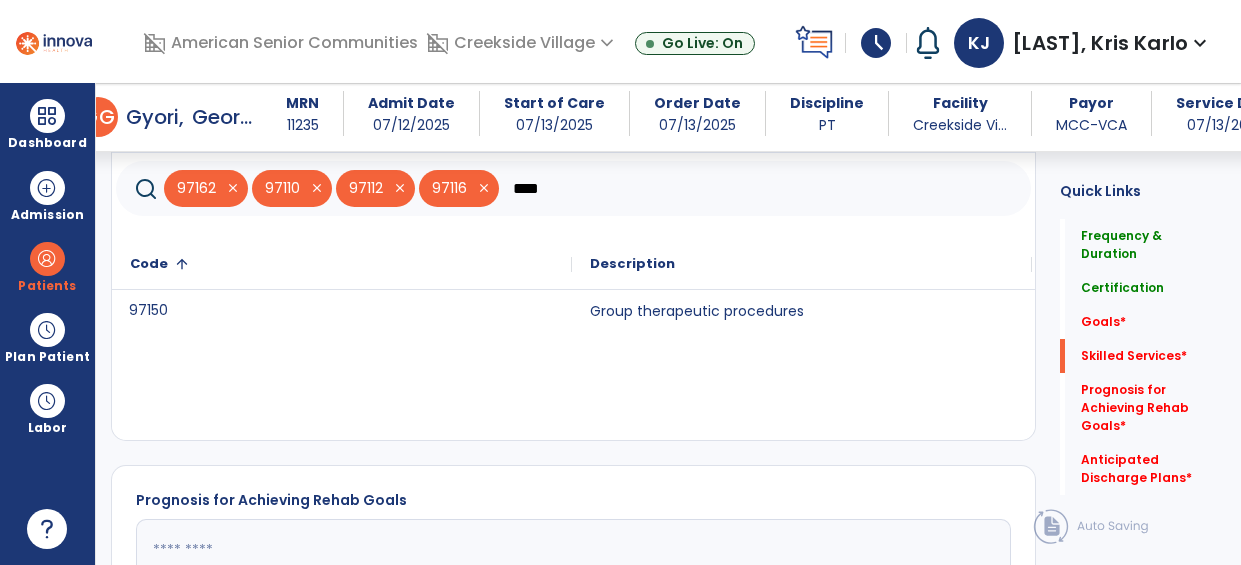 click on "97150" 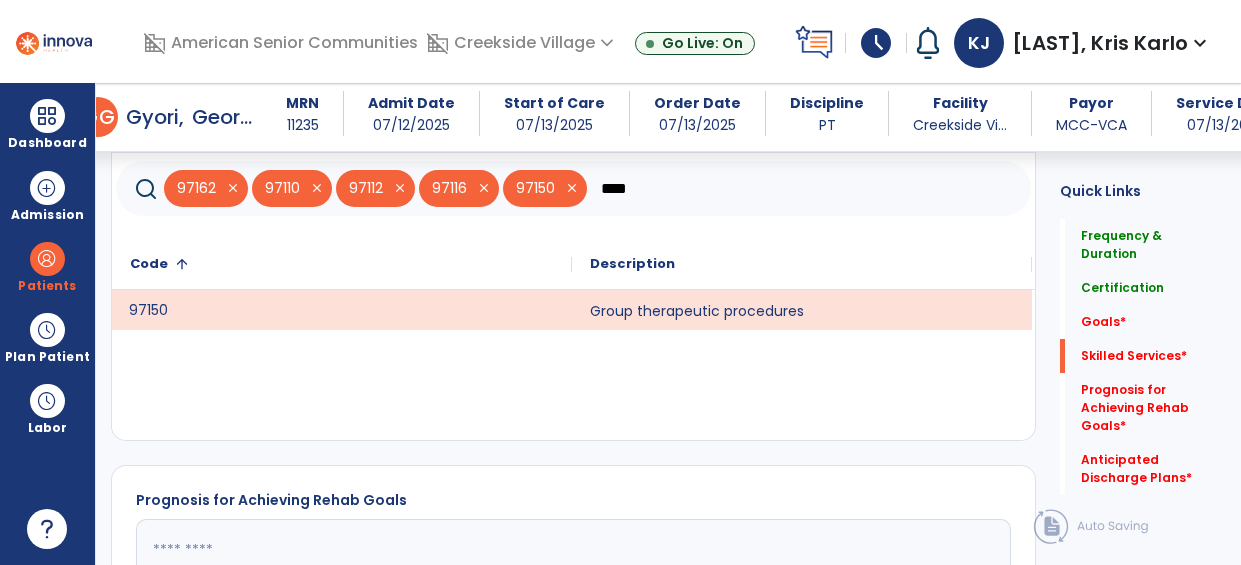 click on "****" 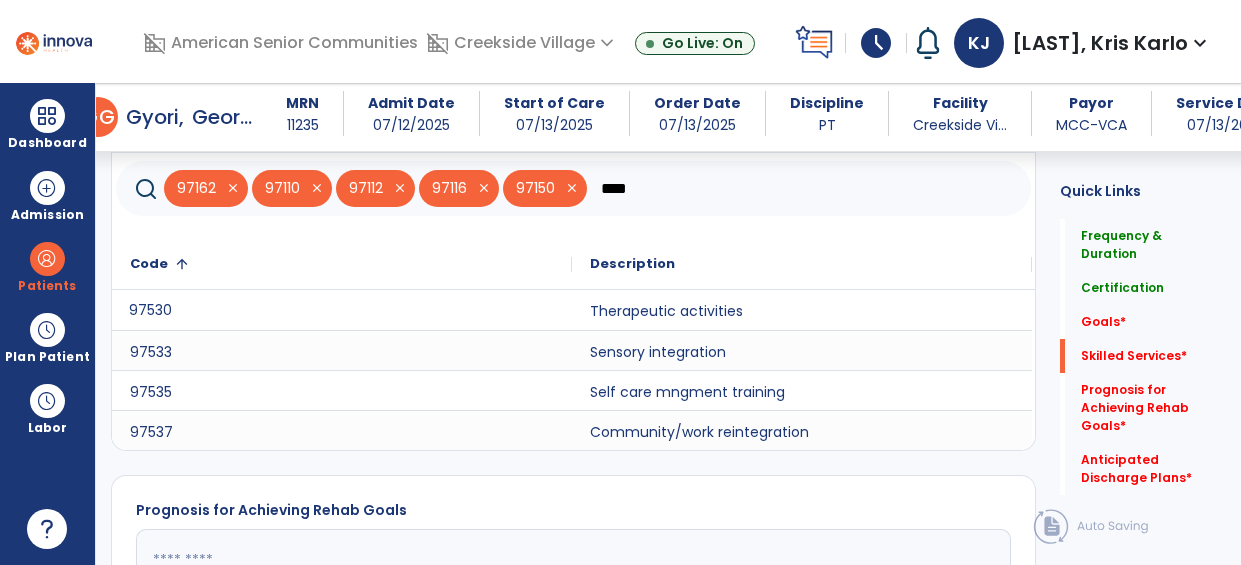 type on "****" 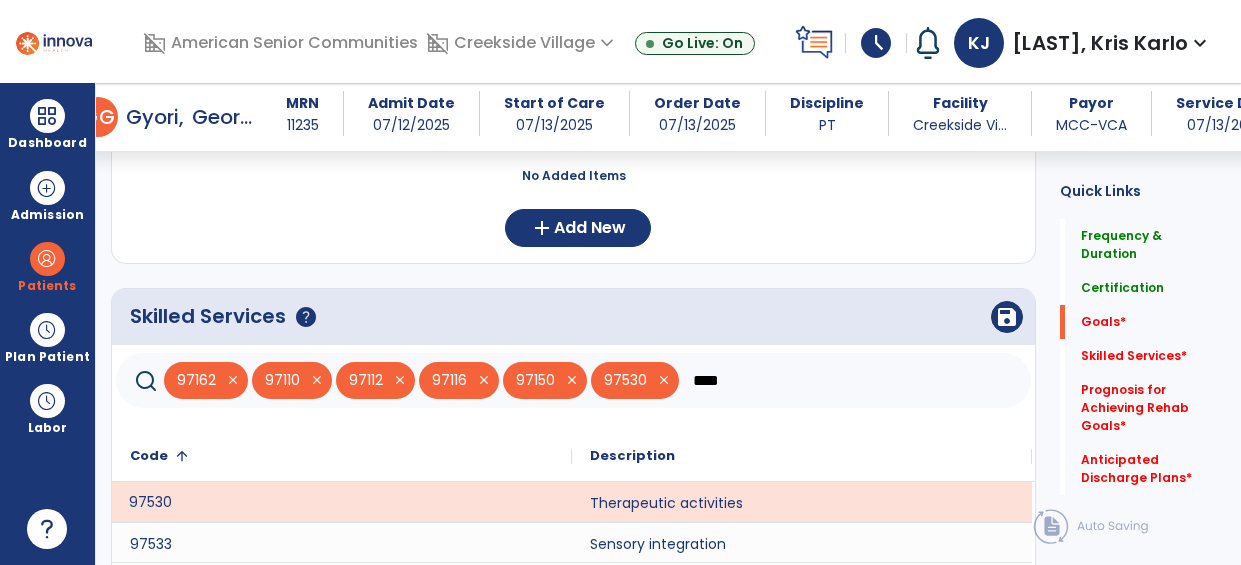 scroll, scrollTop: 448, scrollLeft: 0, axis: vertical 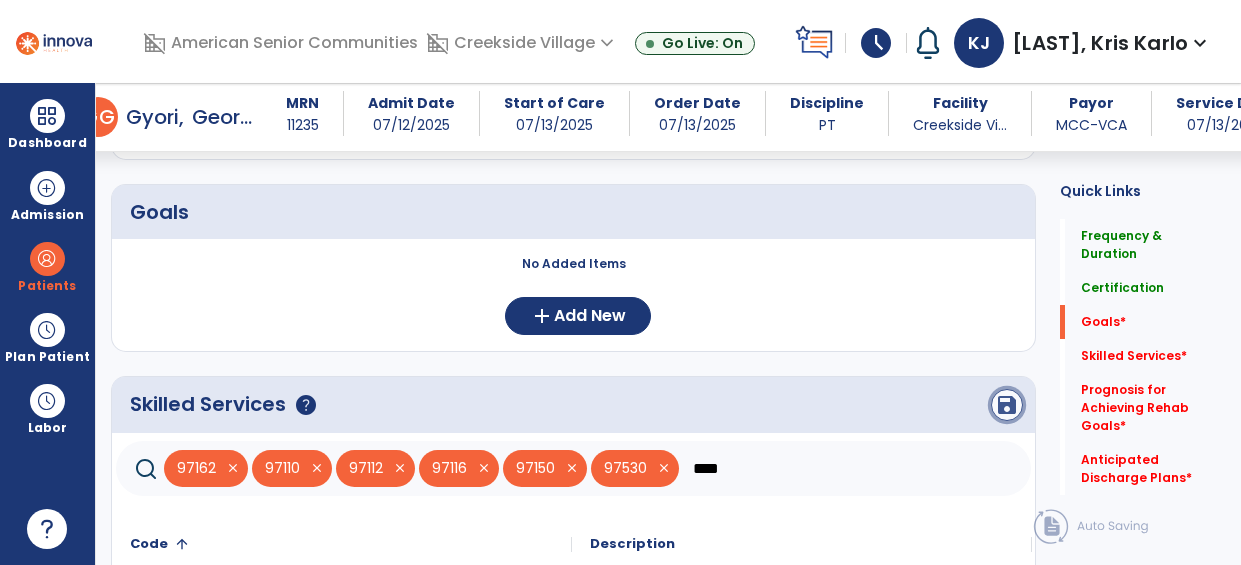 click on "save" 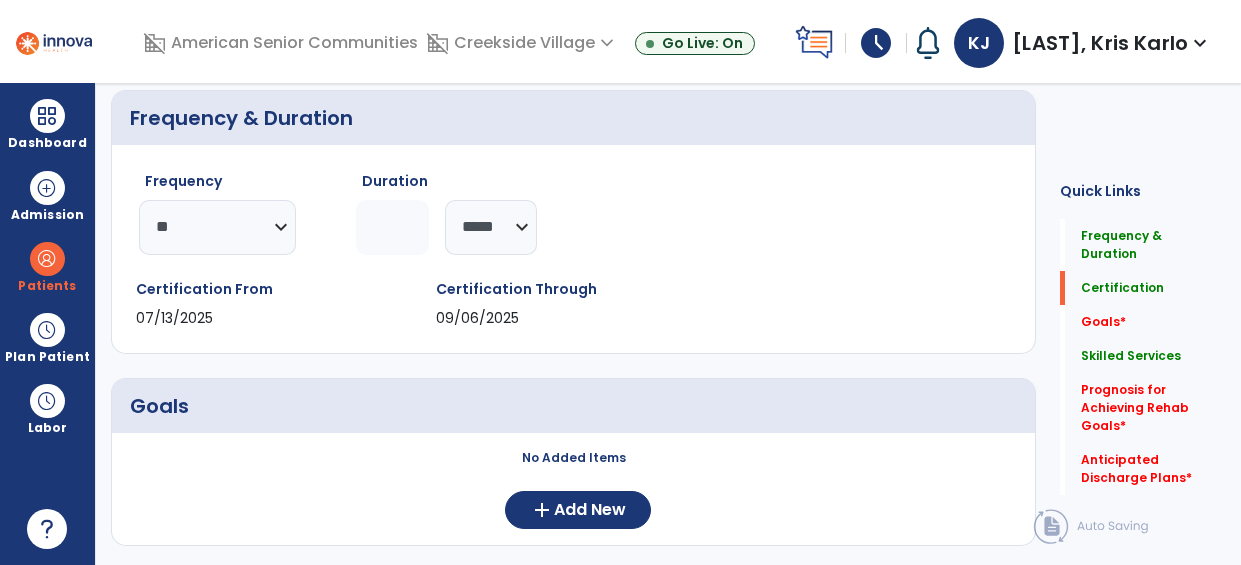 scroll, scrollTop: 0, scrollLeft: 0, axis: both 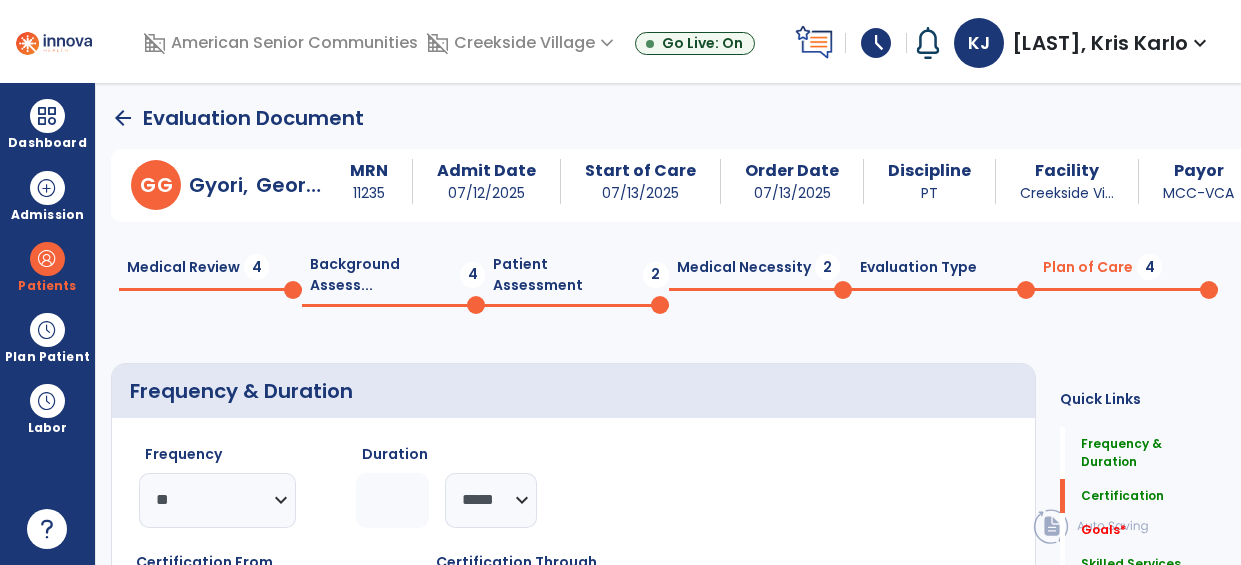 click on "arrow_back" 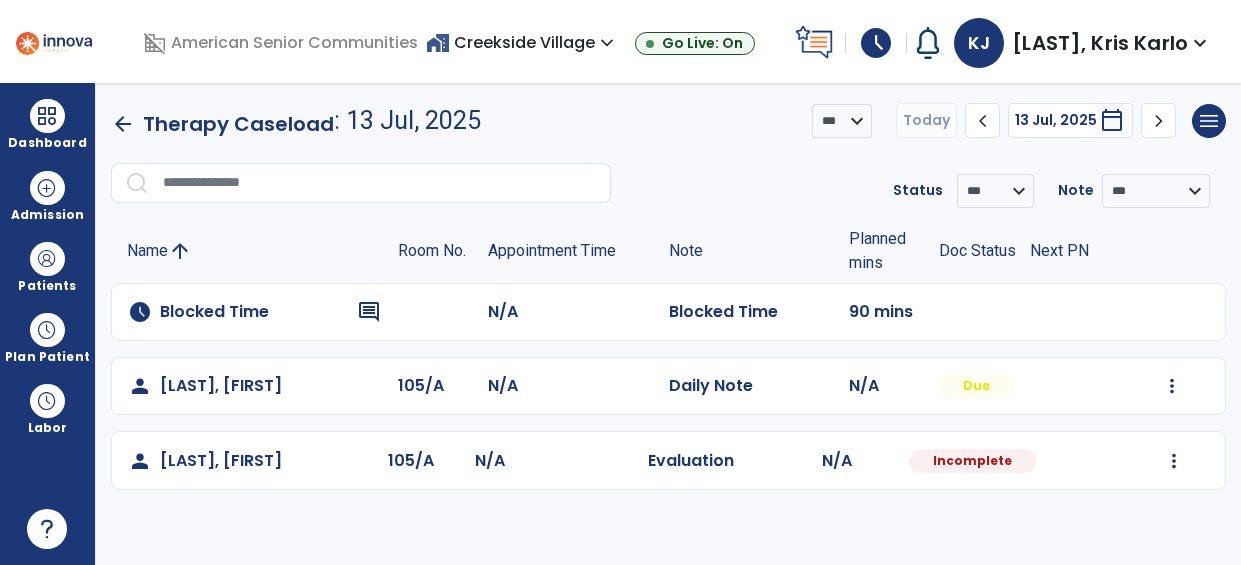click on "chevron_left" 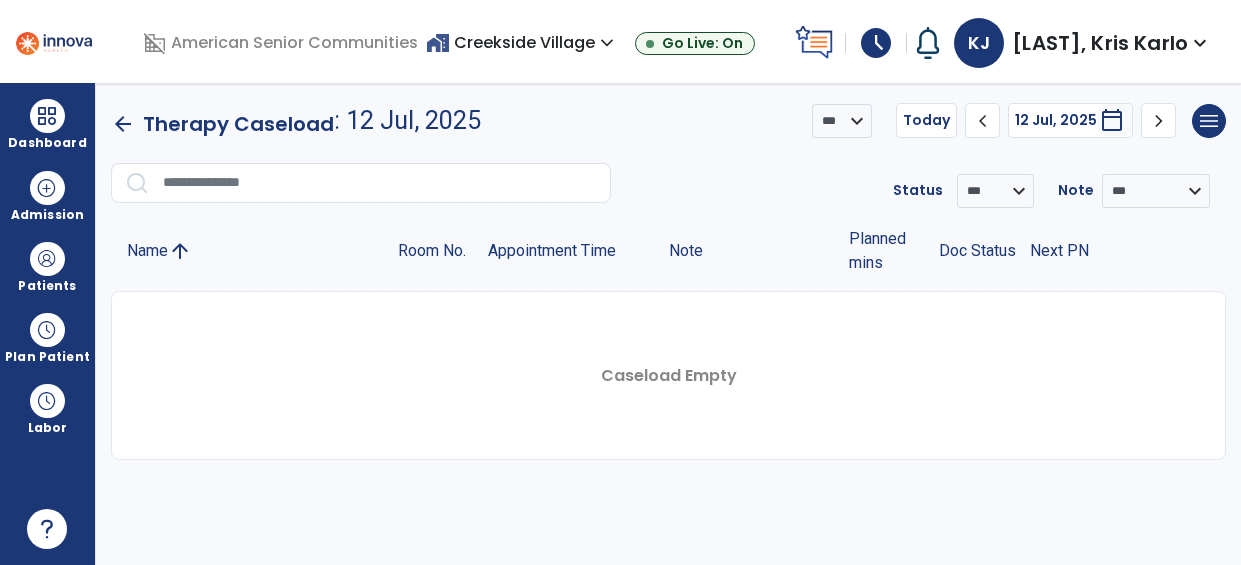 click on "chevron_left" 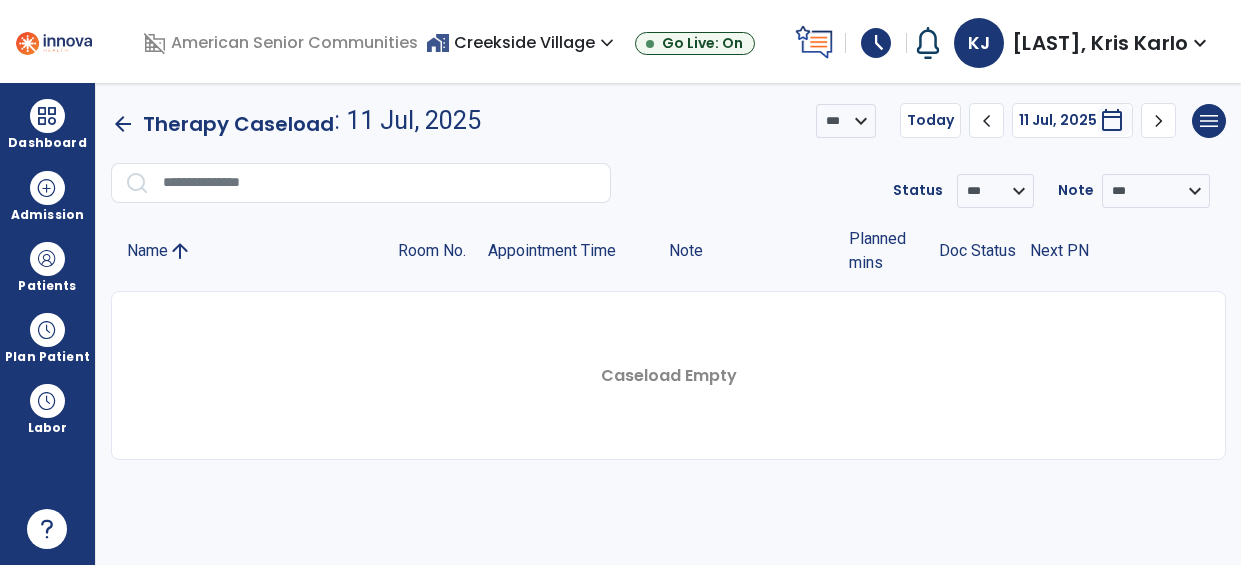 click on "chevron_left" 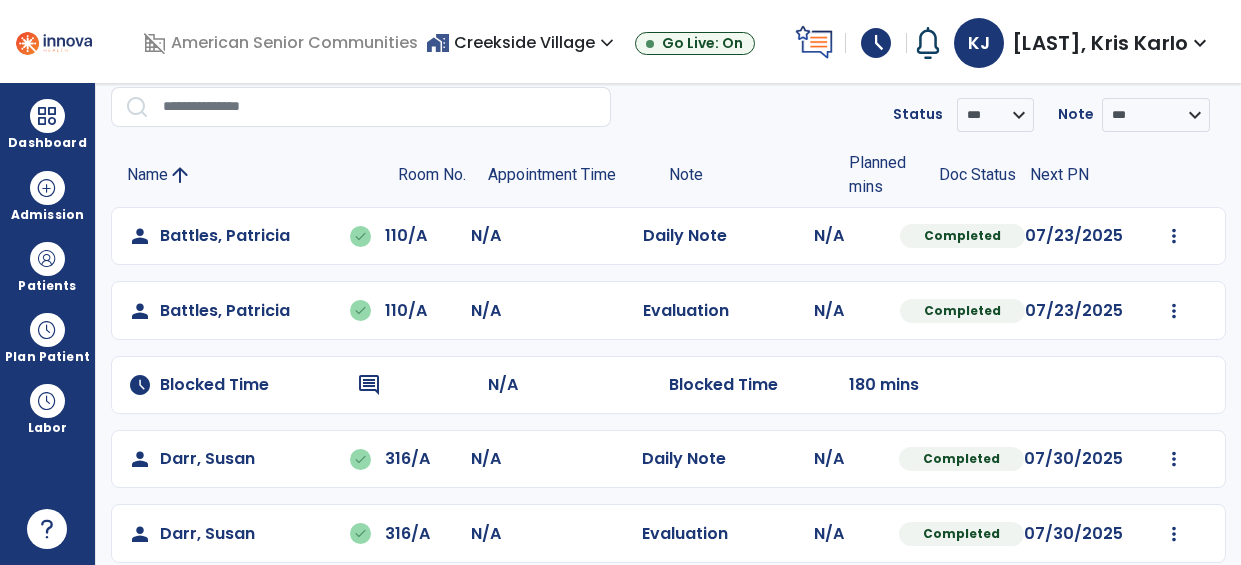 scroll, scrollTop: 94, scrollLeft: 0, axis: vertical 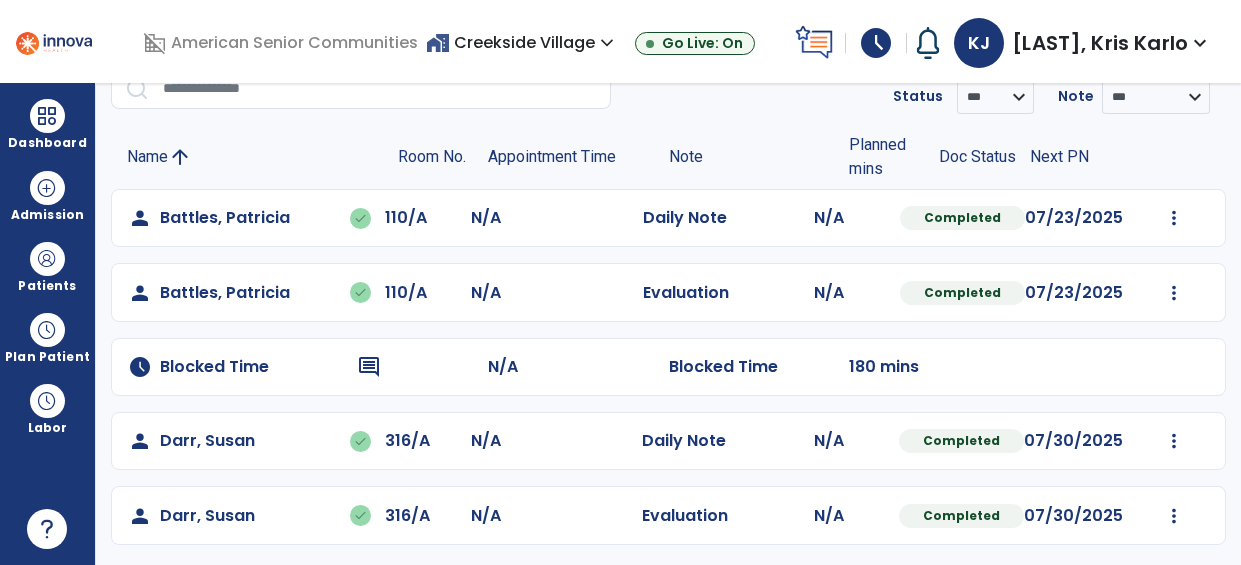 click on "[LAST], Kris Karlo" at bounding box center [1100, 43] 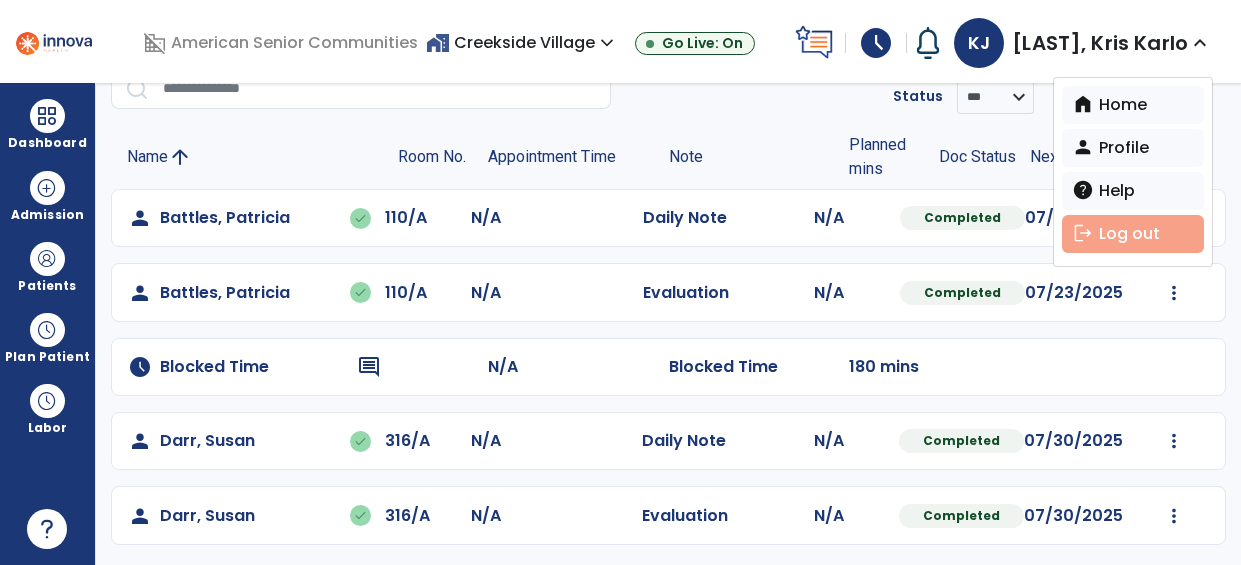 click on "logout   Log out" at bounding box center (1133, 234) 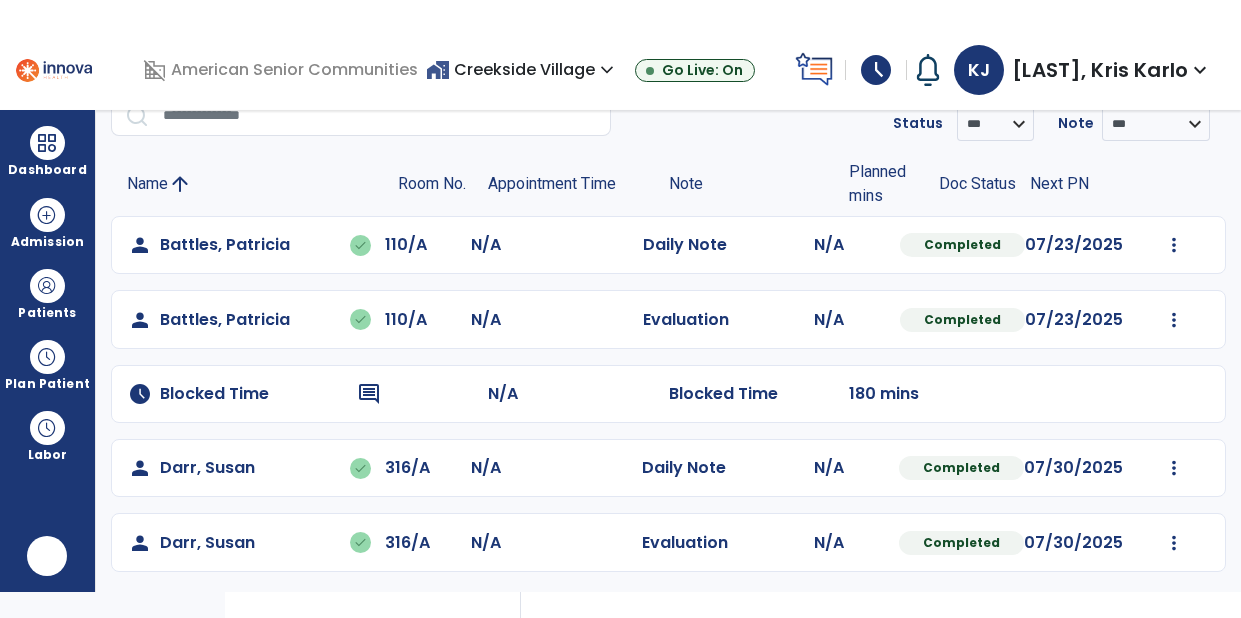 scroll, scrollTop: 0, scrollLeft: 0, axis: both 